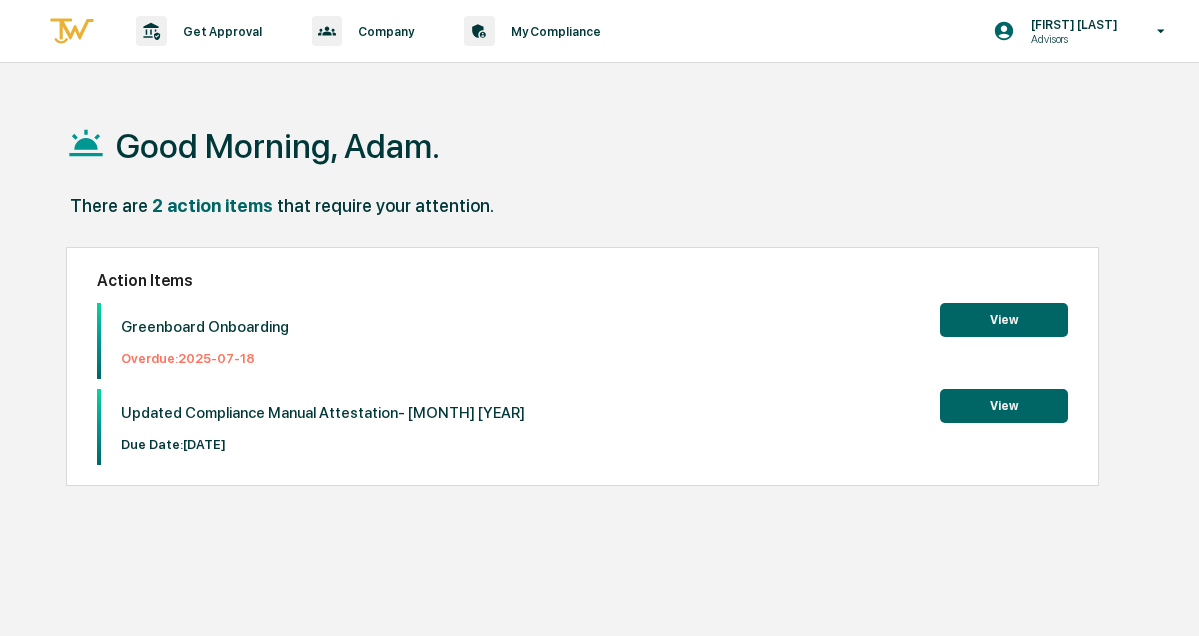 scroll, scrollTop: 0, scrollLeft: 0, axis: both 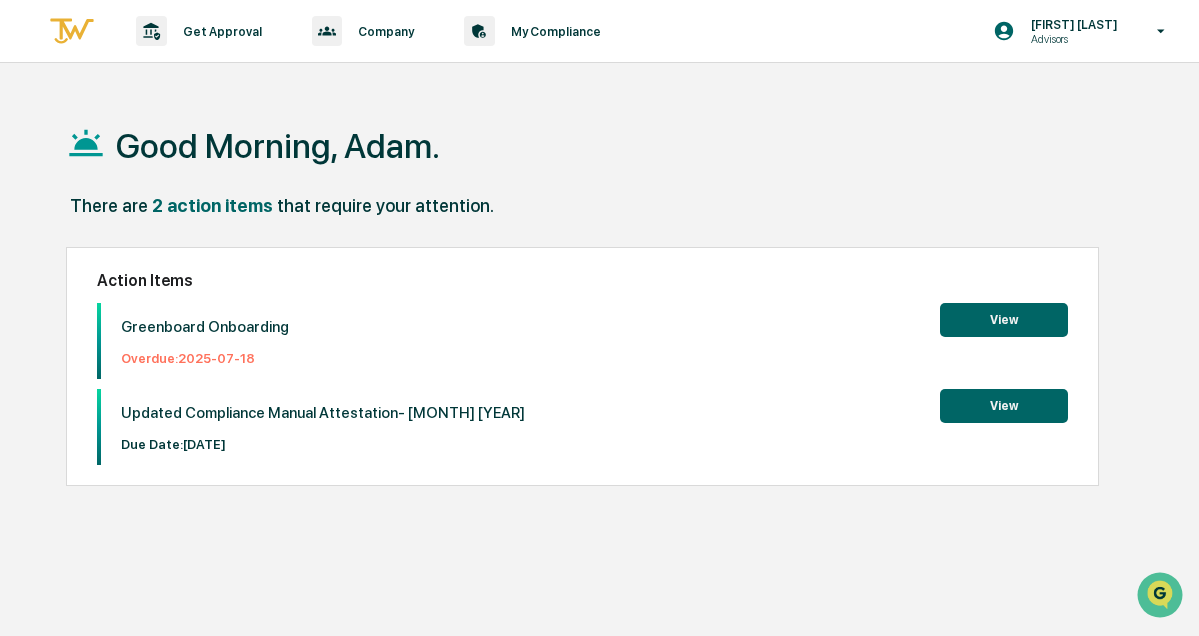 click on "View" at bounding box center [1004, 320] 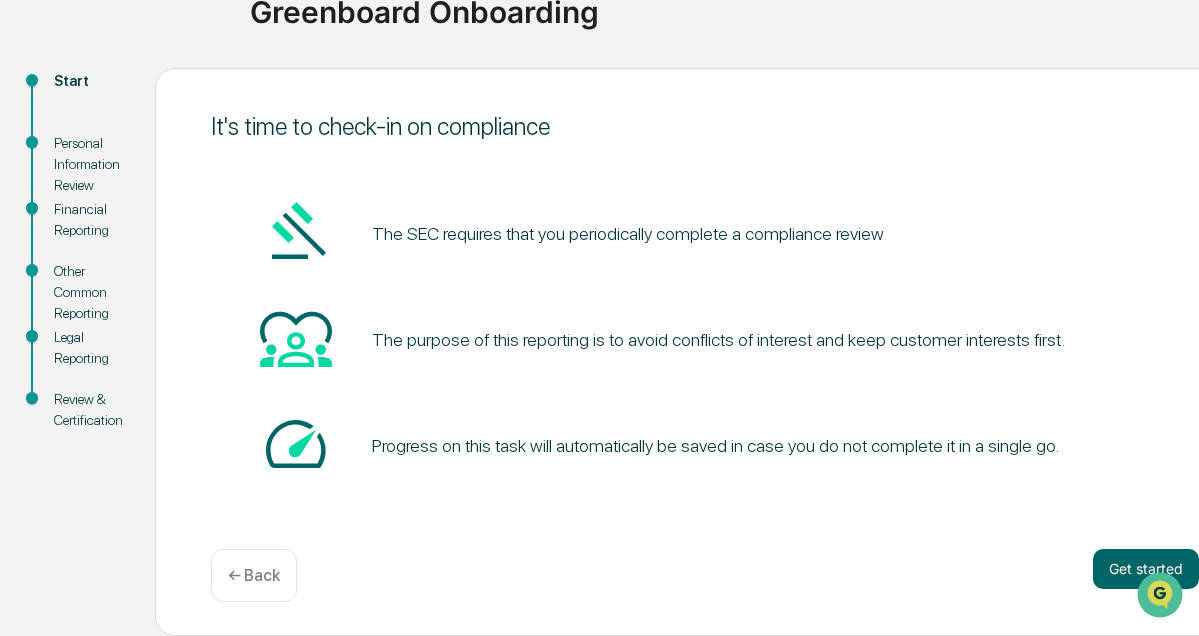 scroll, scrollTop: 170, scrollLeft: 0, axis: vertical 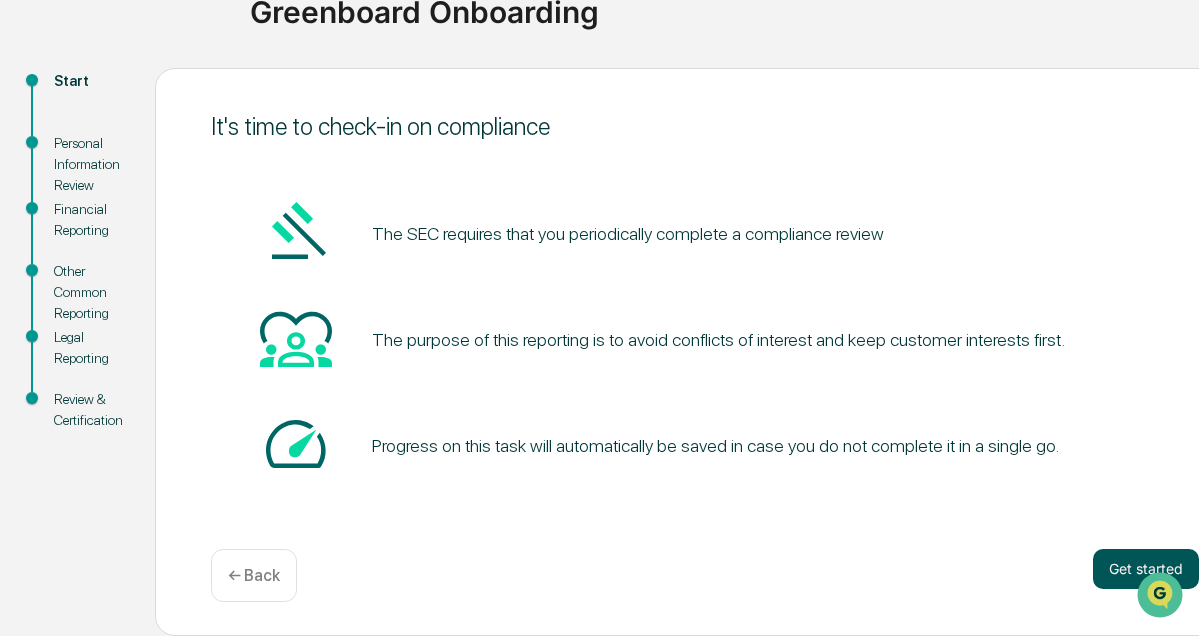 click on "Get started" at bounding box center (1146, 569) 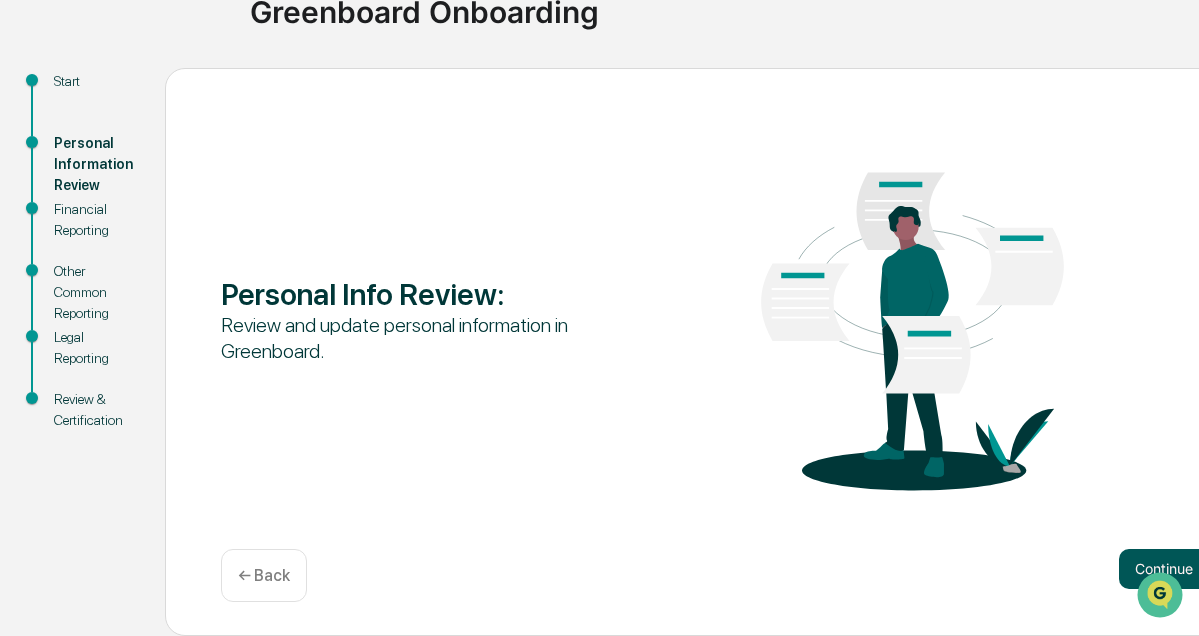 click on "Continue" at bounding box center (1164, 569) 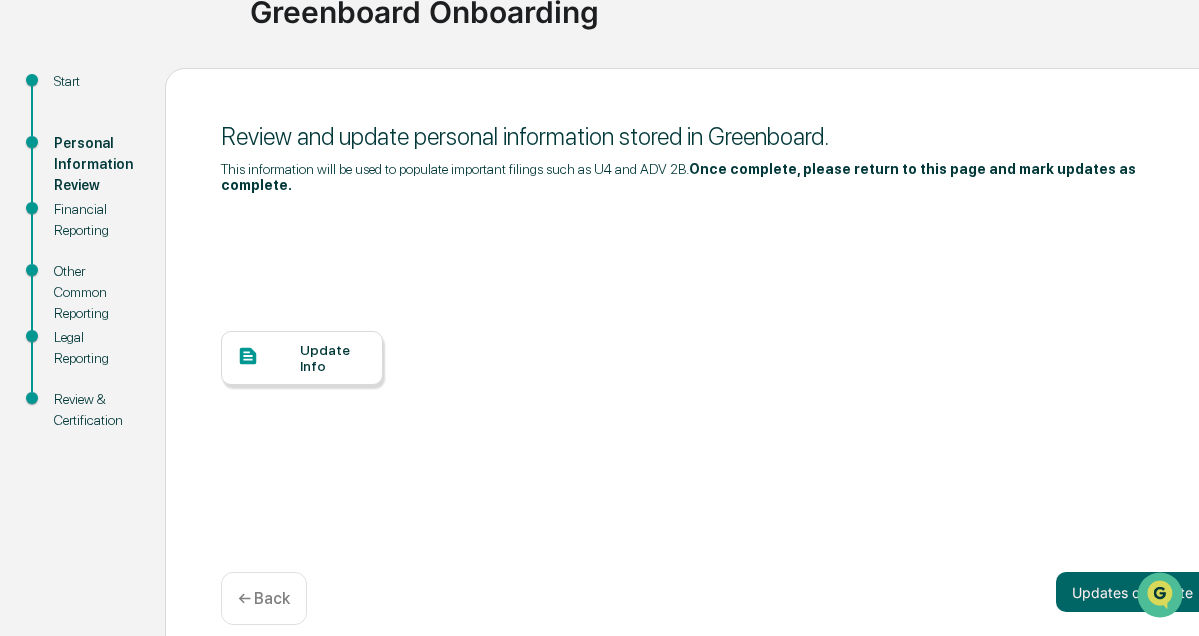 click on "Update Info" at bounding box center [333, 358] 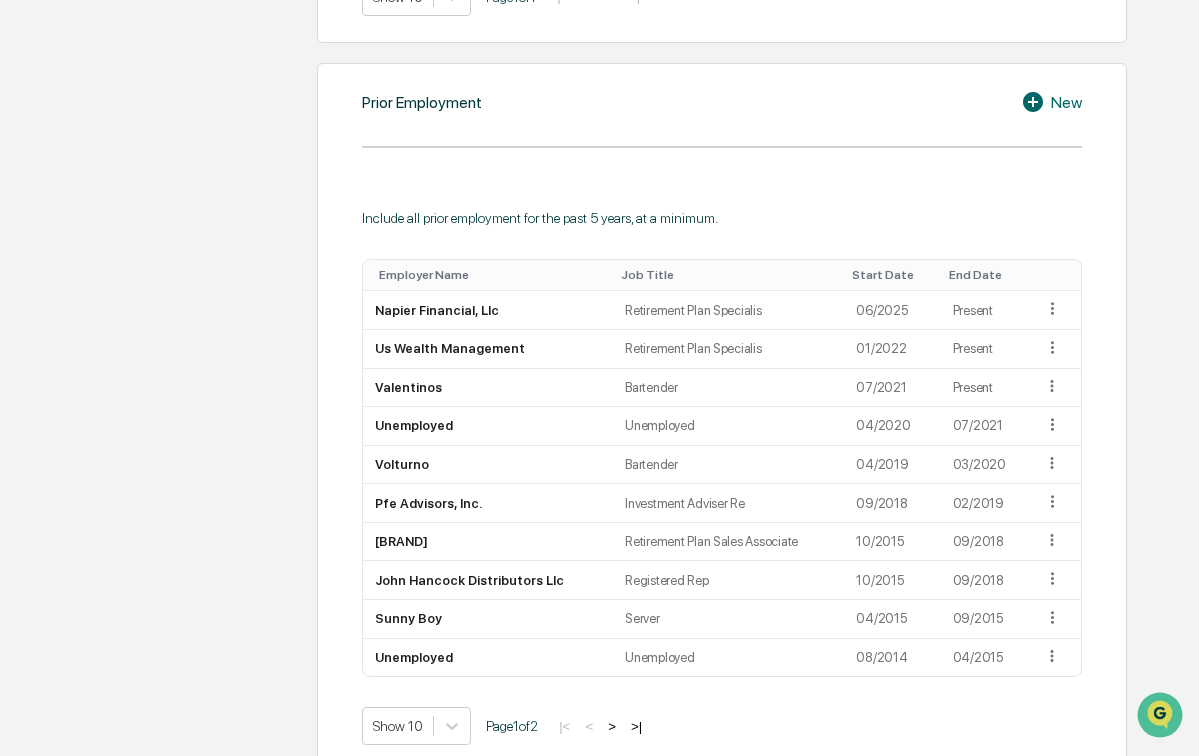 scroll, scrollTop: 1405, scrollLeft: 0, axis: vertical 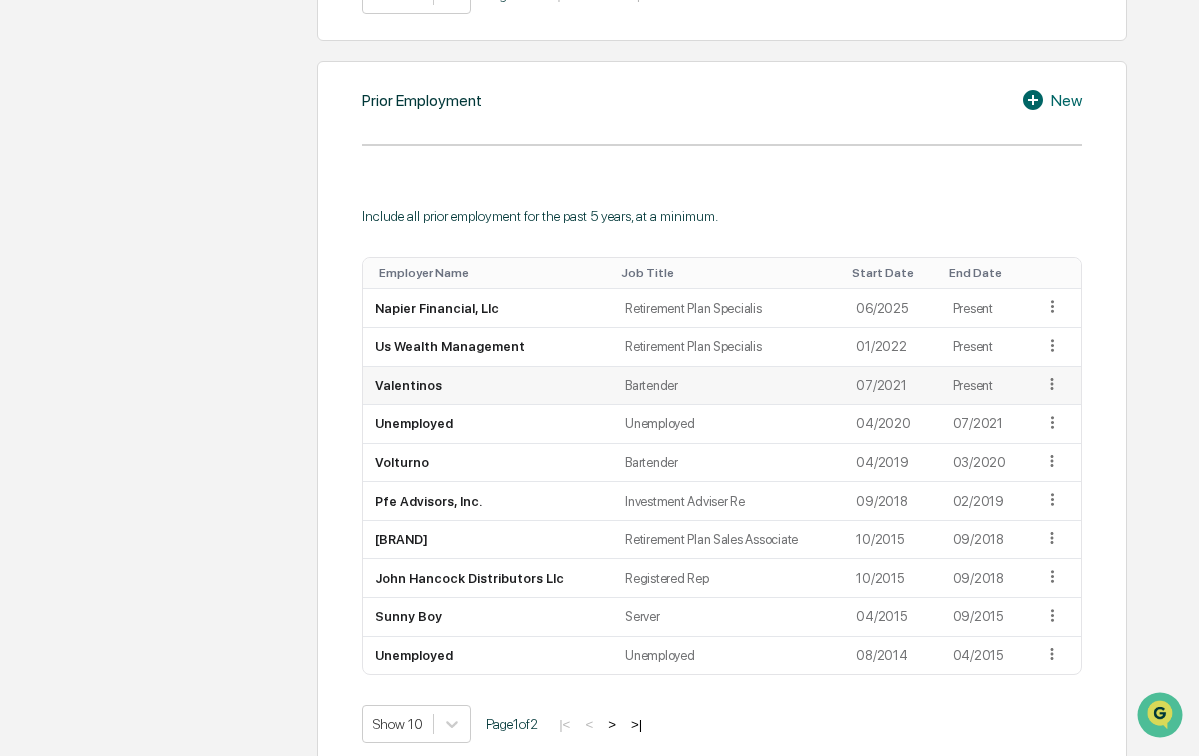 click 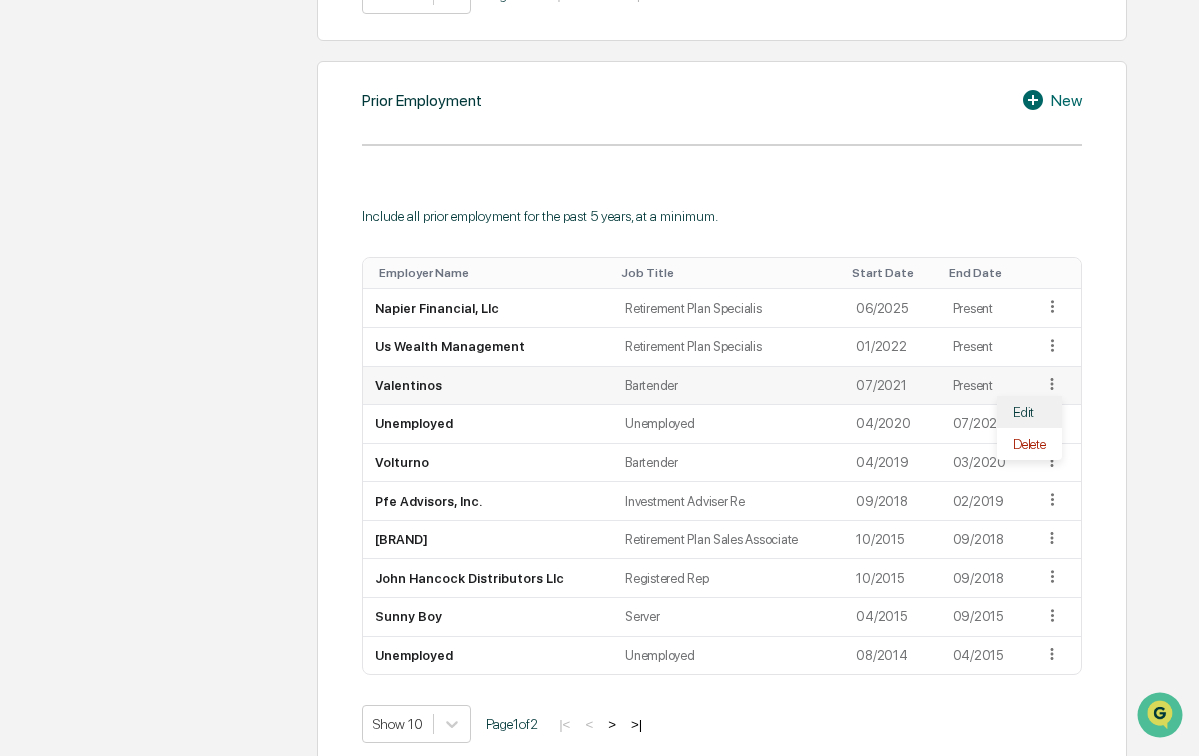 click on "Edit" at bounding box center (1029, 412) 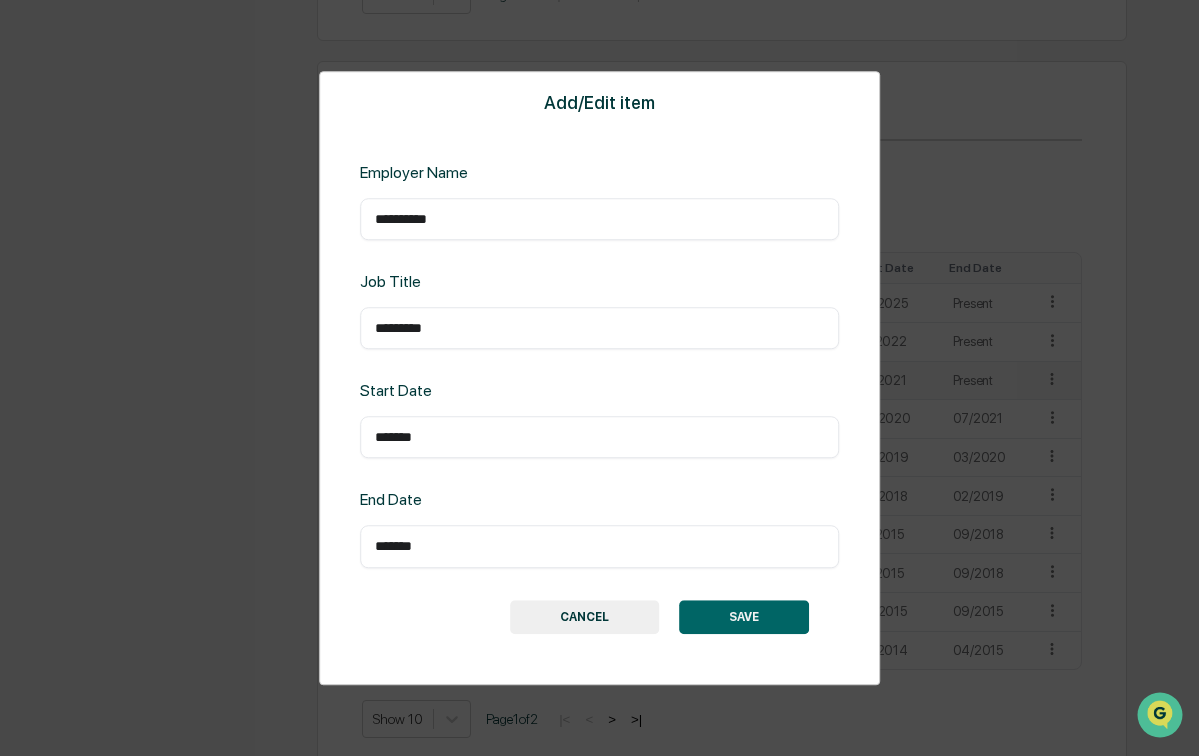 click on "*******" at bounding box center [600, 438] 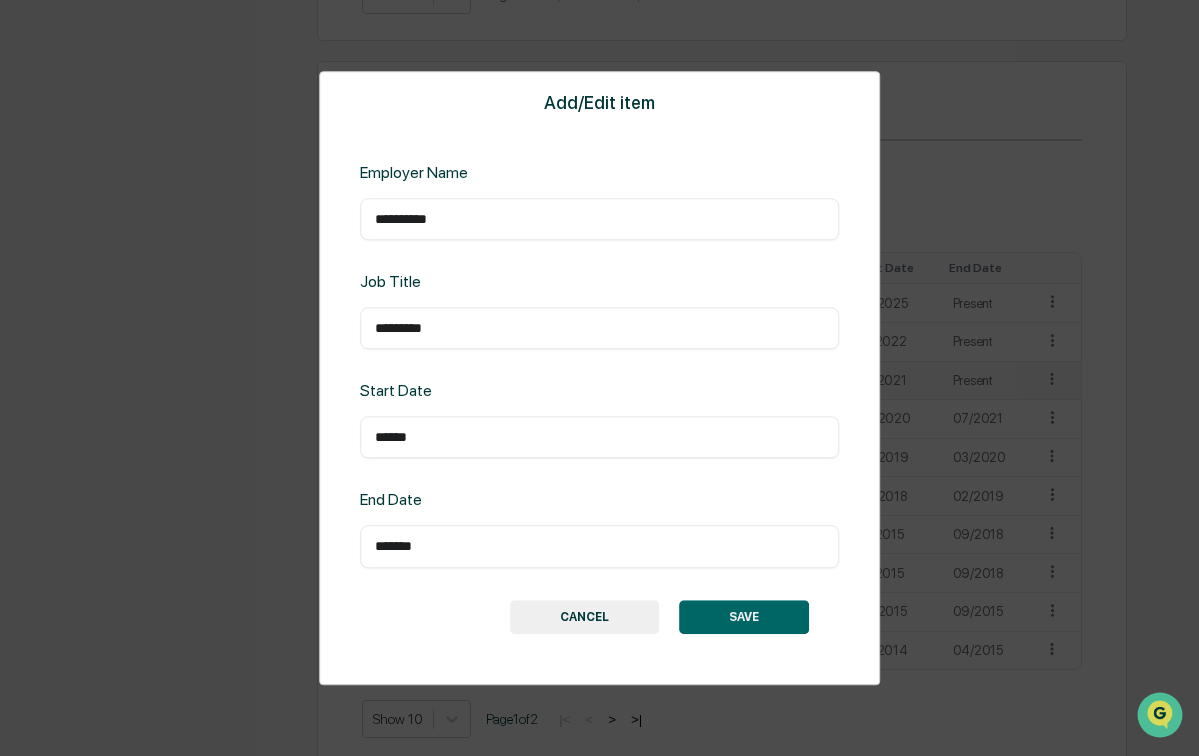 click on "******" at bounding box center [600, 438] 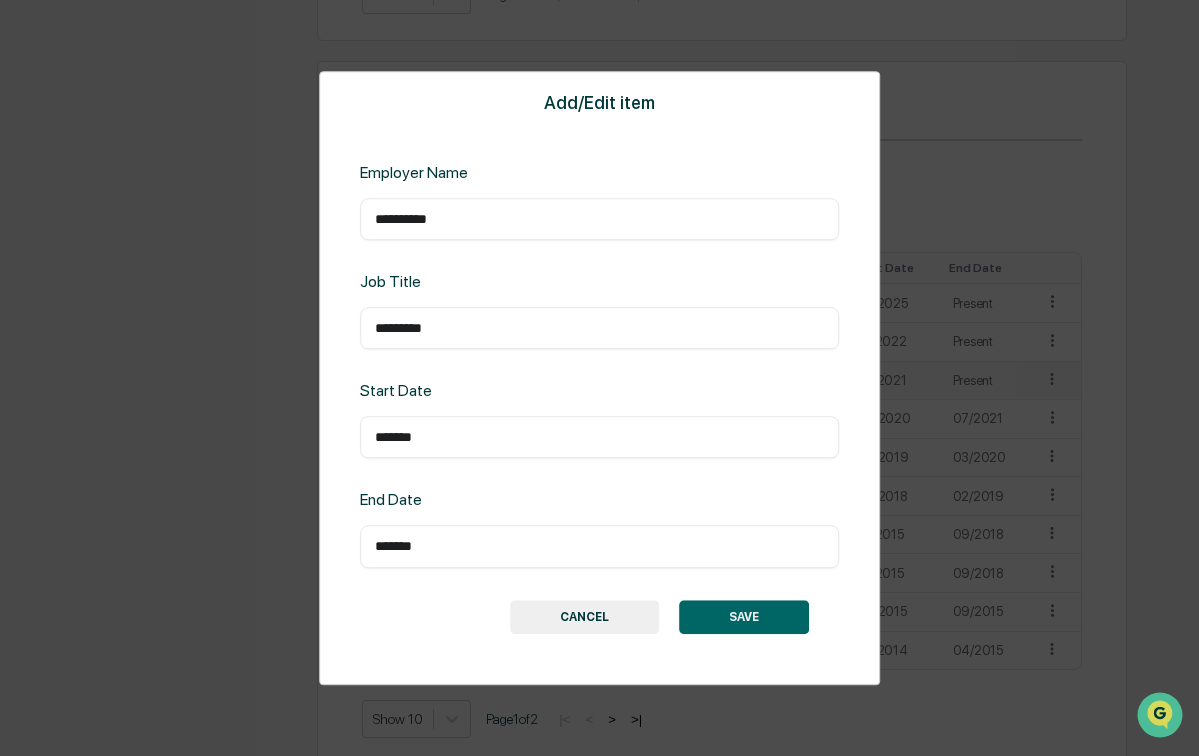 click on "*******" at bounding box center (600, 547) 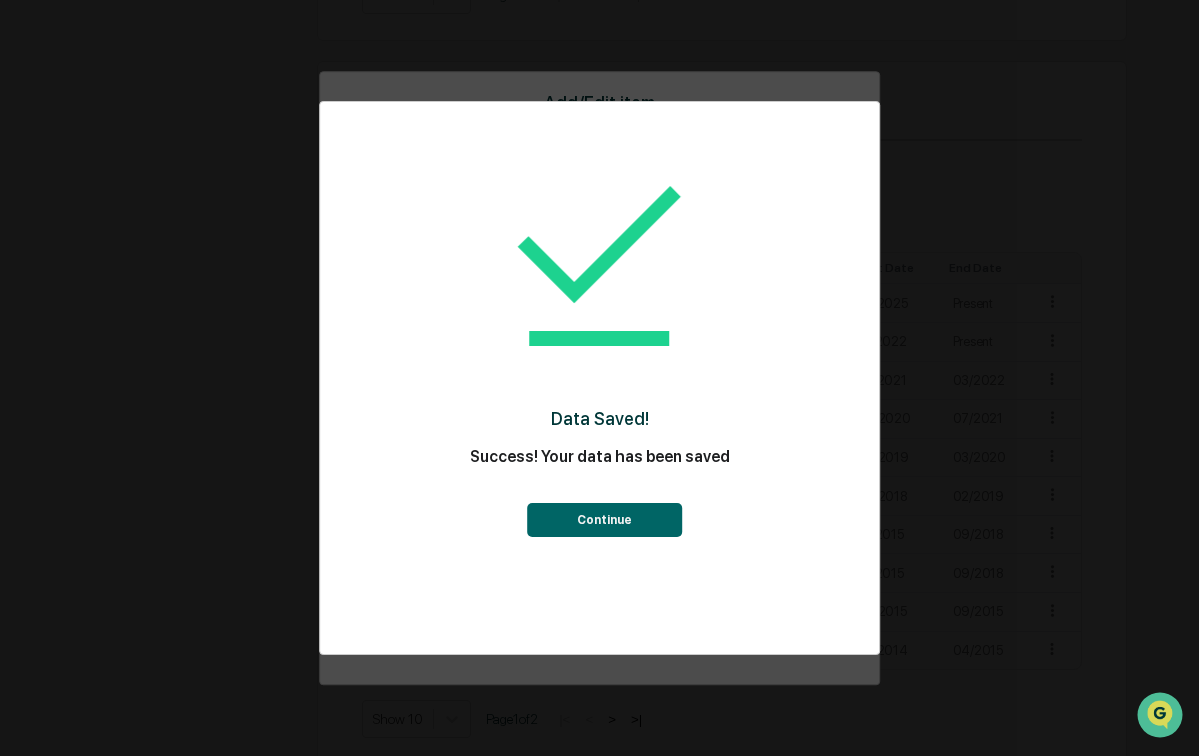 click on "Continue" at bounding box center [604, 520] 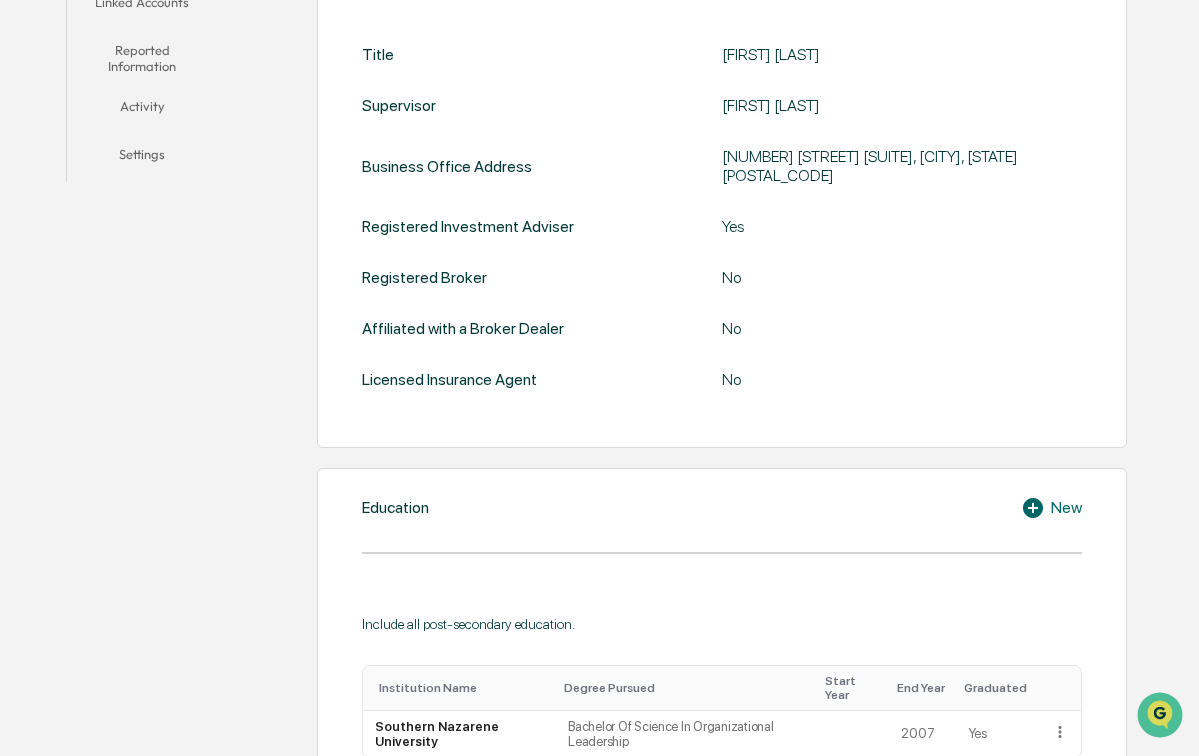 scroll, scrollTop: 112, scrollLeft: 0, axis: vertical 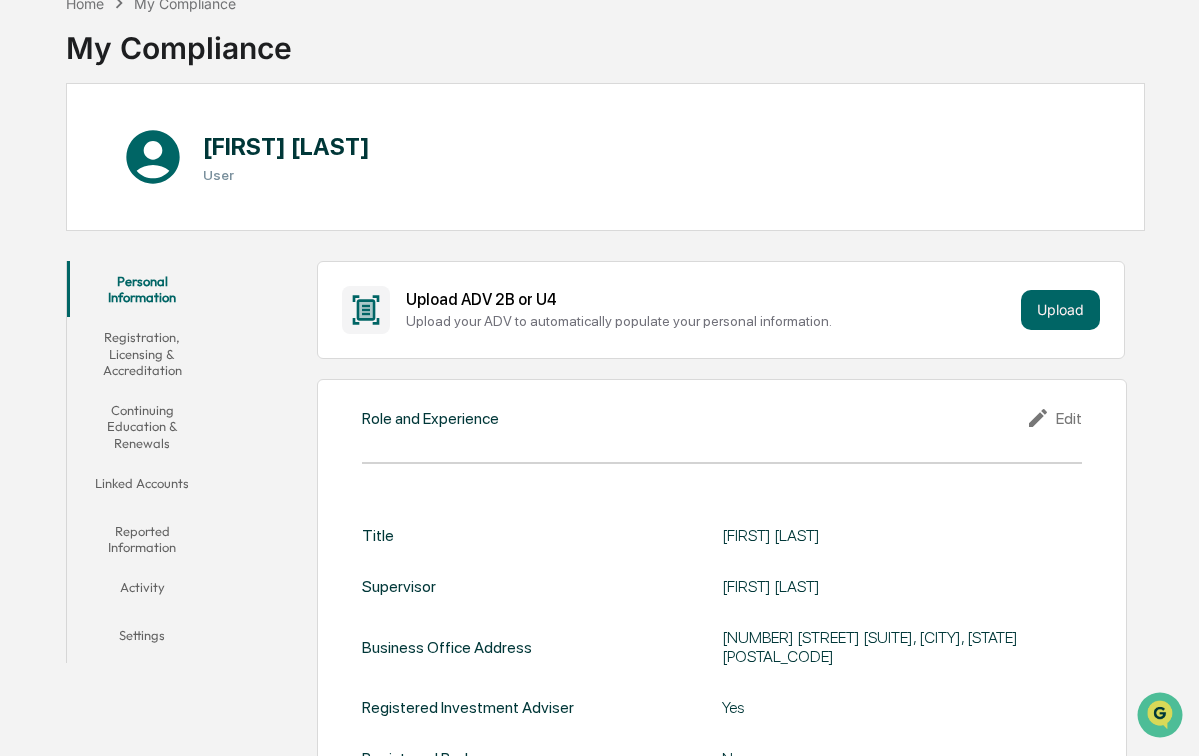 click on "Registration, Licensing & Accreditation" at bounding box center (142, 353) 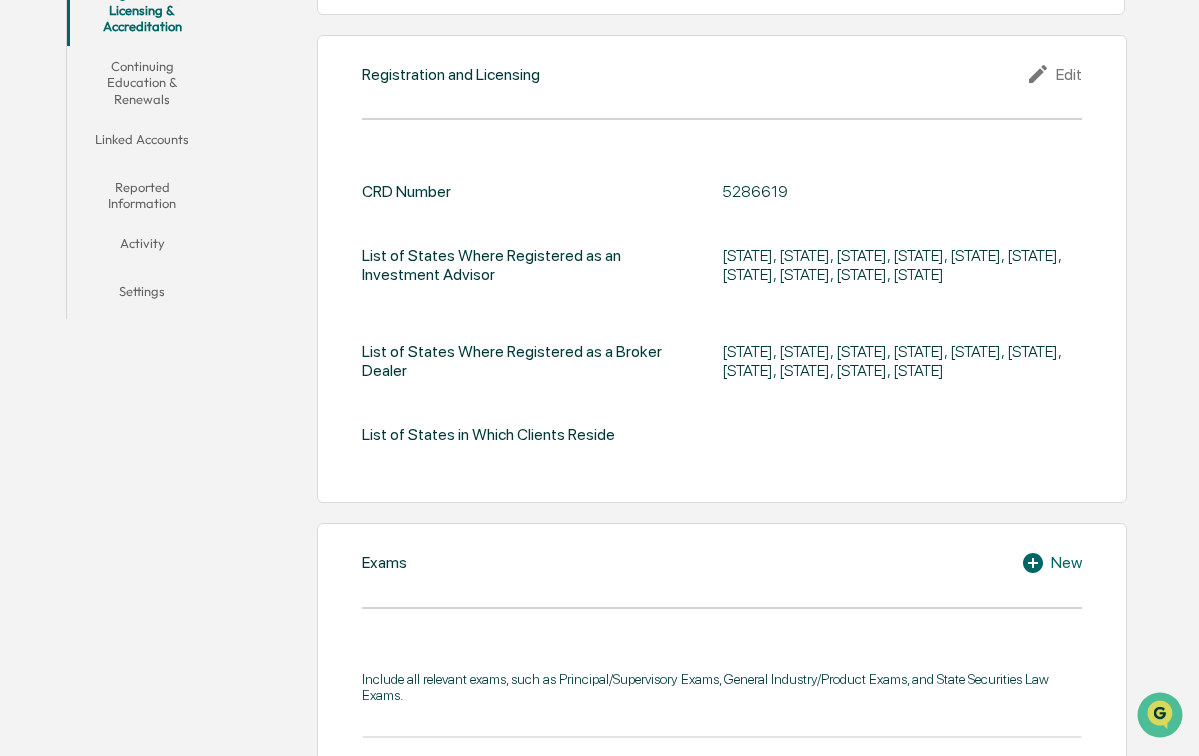 scroll, scrollTop: 458, scrollLeft: 0, axis: vertical 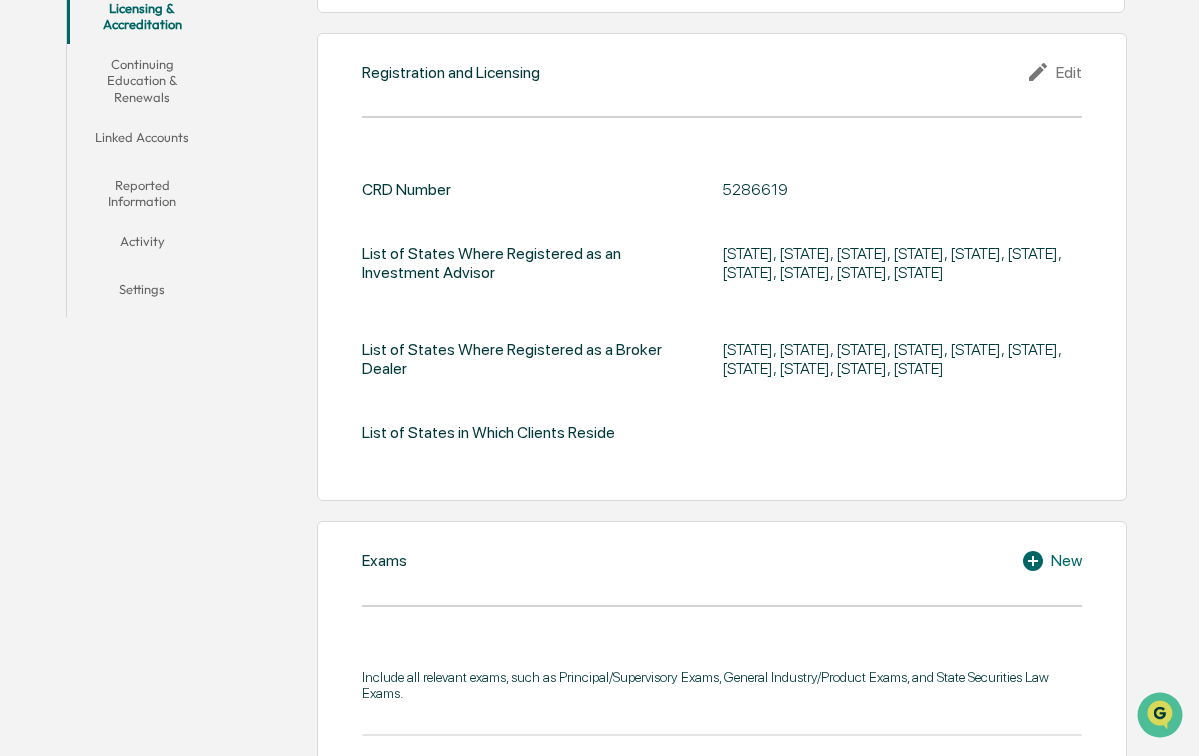 click on "Edit" at bounding box center (1054, 72) 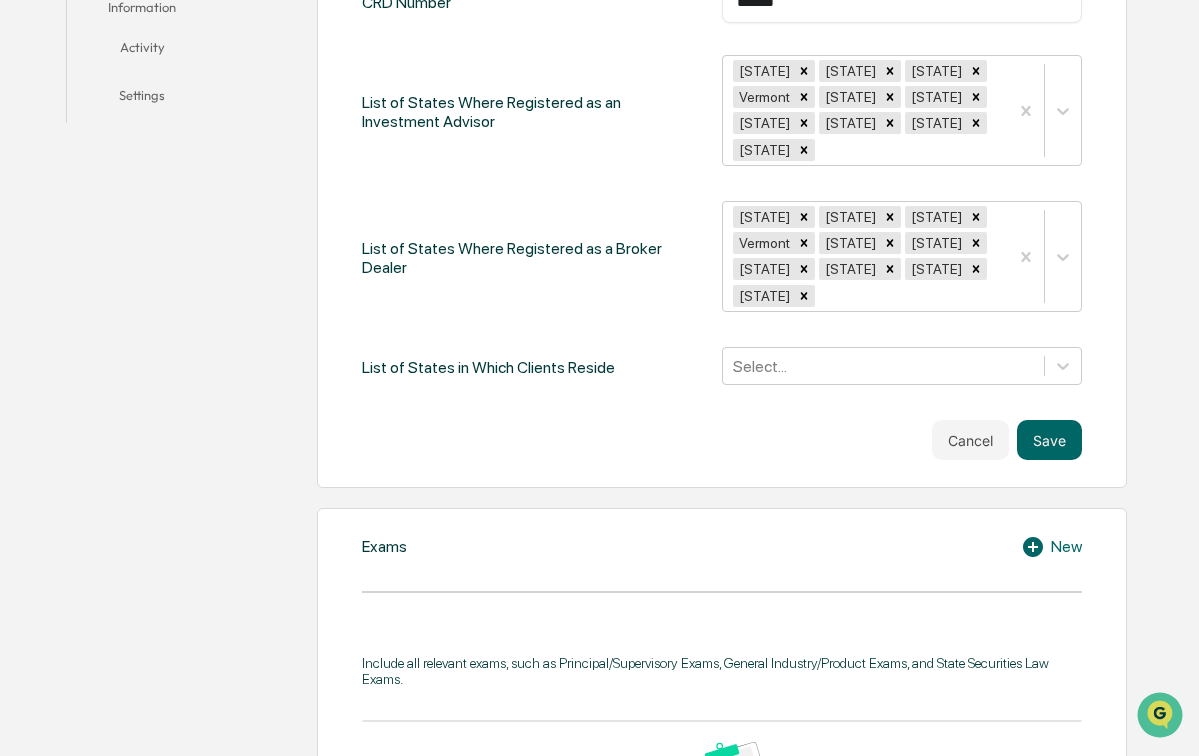 scroll, scrollTop: 654, scrollLeft: 0, axis: vertical 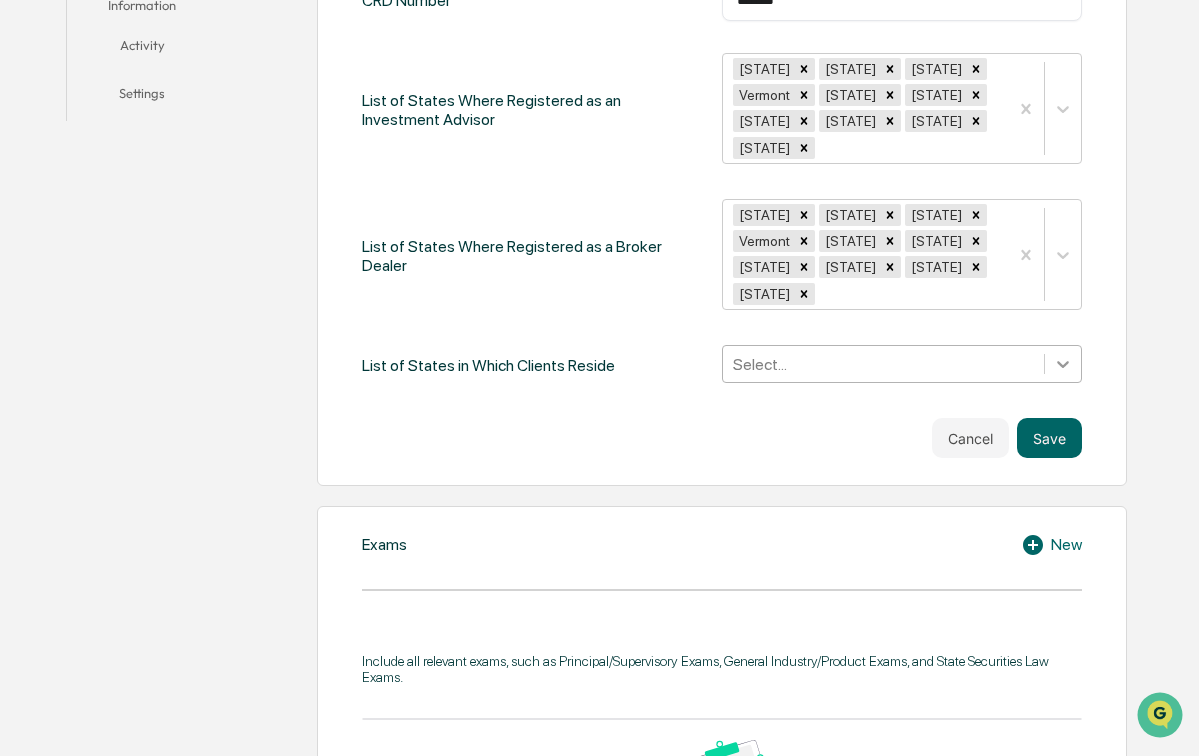 click 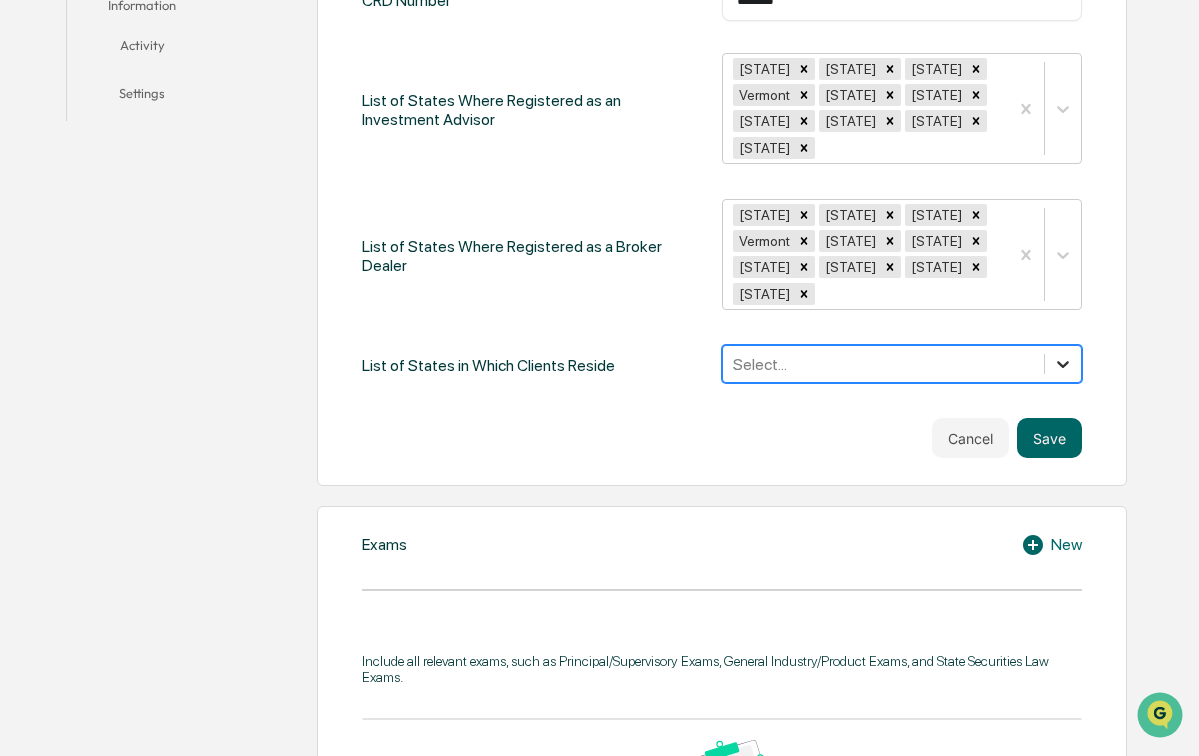 click 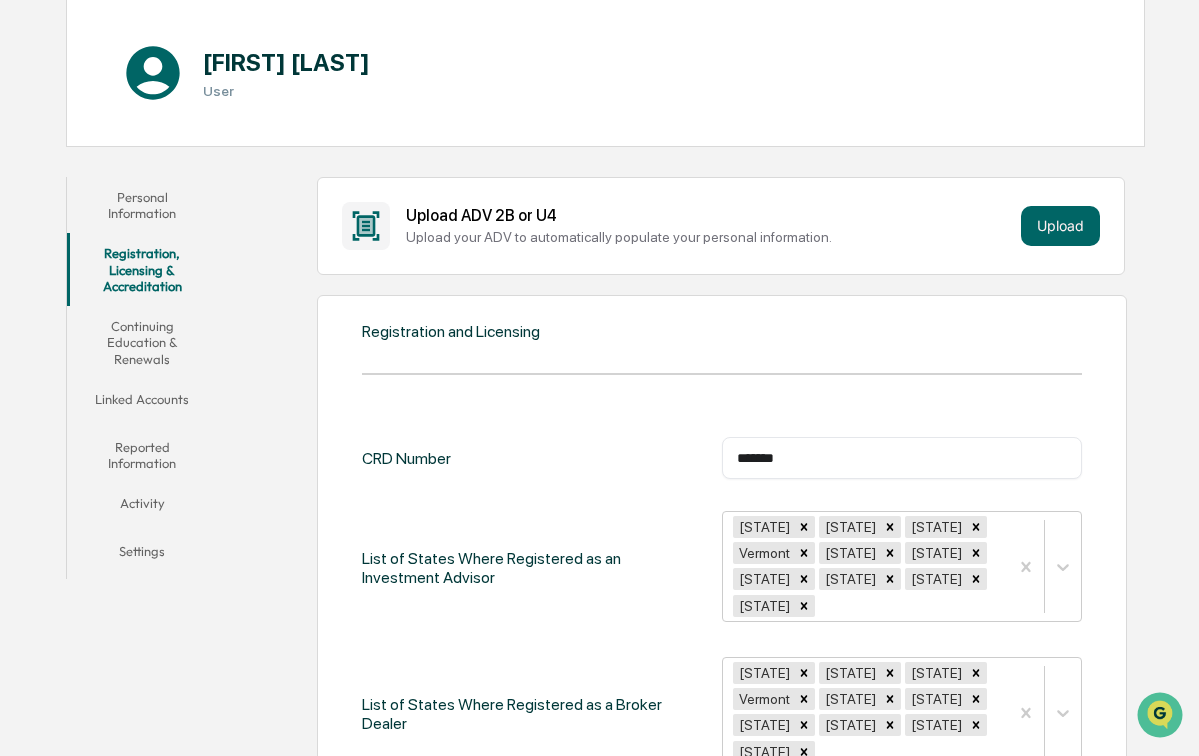 scroll, scrollTop: 183, scrollLeft: 0, axis: vertical 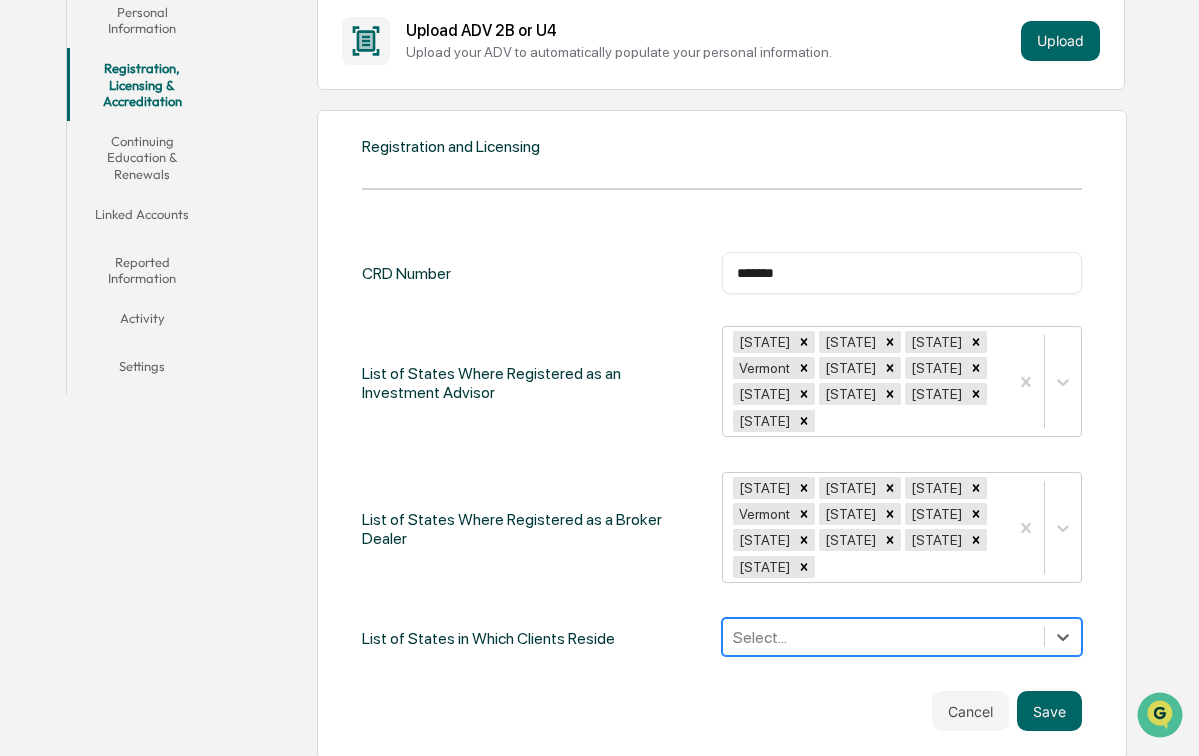 click on "Continuing Education & Renewals" at bounding box center (142, 157) 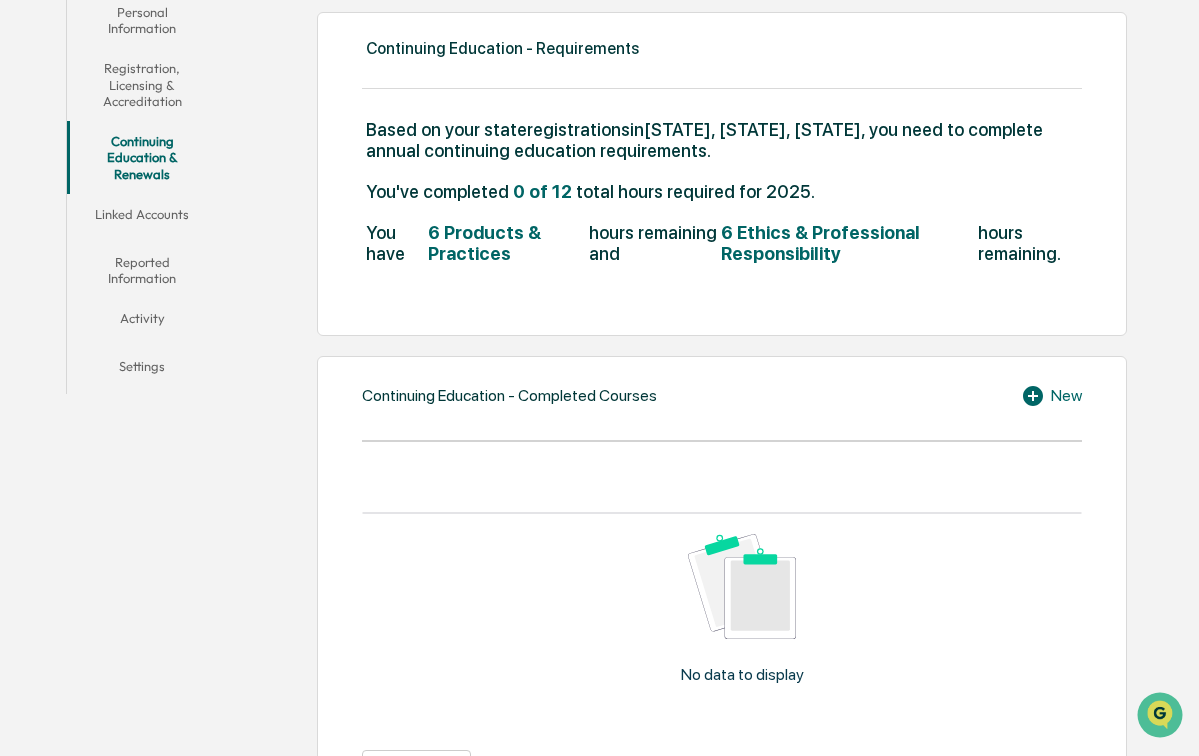 click on "Linked Accounts" at bounding box center (142, 218) 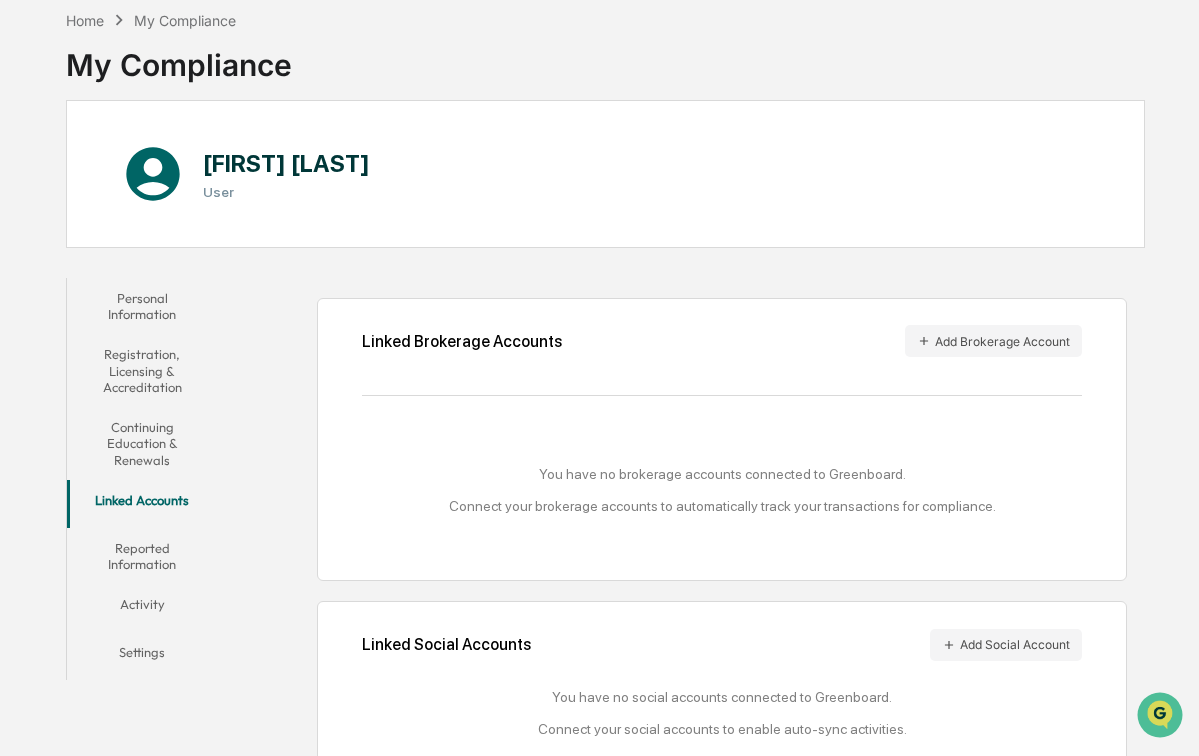 scroll, scrollTop: 135, scrollLeft: 0, axis: vertical 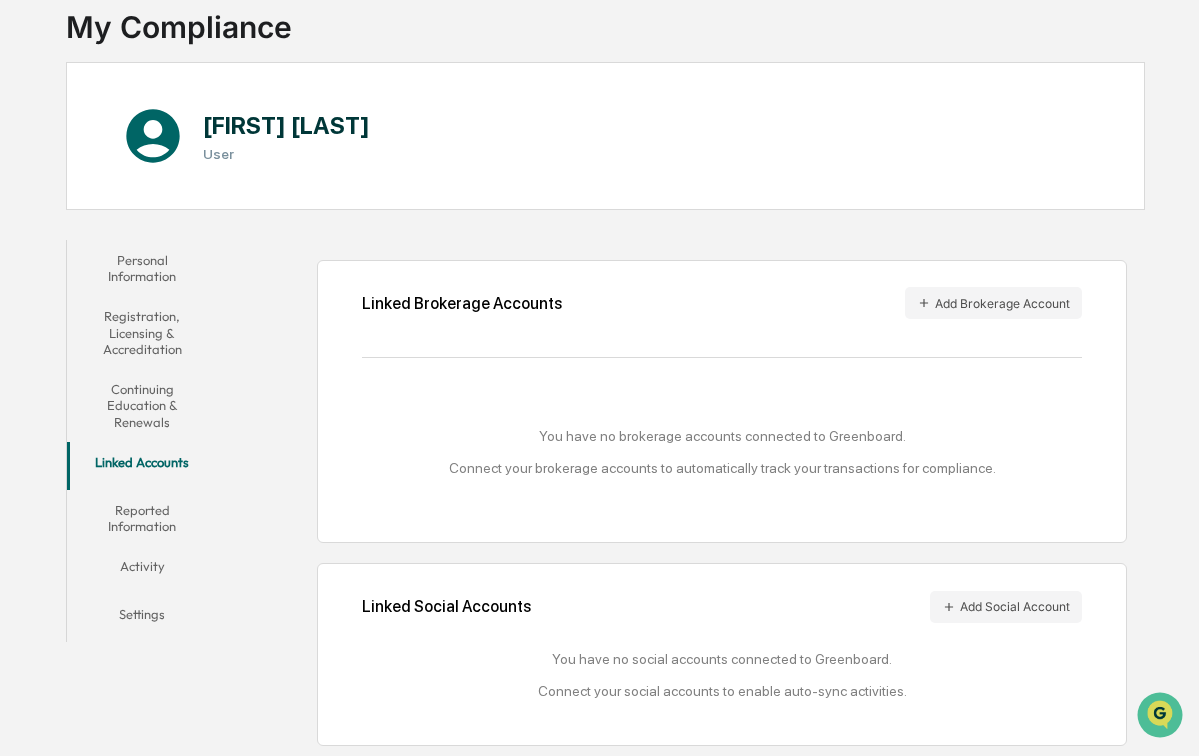 click on "Reported Information" at bounding box center (142, 518) 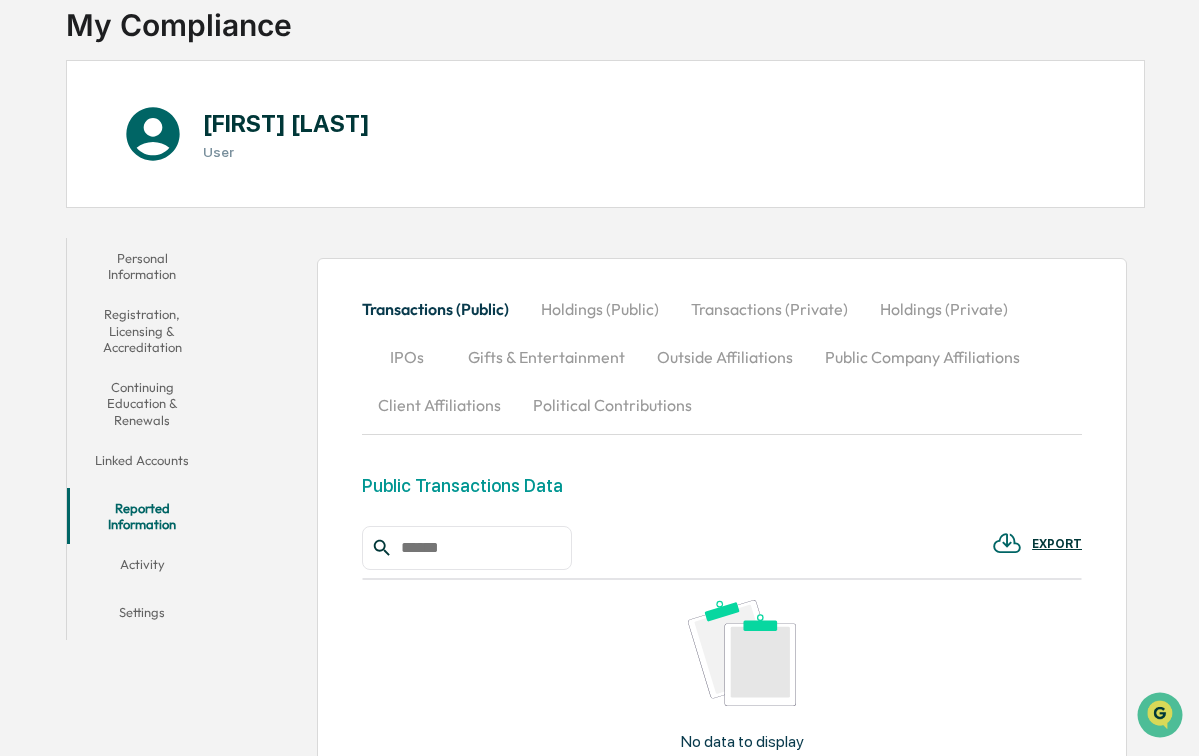 click on "Activity" at bounding box center [142, 568] 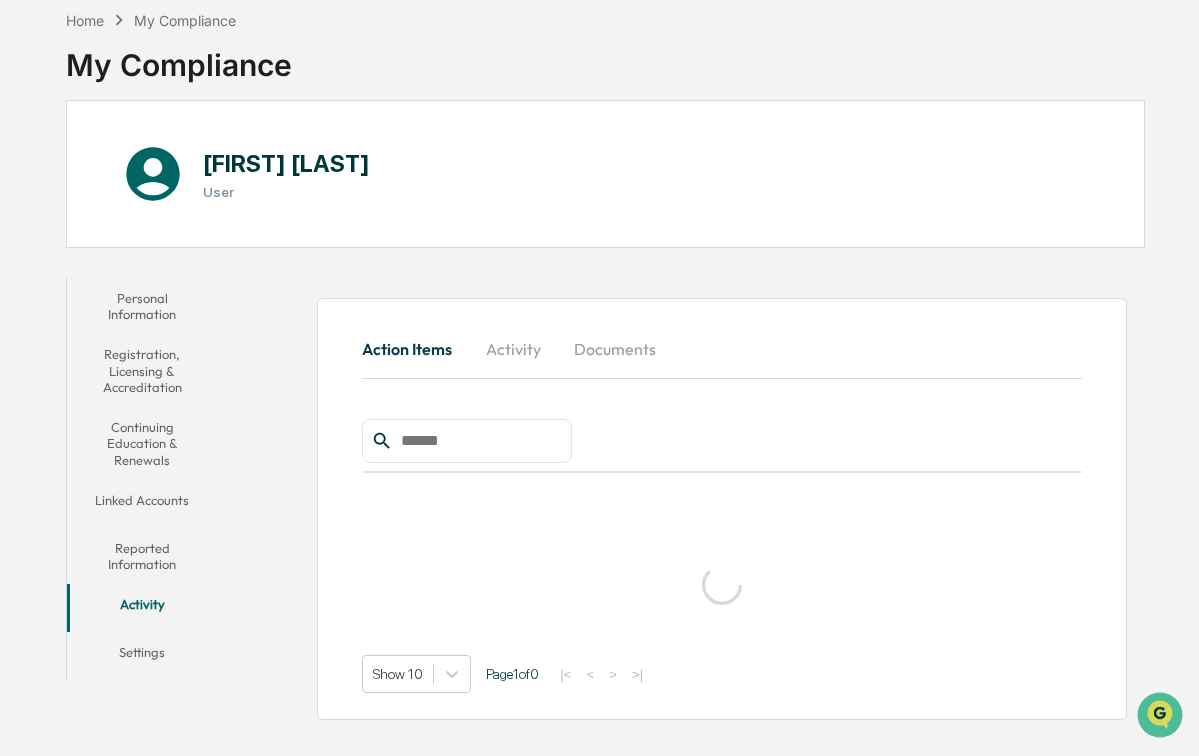scroll, scrollTop: 100, scrollLeft: 0, axis: vertical 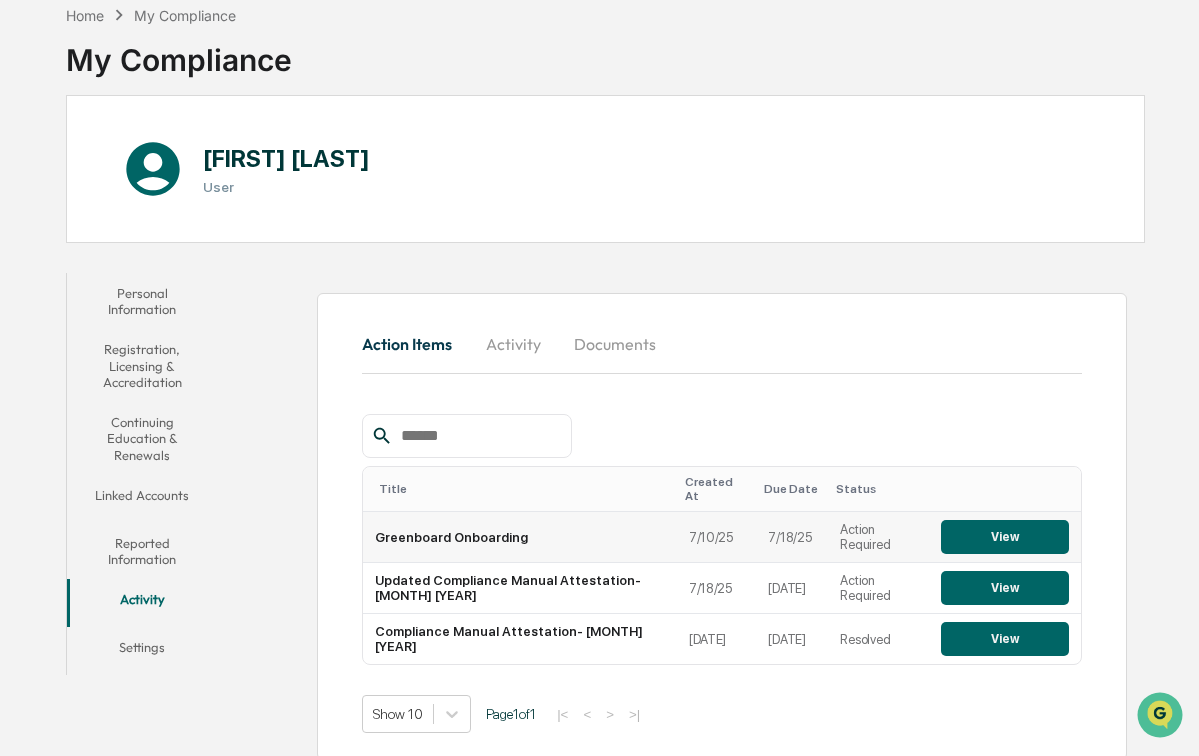click on "View" at bounding box center [1005, 537] 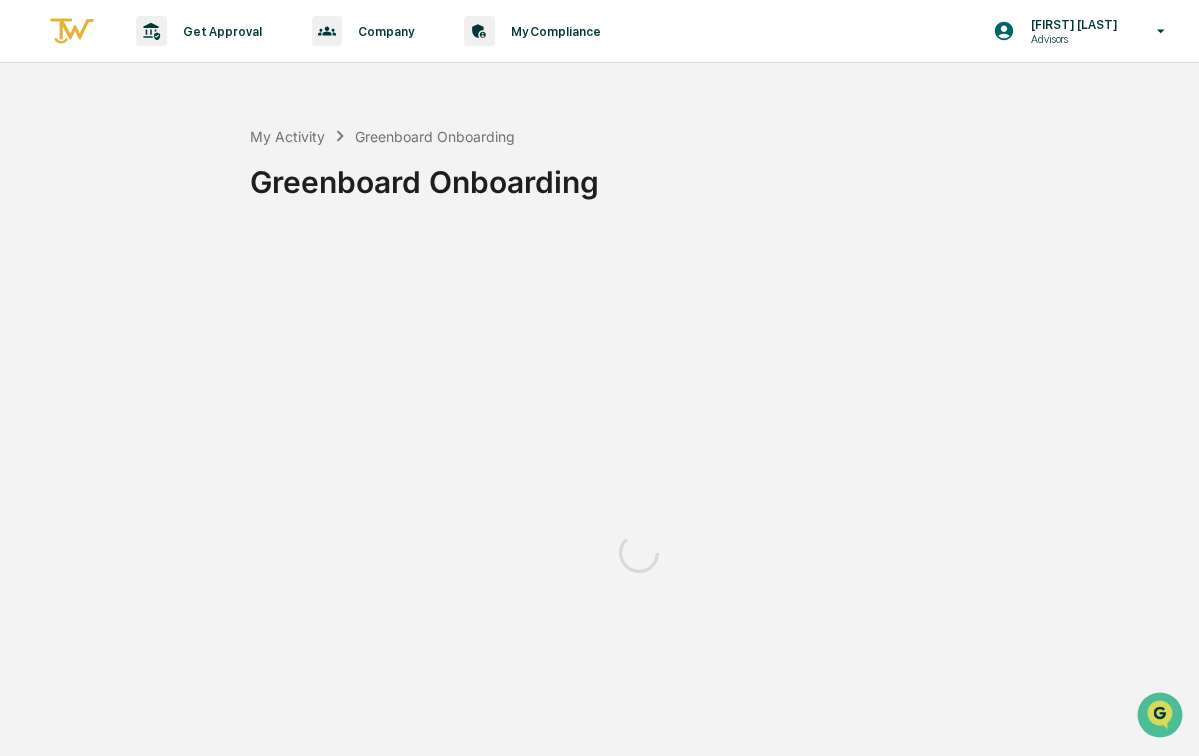 scroll, scrollTop: 0, scrollLeft: 0, axis: both 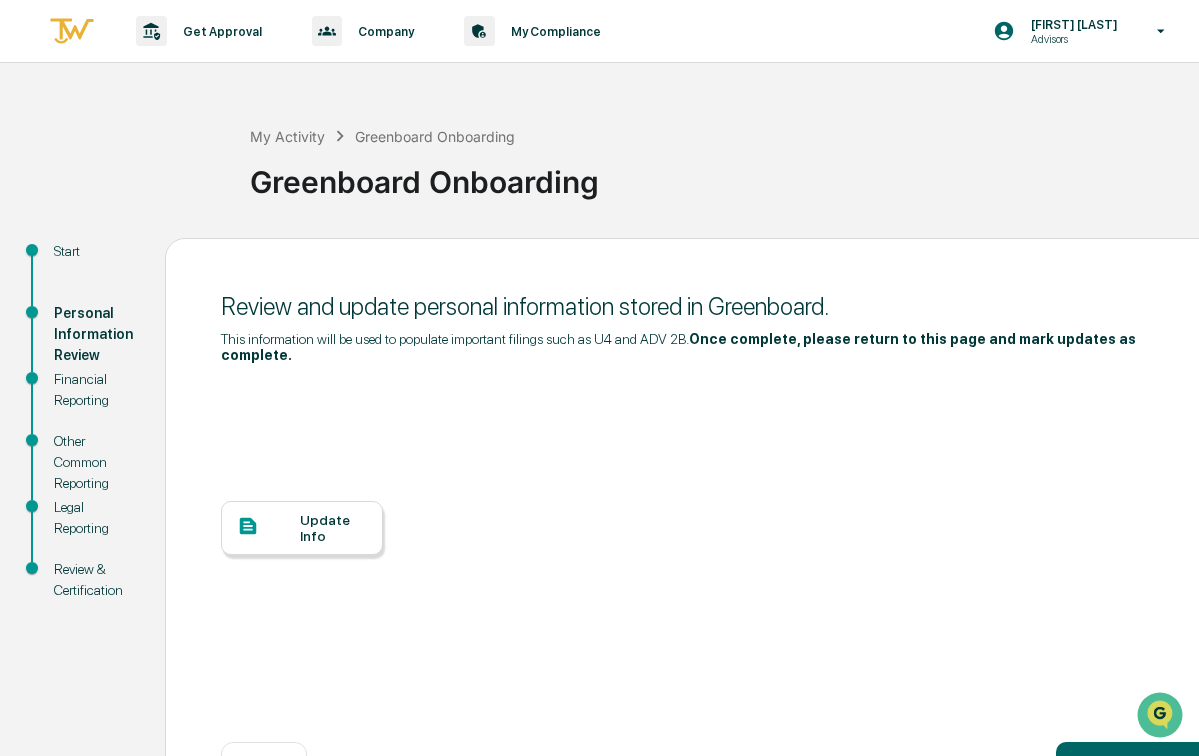 click on "Update Info" at bounding box center (333, 528) 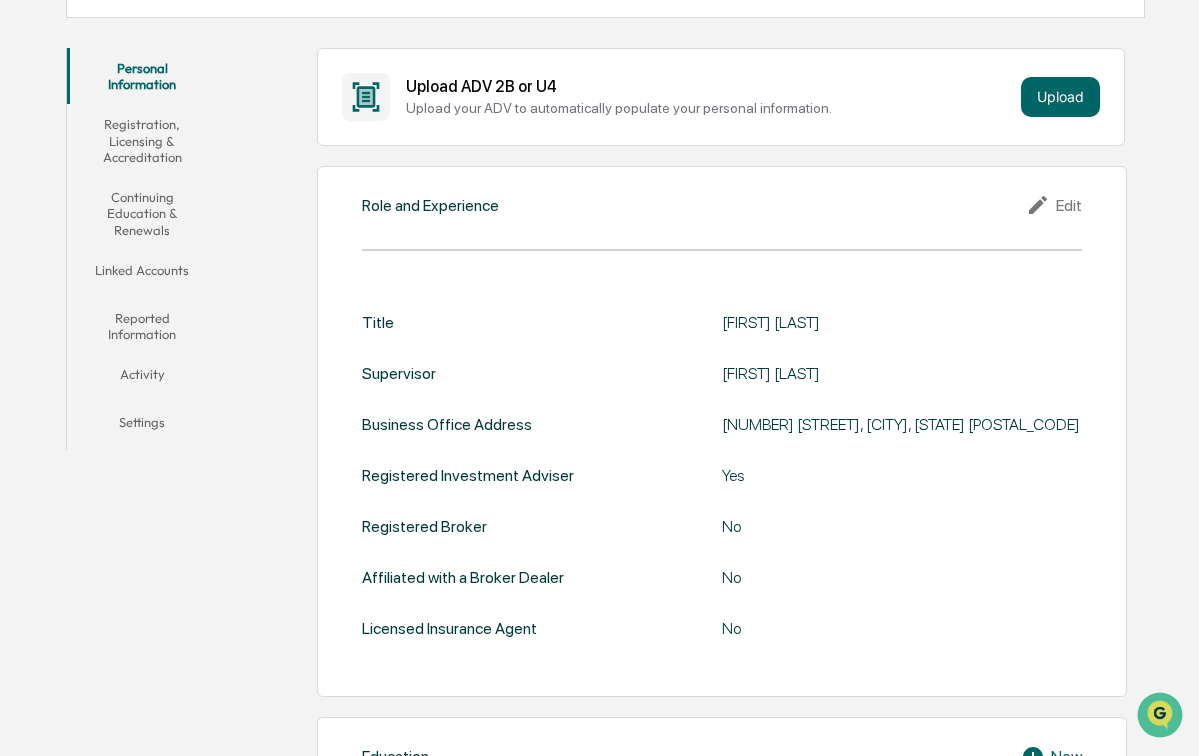 scroll, scrollTop: 322, scrollLeft: 0, axis: vertical 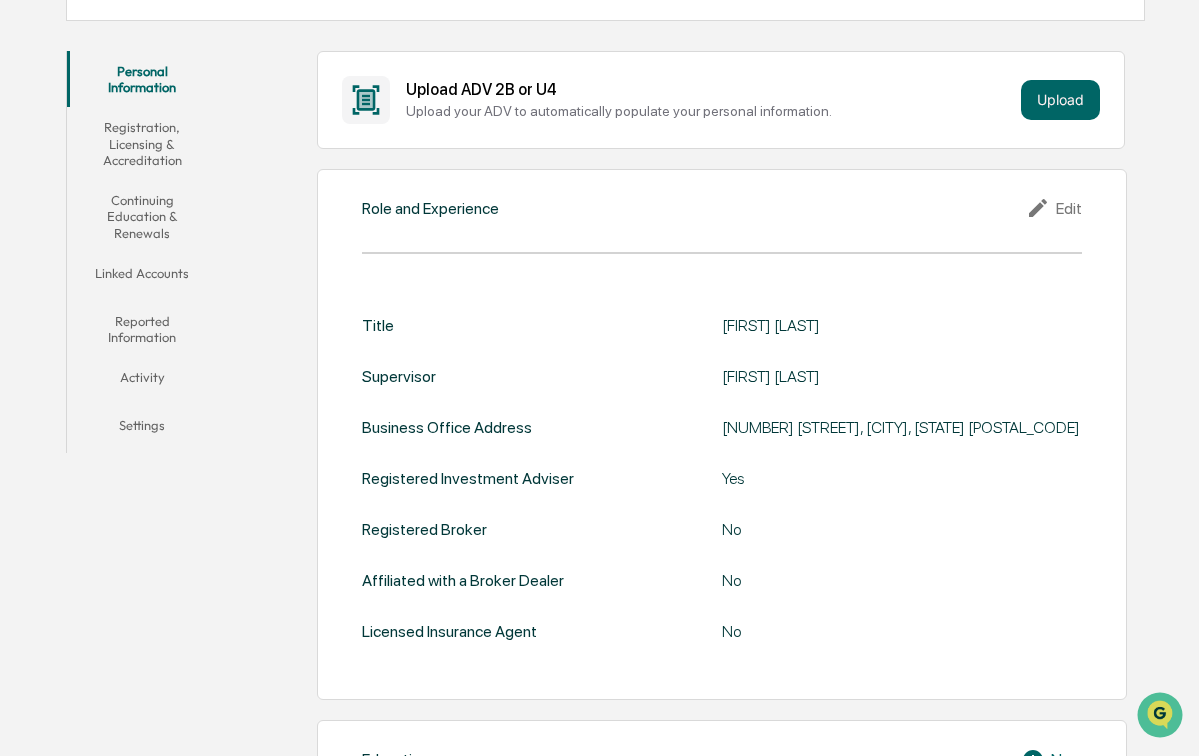 click on "Registration, Licensing & Accreditation" at bounding box center (142, 143) 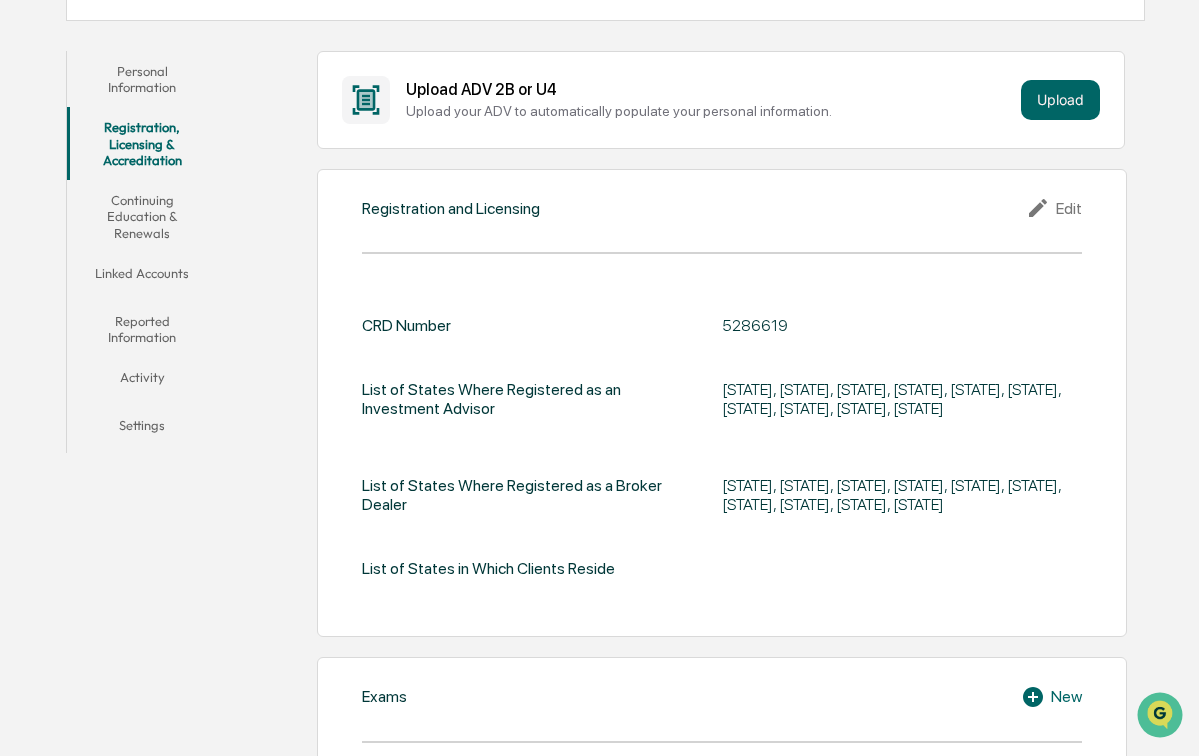 click on "Continuing Education & Renewals" at bounding box center (142, 216) 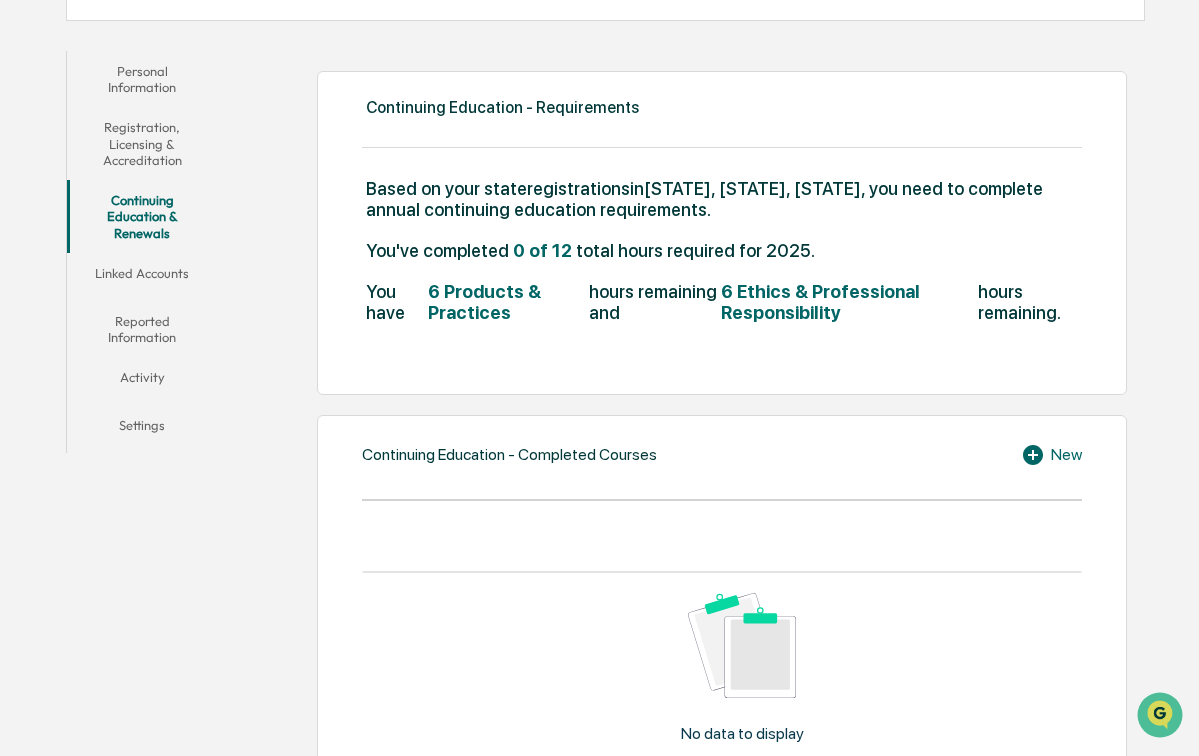 click on "Linked Accounts" at bounding box center (142, 277) 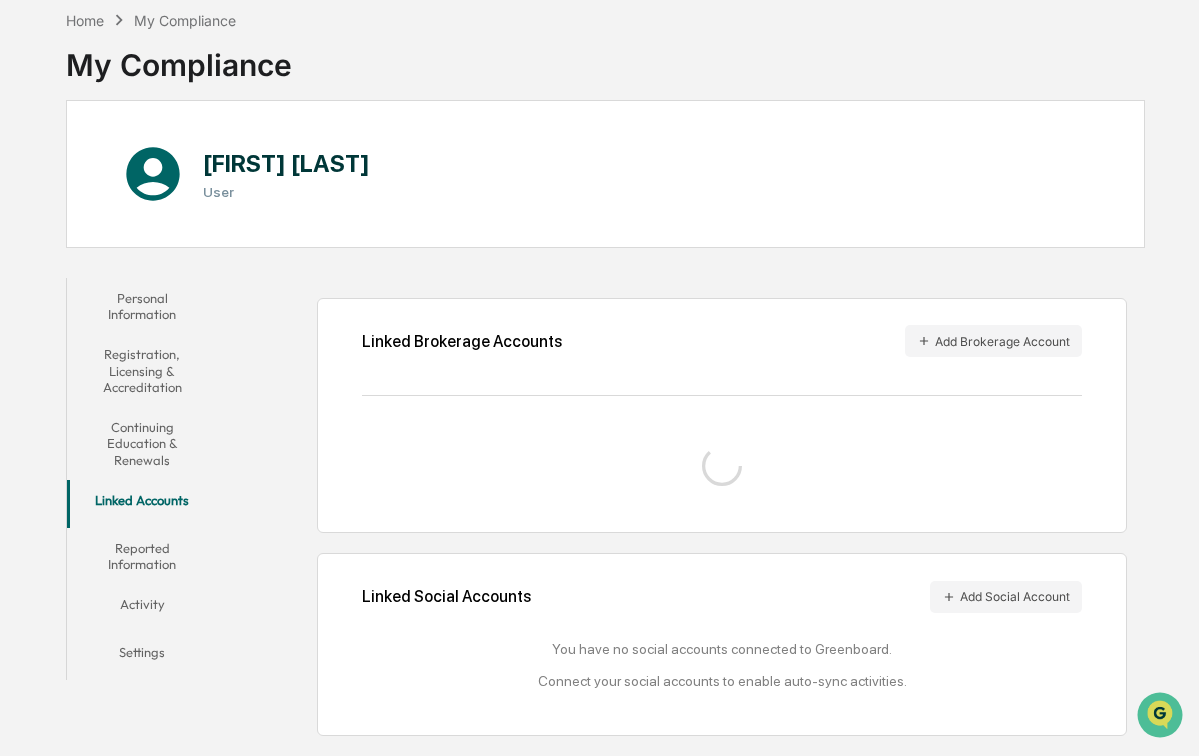 scroll, scrollTop: 135, scrollLeft: 0, axis: vertical 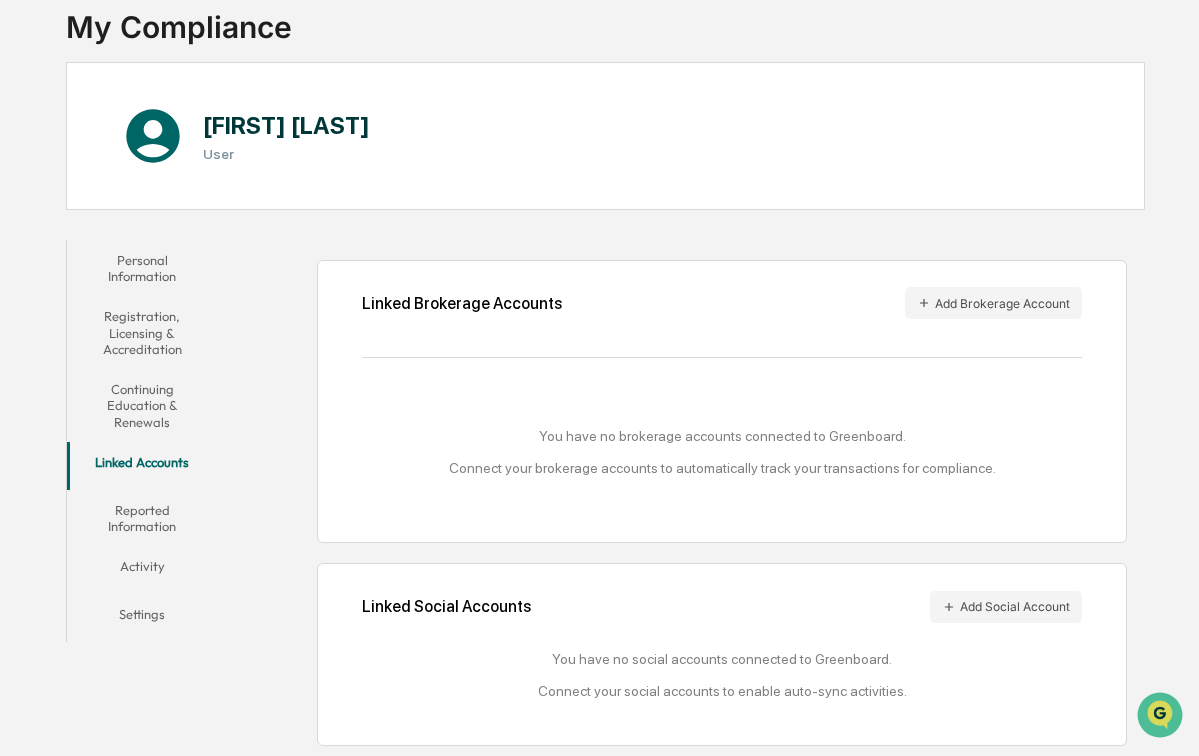 click on "Reported Information" at bounding box center (142, 518) 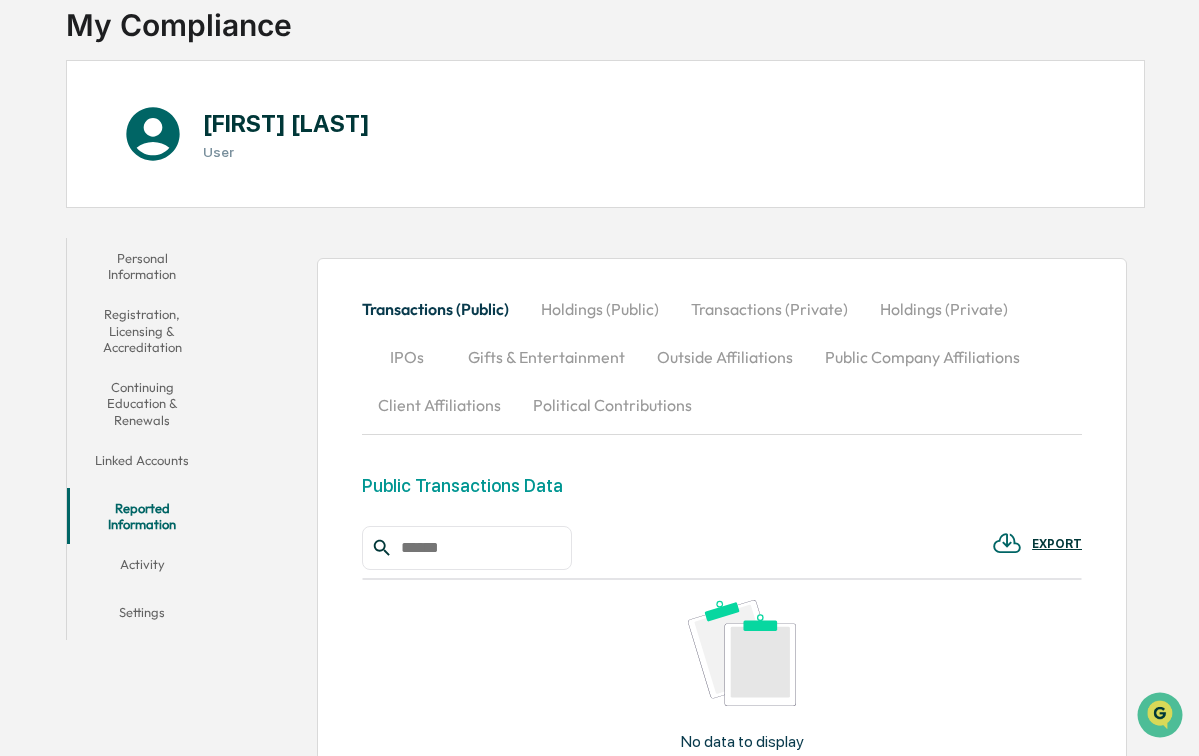 click on "Linked Accounts" at bounding box center [142, 464] 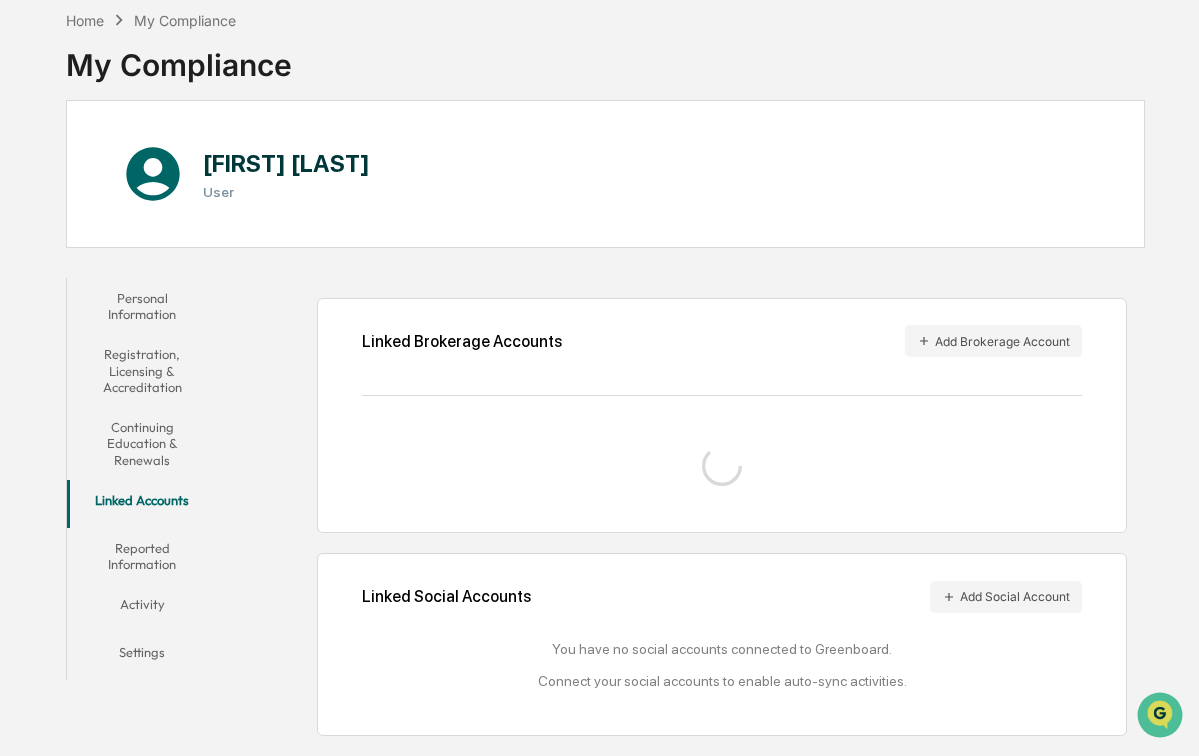 scroll, scrollTop: 135, scrollLeft: 0, axis: vertical 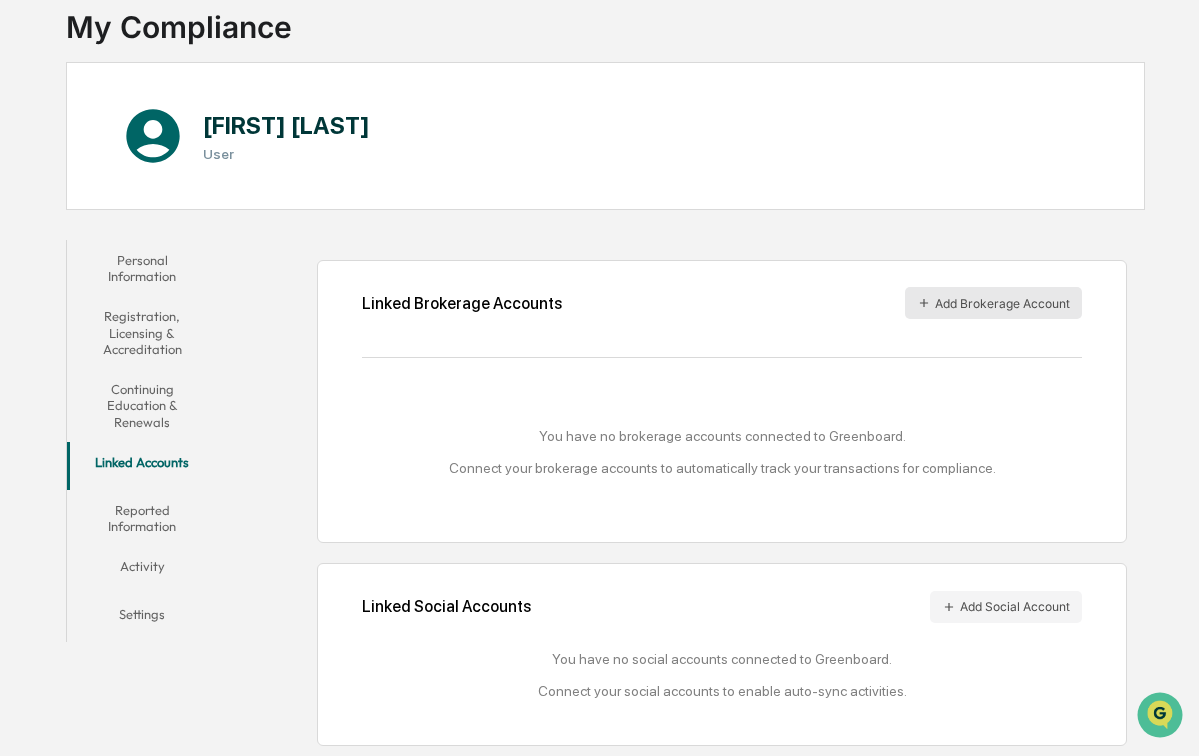 click on "Add Brokerage Account" at bounding box center [993, 303] 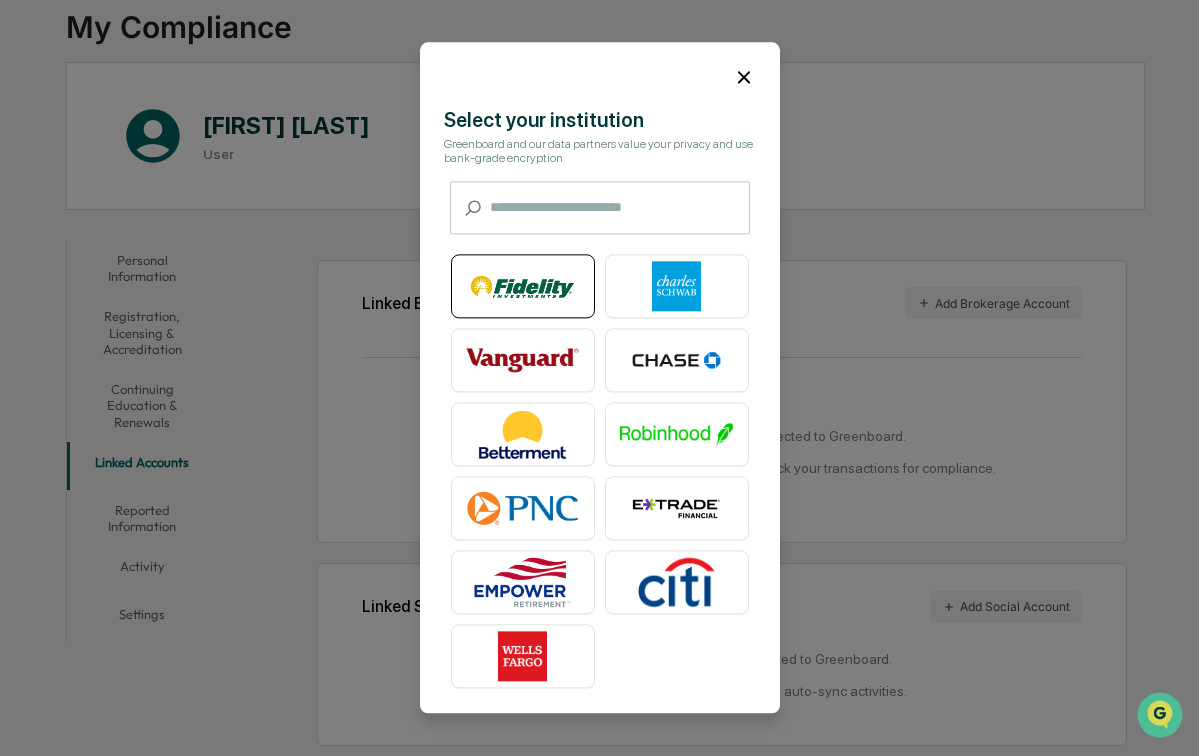 click at bounding box center [523, 287] 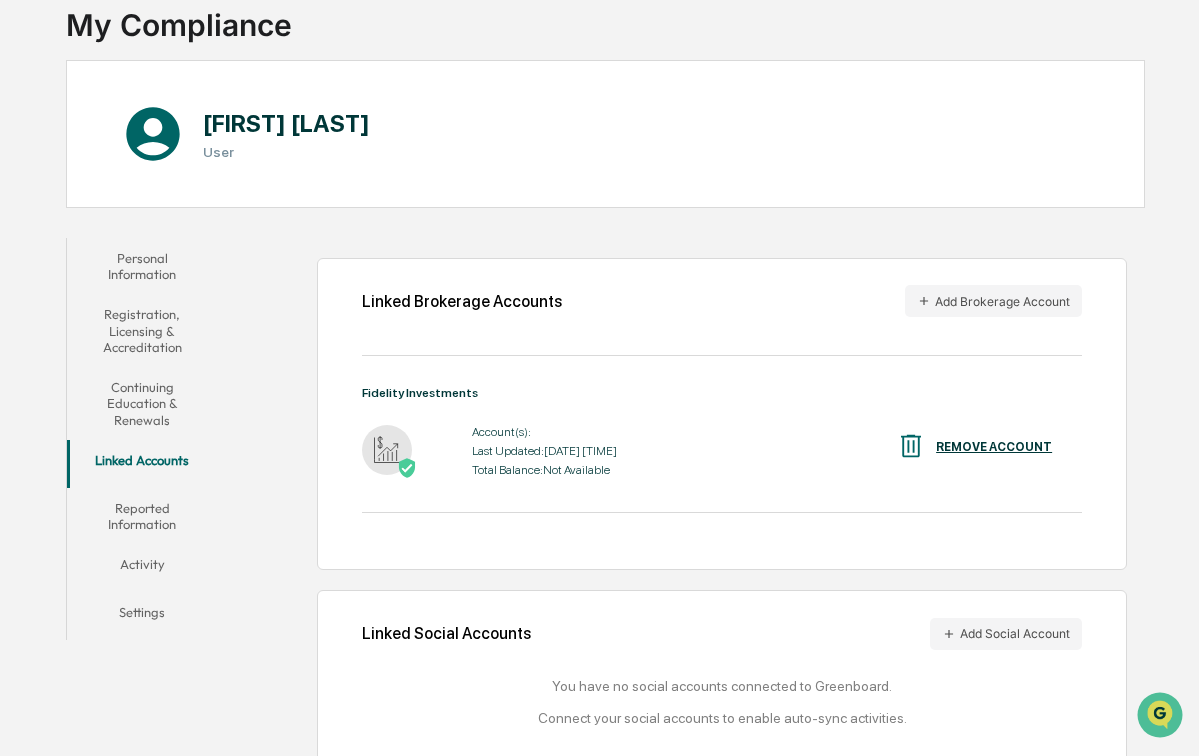 scroll, scrollTop: 163, scrollLeft: 0, axis: vertical 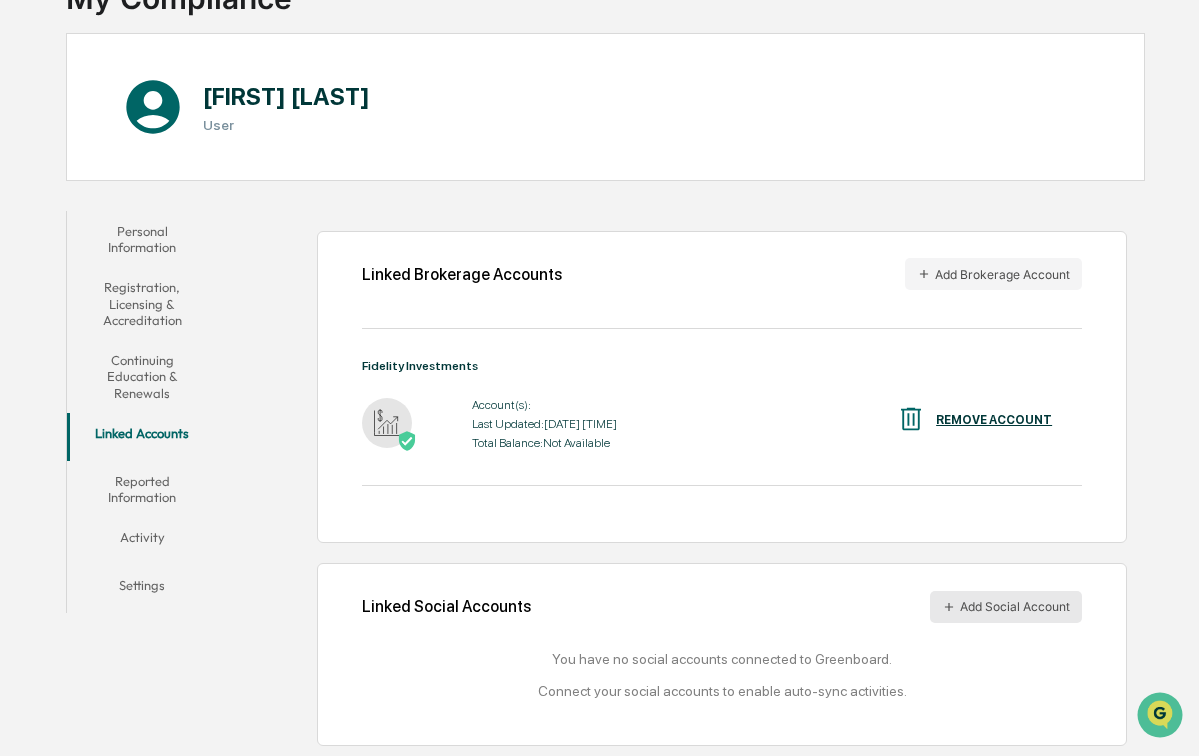 click on "Add Social Account" at bounding box center [1006, 607] 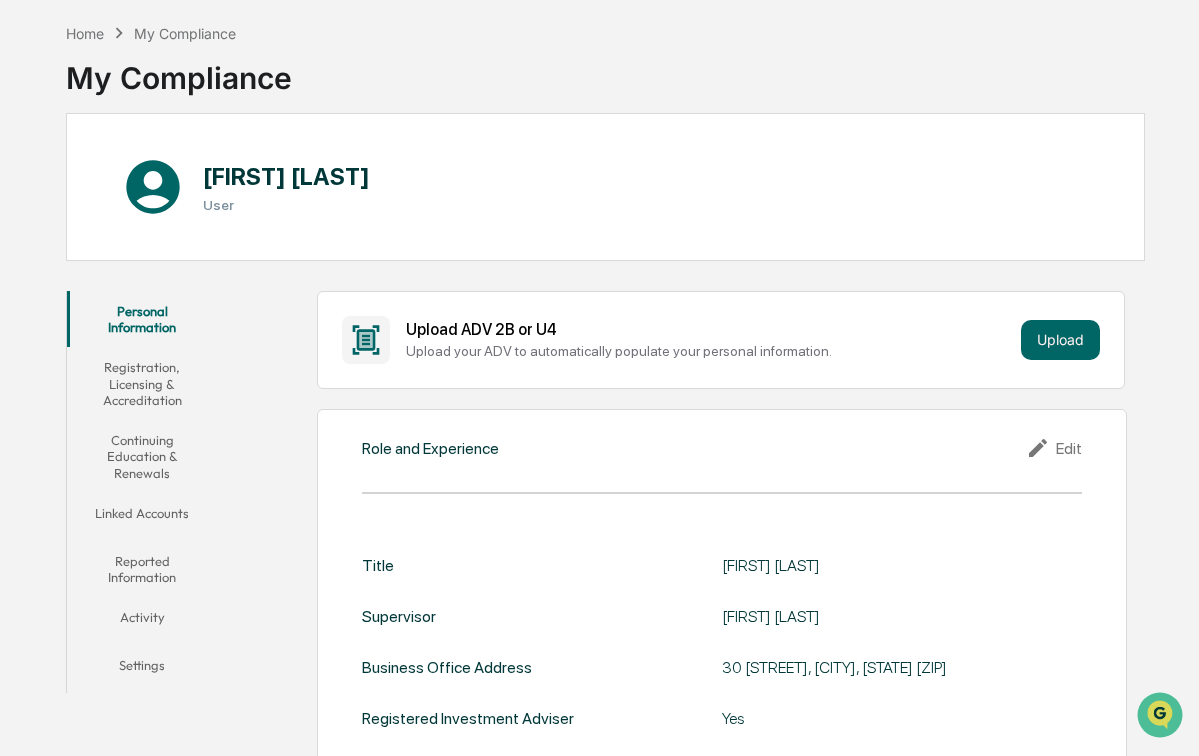 scroll, scrollTop: 0, scrollLeft: 0, axis: both 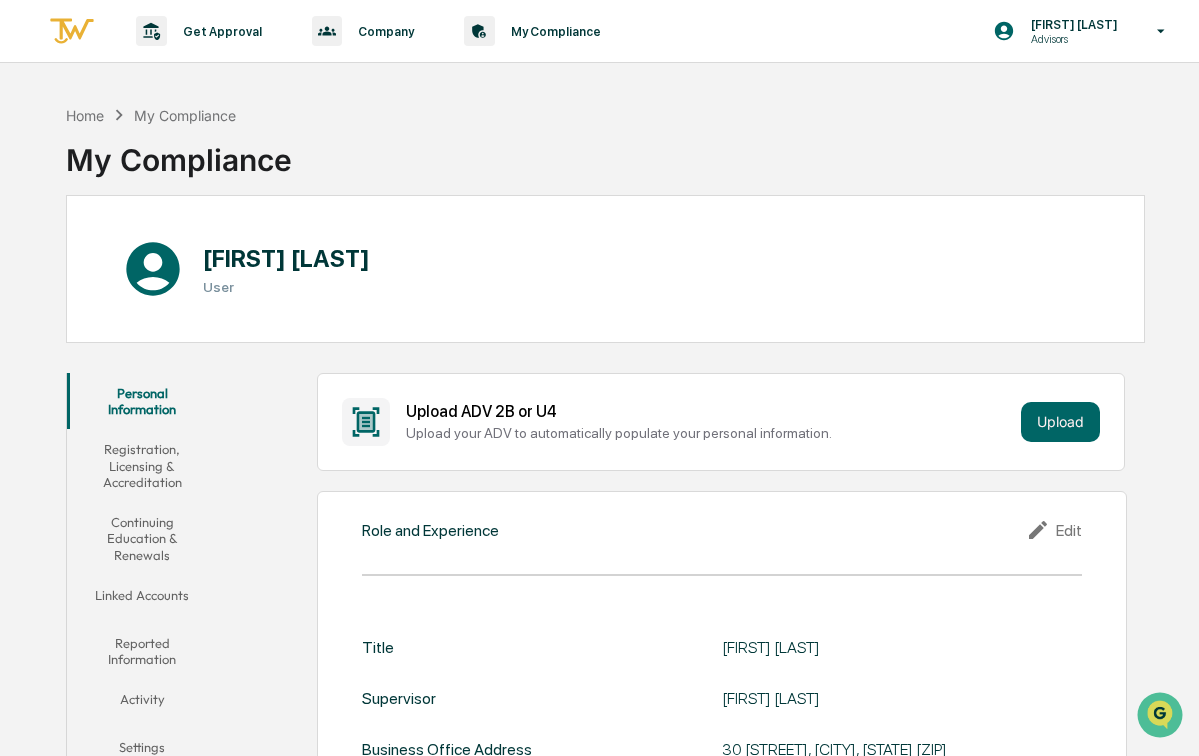 click on "Registration, Licensing & Accreditation" at bounding box center (142, 465) 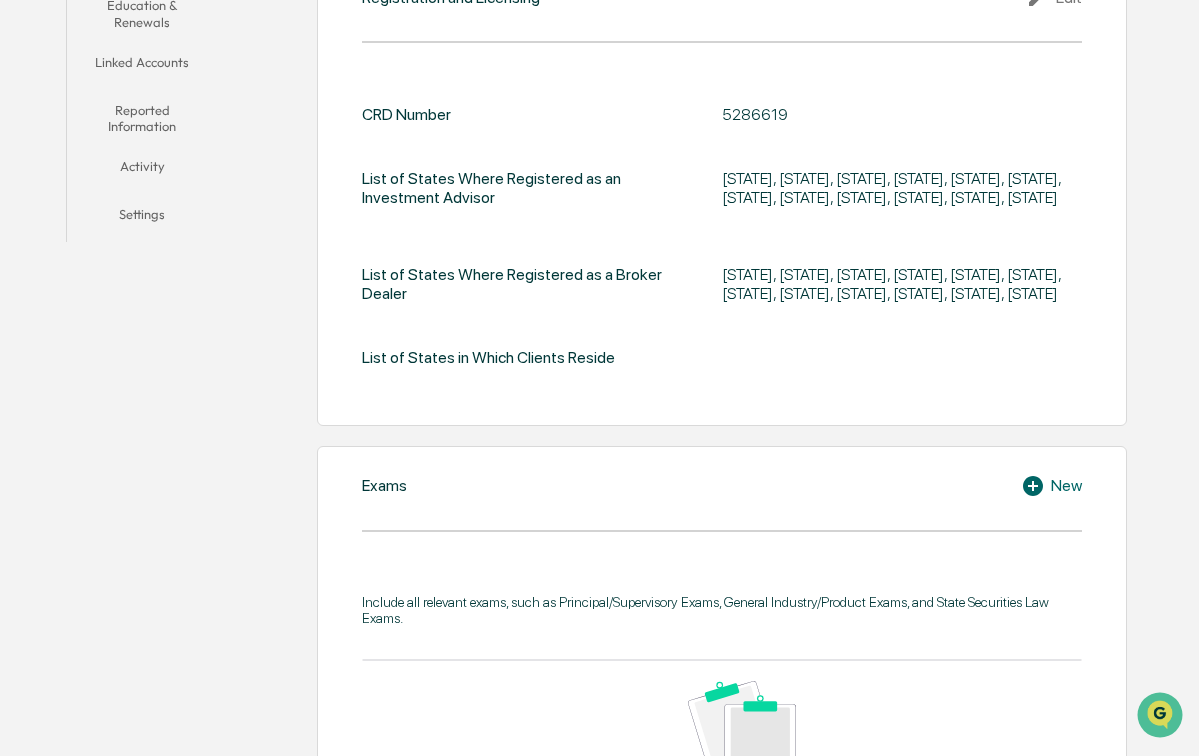 scroll, scrollTop: 776, scrollLeft: 0, axis: vertical 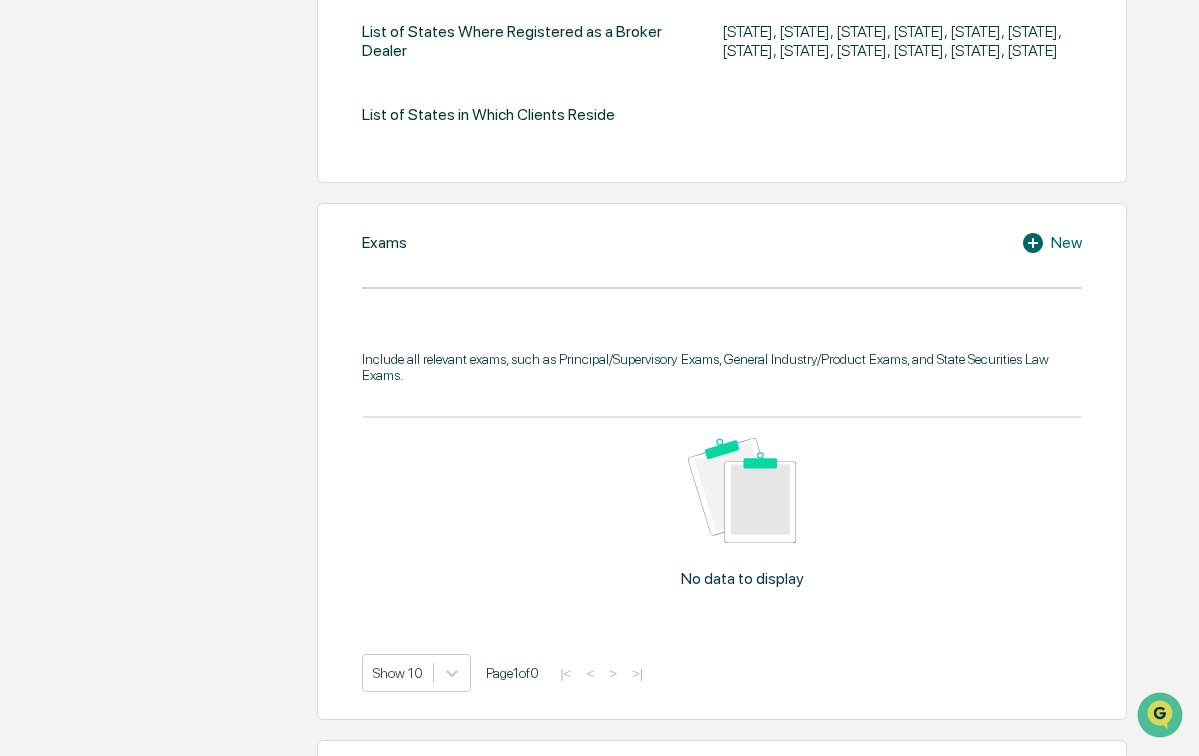click on "New" at bounding box center [1051, 243] 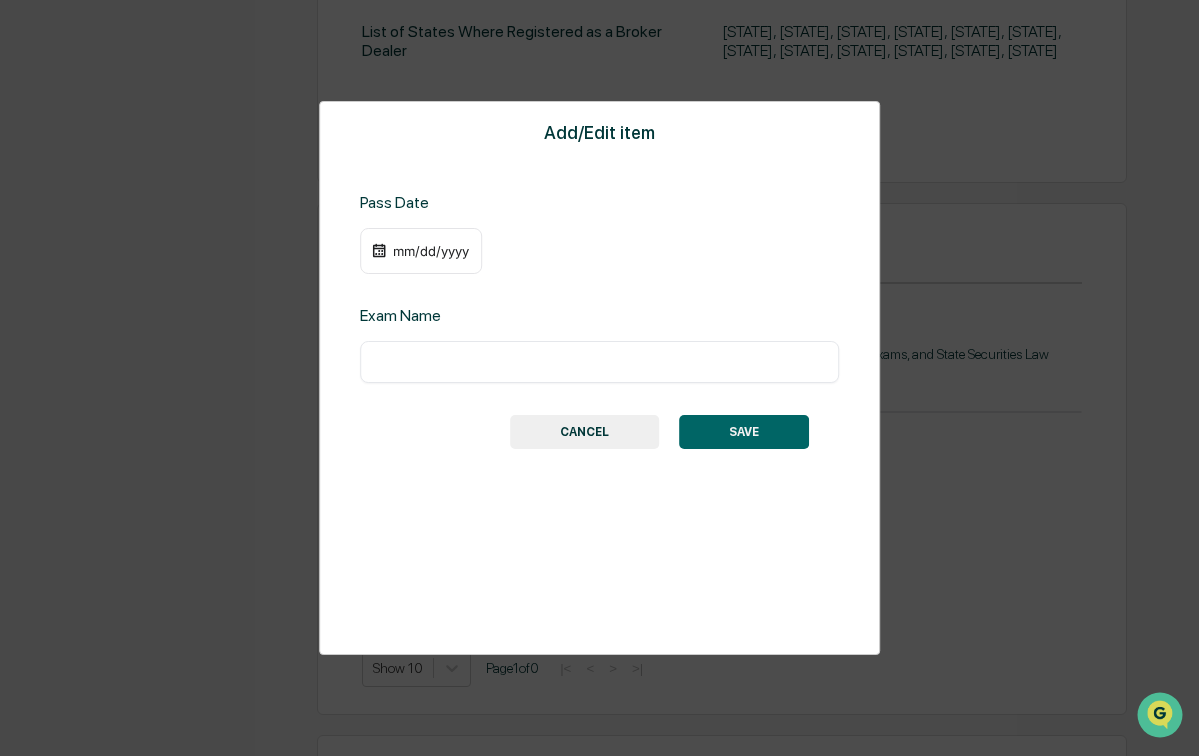 click at bounding box center (600, 362) 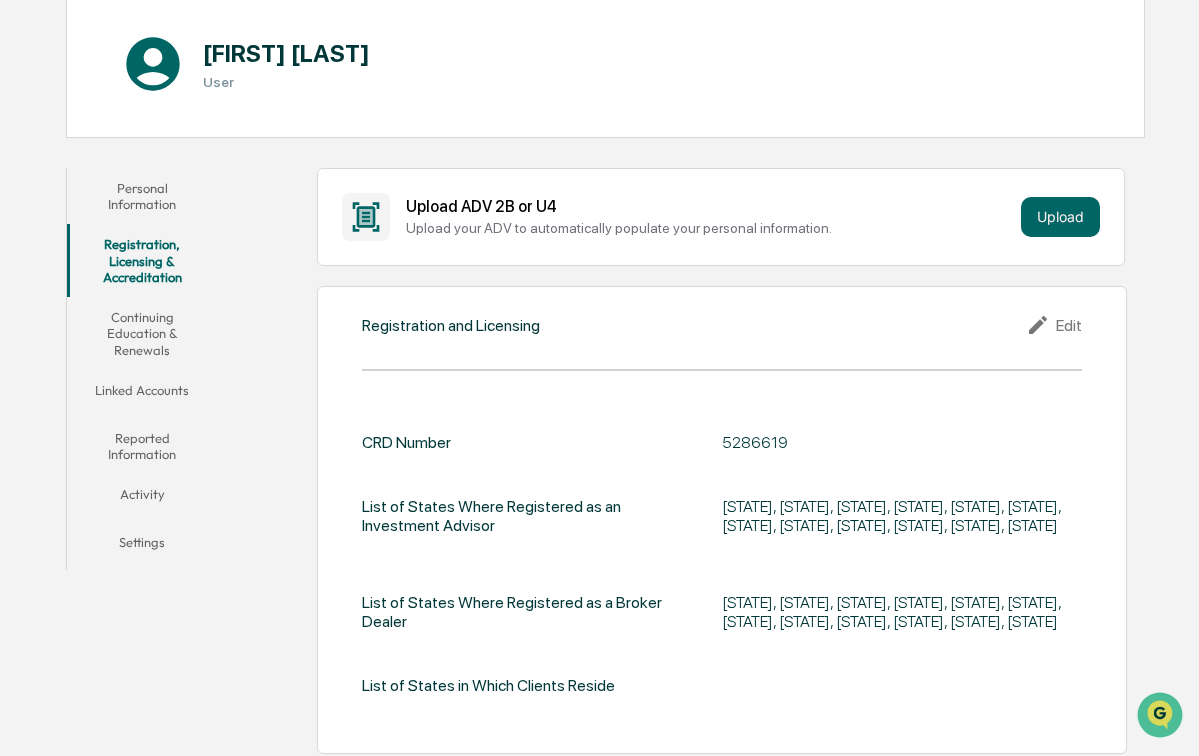 scroll, scrollTop: 422, scrollLeft: 0, axis: vertical 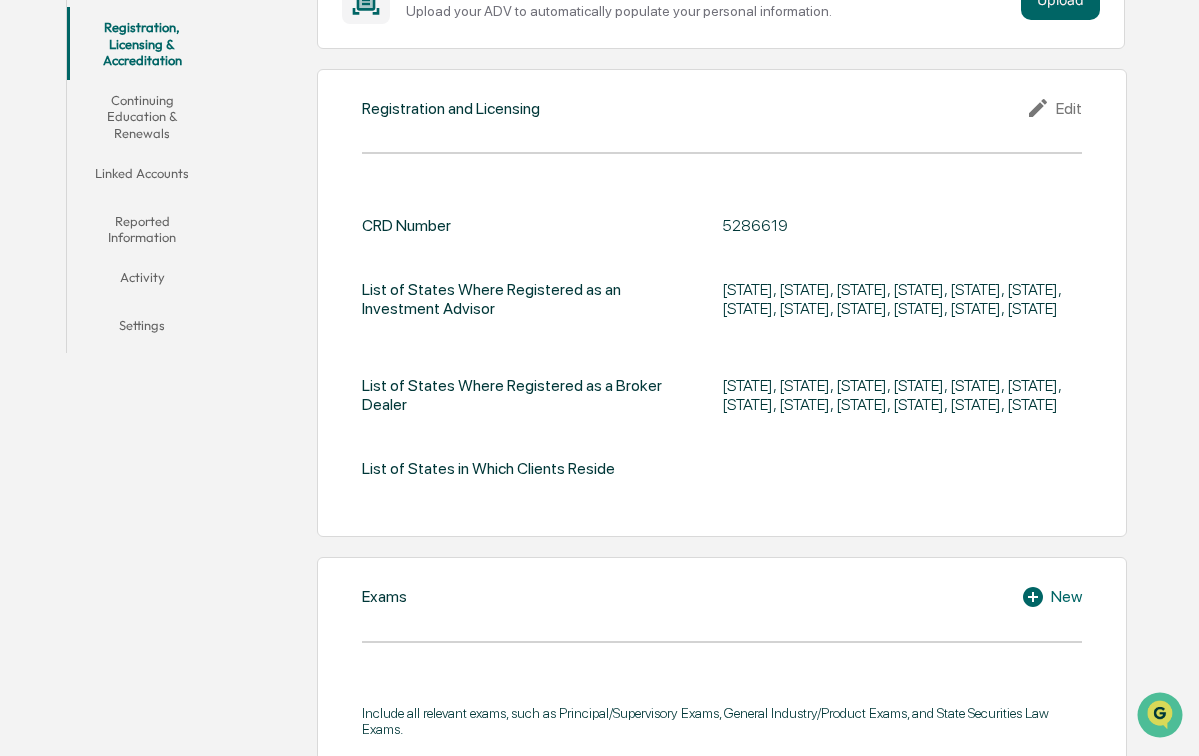 click on "Linked Accounts" at bounding box center [142, 177] 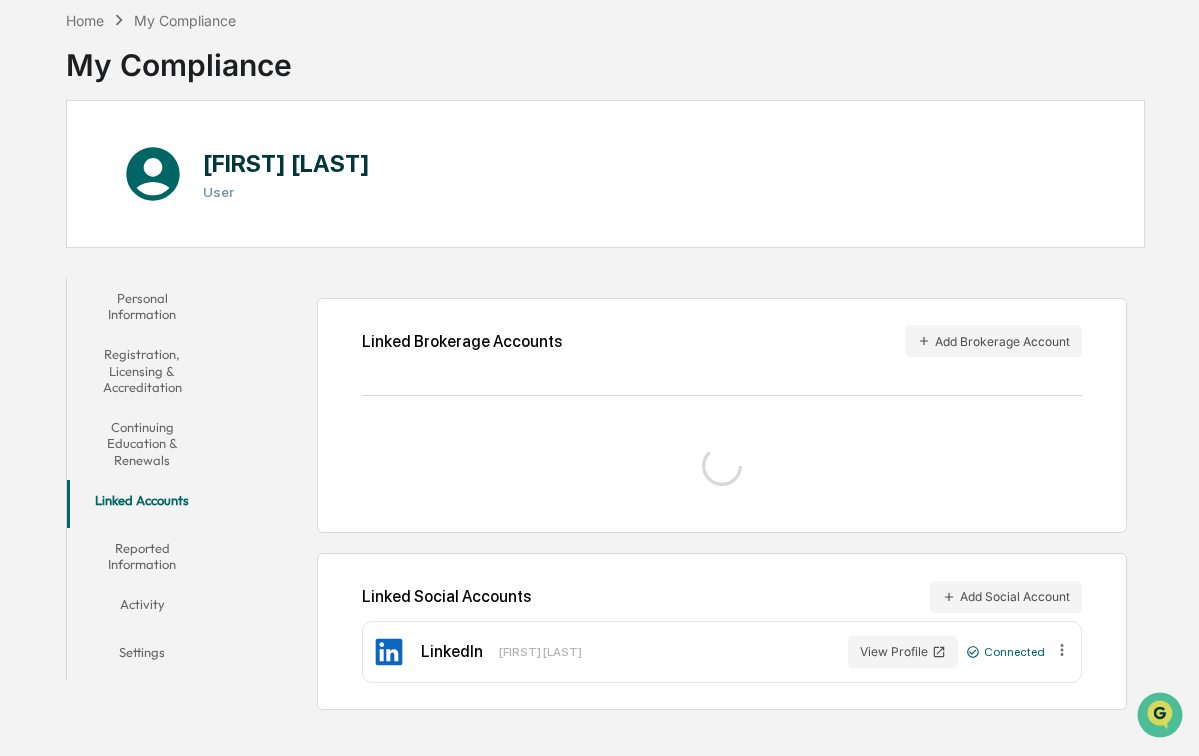 scroll, scrollTop: 134, scrollLeft: 0, axis: vertical 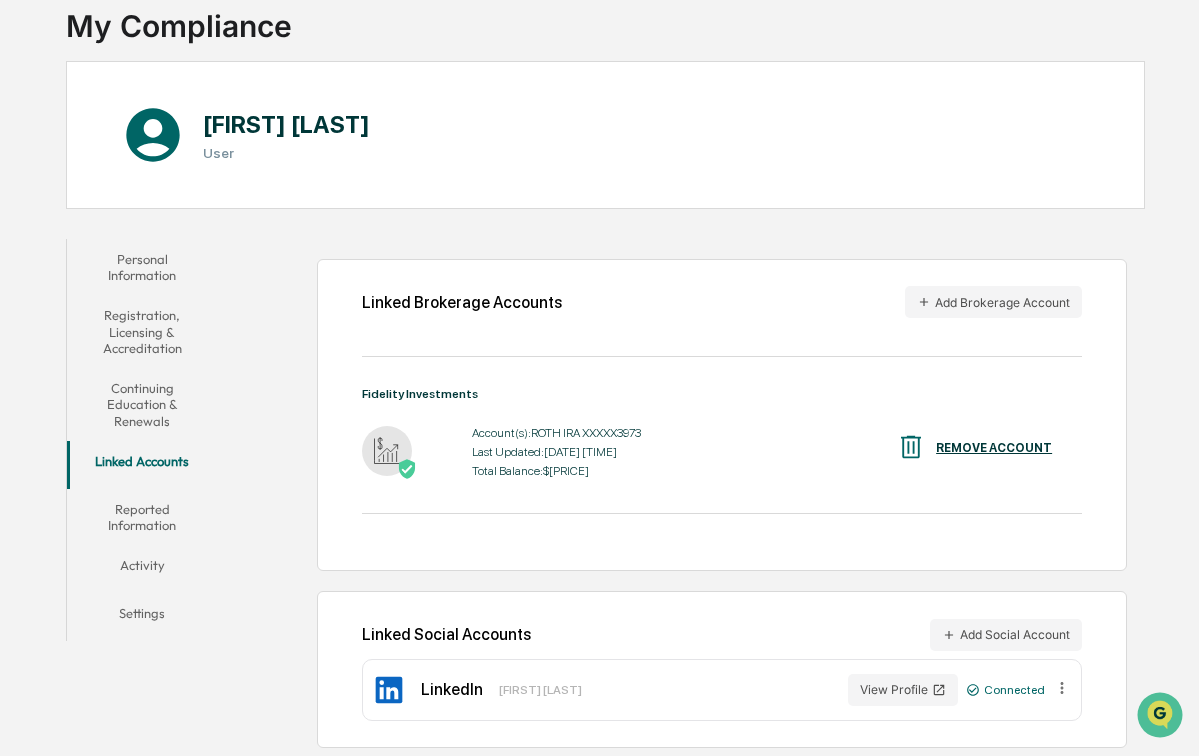 click on "Reported Information" at bounding box center [142, 517] 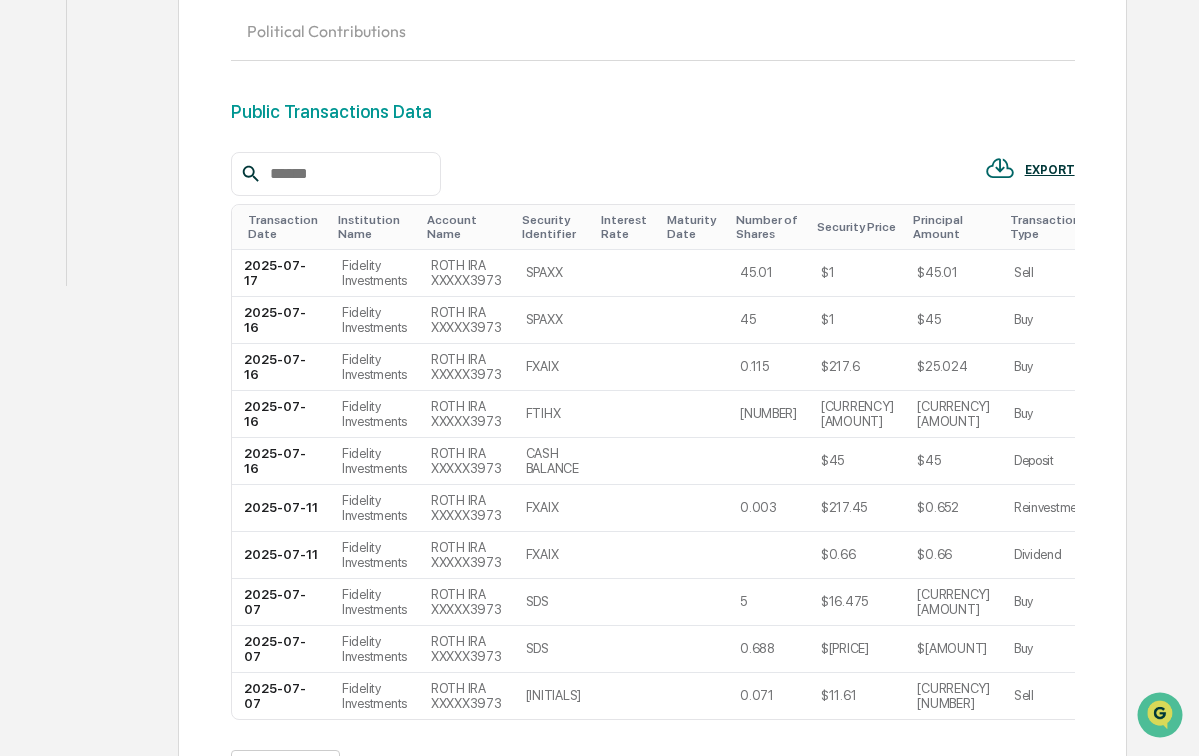 scroll, scrollTop: 520, scrollLeft: 0, axis: vertical 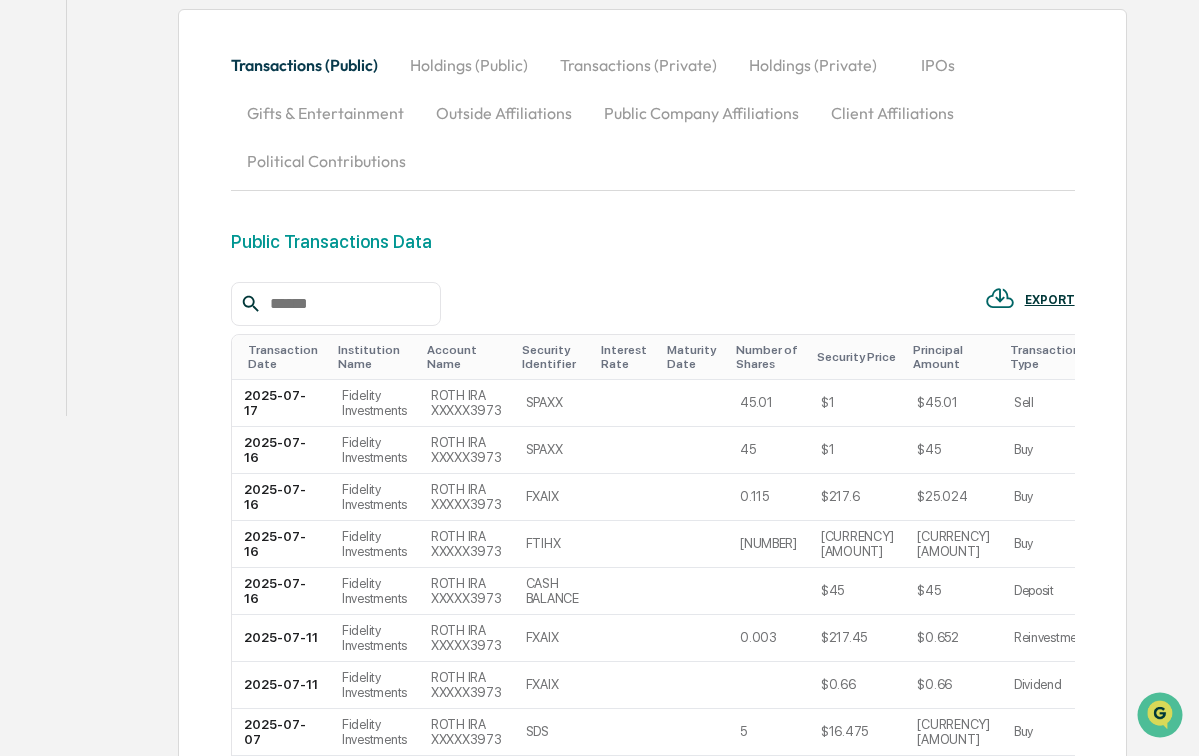 click on "Activity" at bounding box center [112, 344] 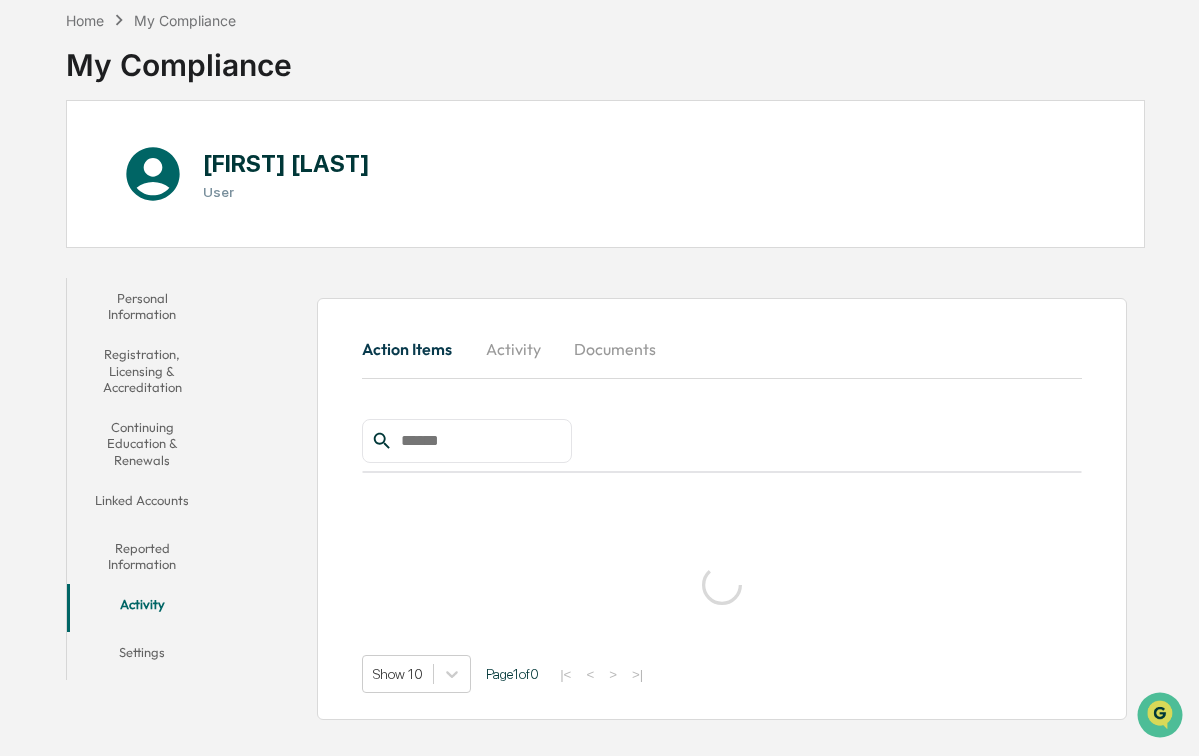 scroll, scrollTop: 100, scrollLeft: 0, axis: vertical 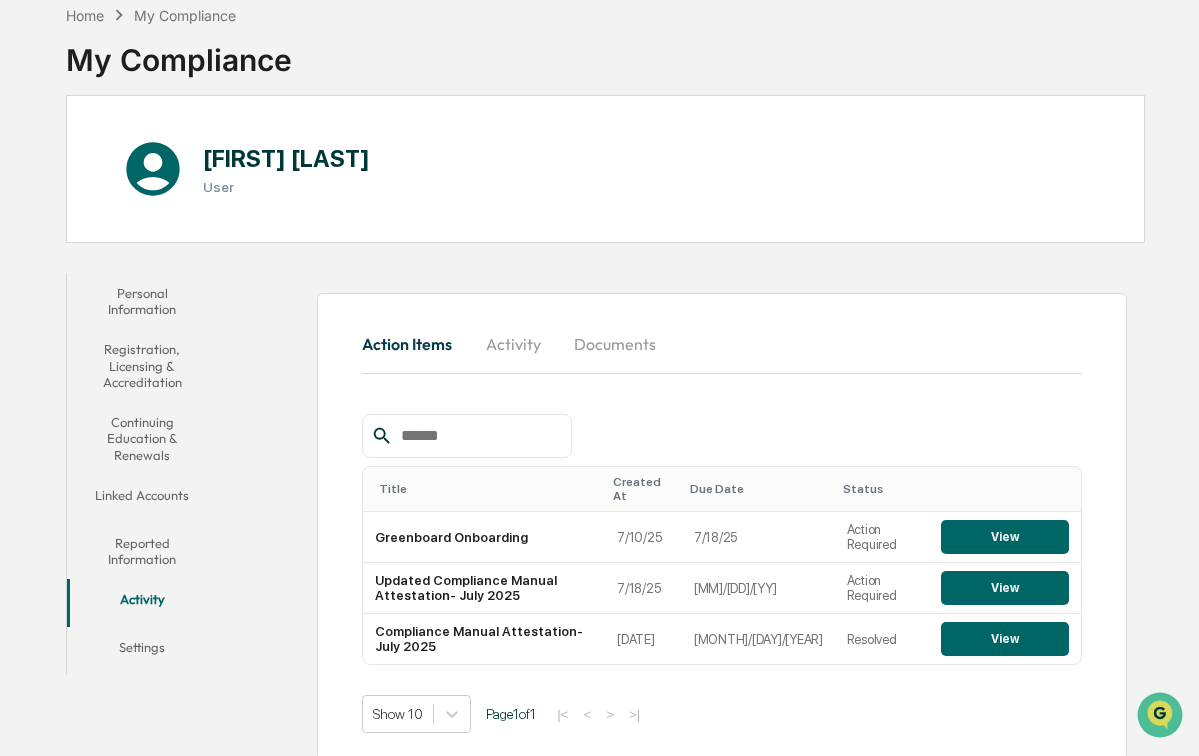 click on "Settings" at bounding box center [142, 651] 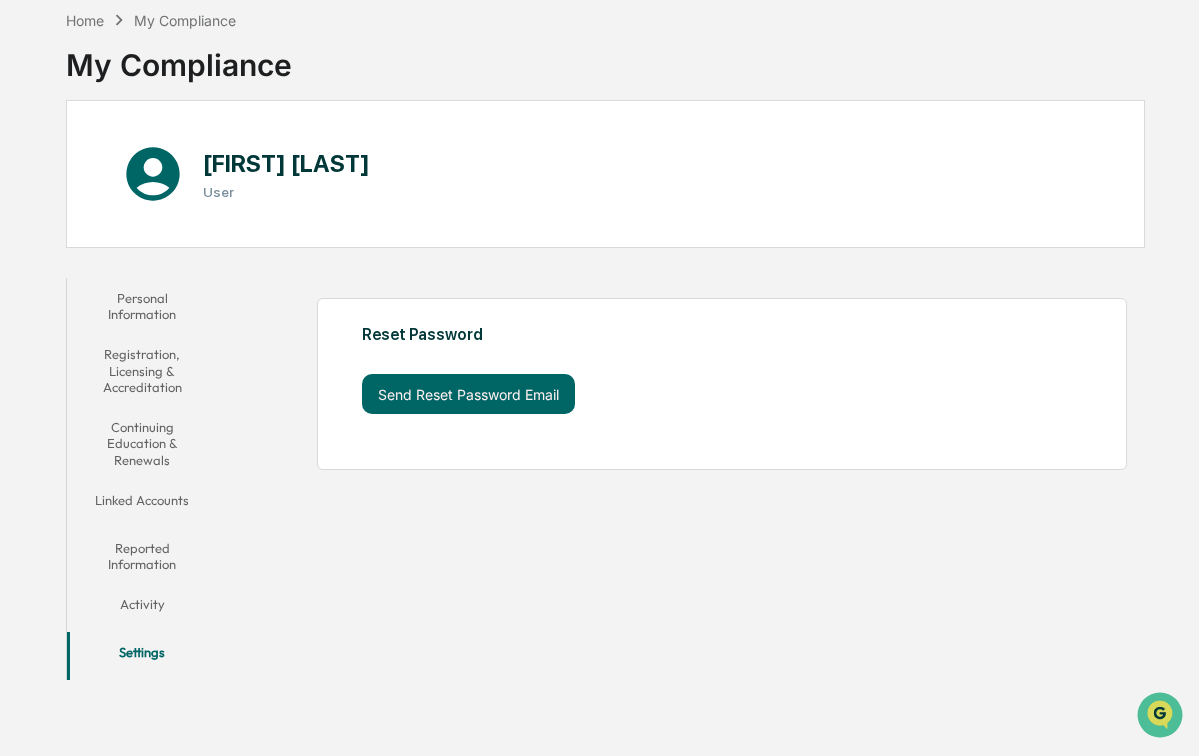 click on "Activity" at bounding box center (142, 608) 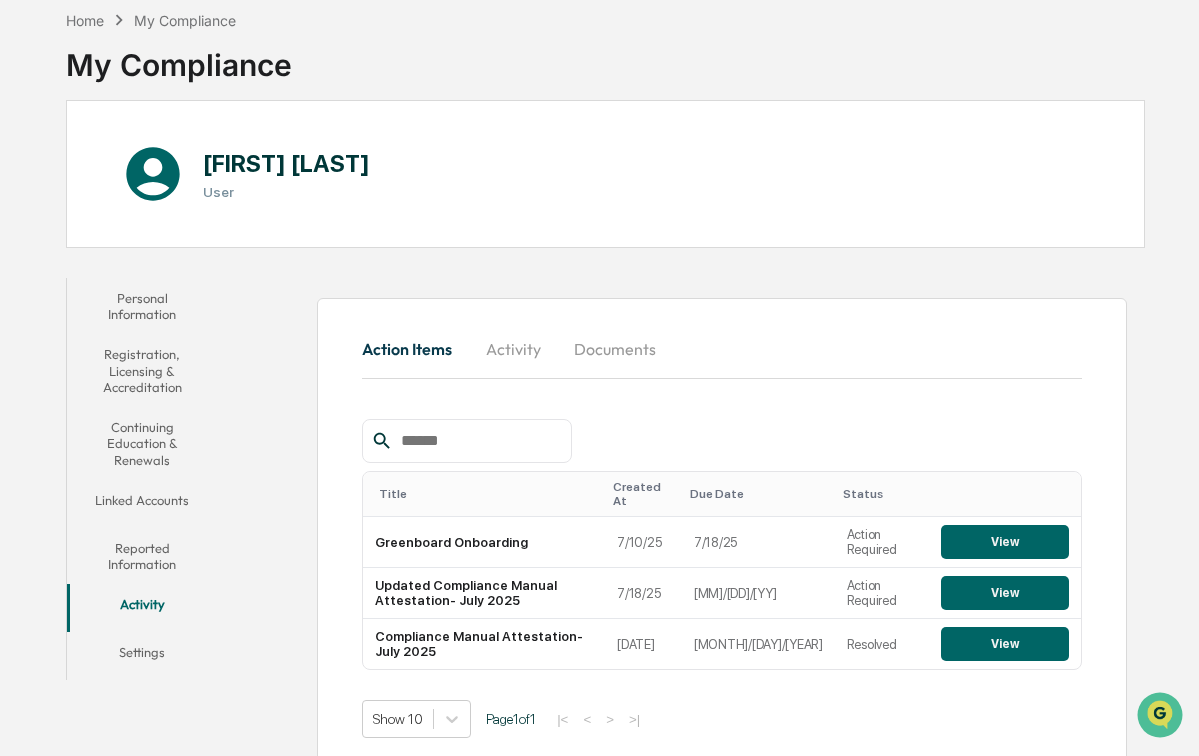 scroll, scrollTop: 0, scrollLeft: 0, axis: both 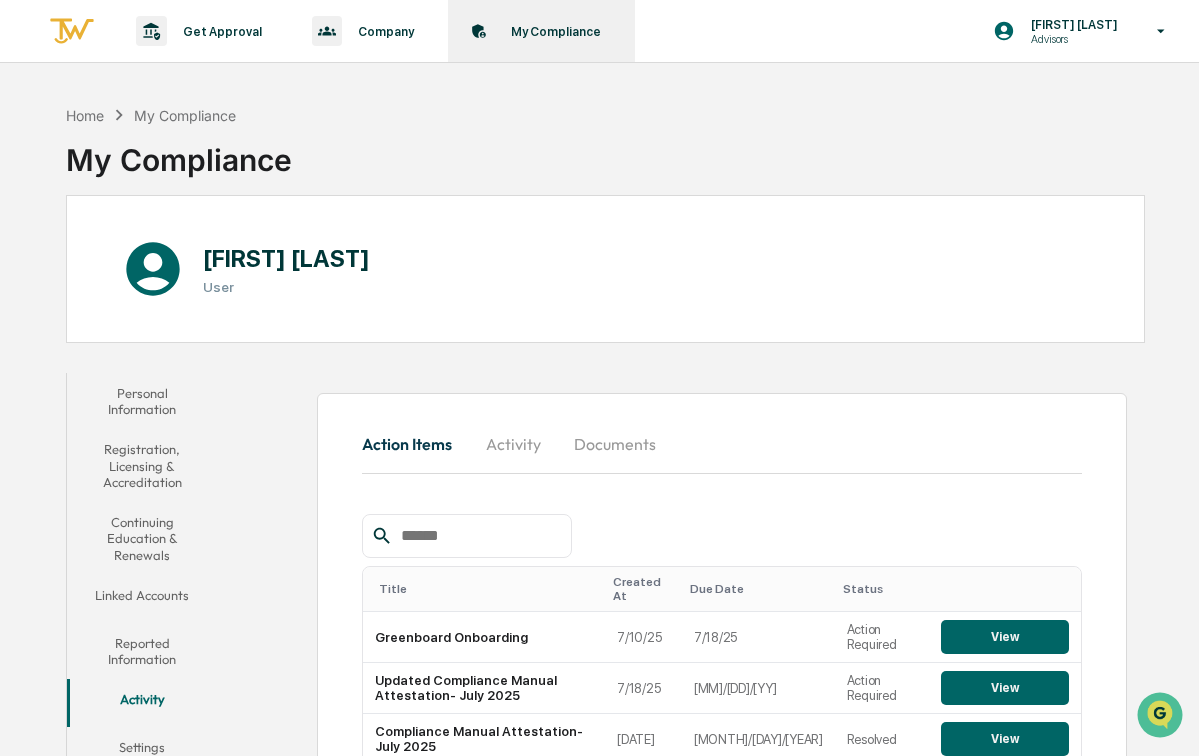 click on "My Compliance" at bounding box center (553, 31) 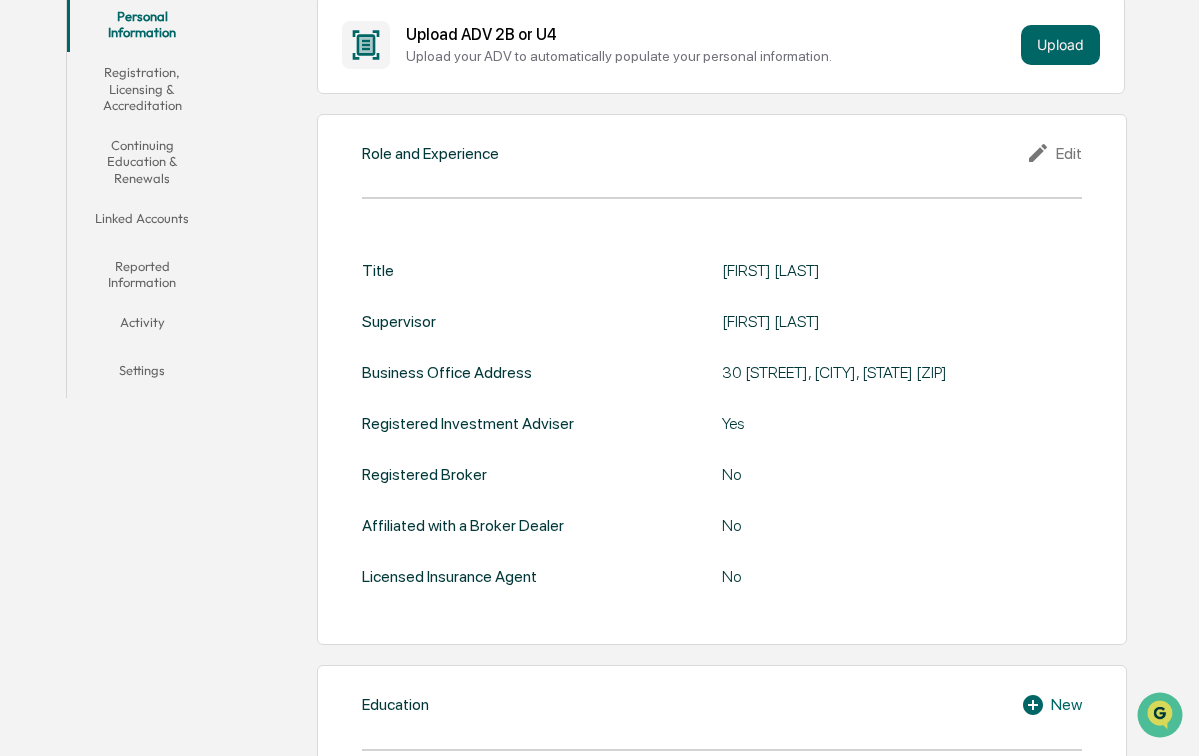 scroll, scrollTop: 362, scrollLeft: 0, axis: vertical 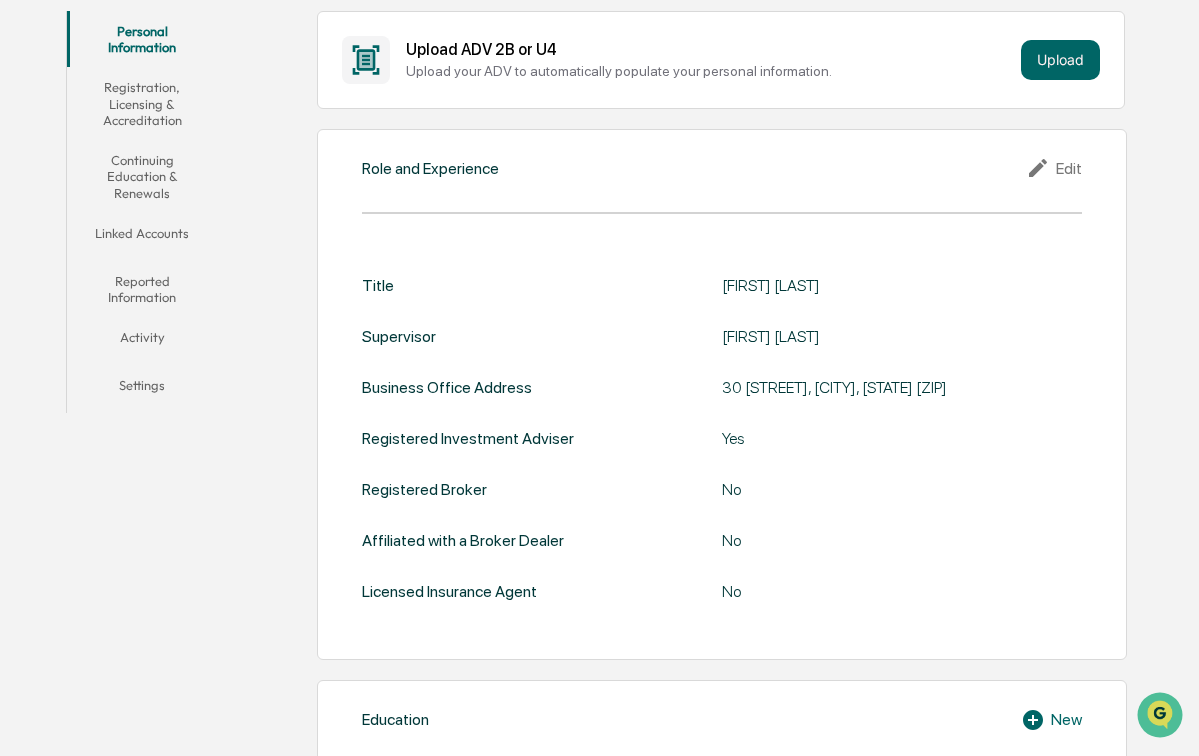 click on "Reported Information" at bounding box center [142, 289] 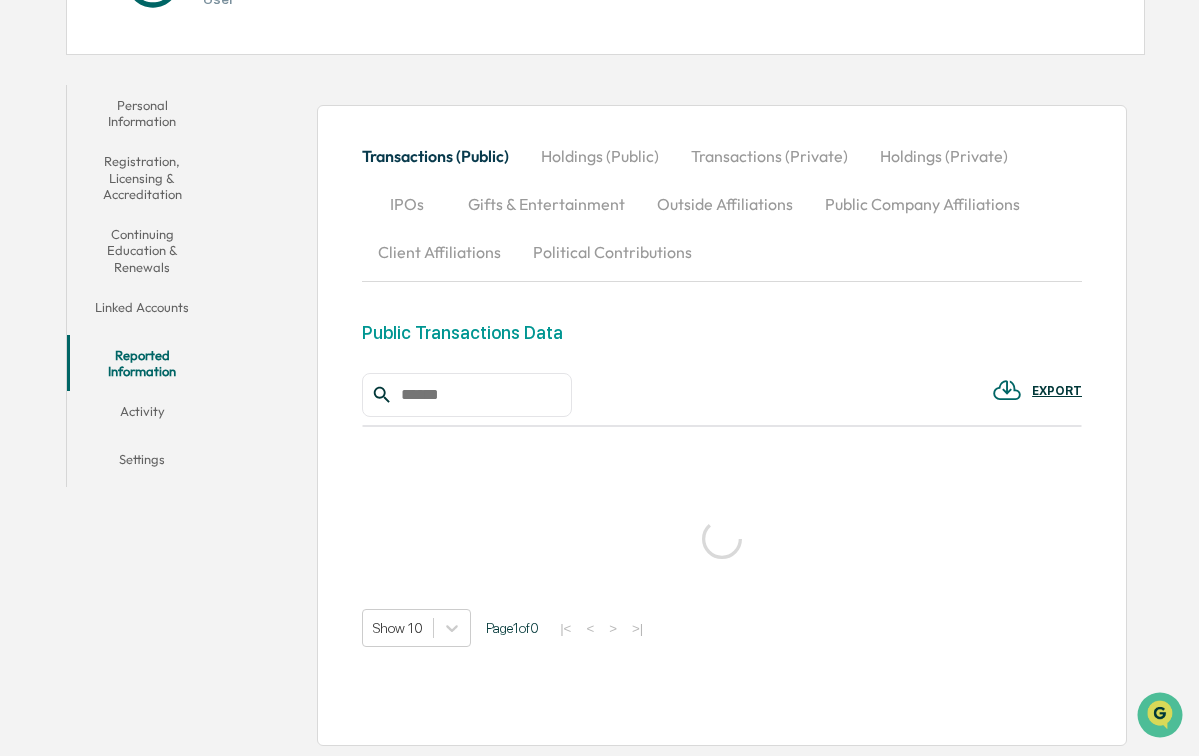 scroll, scrollTop: 362, scrollLeft: 0, axis: vertical 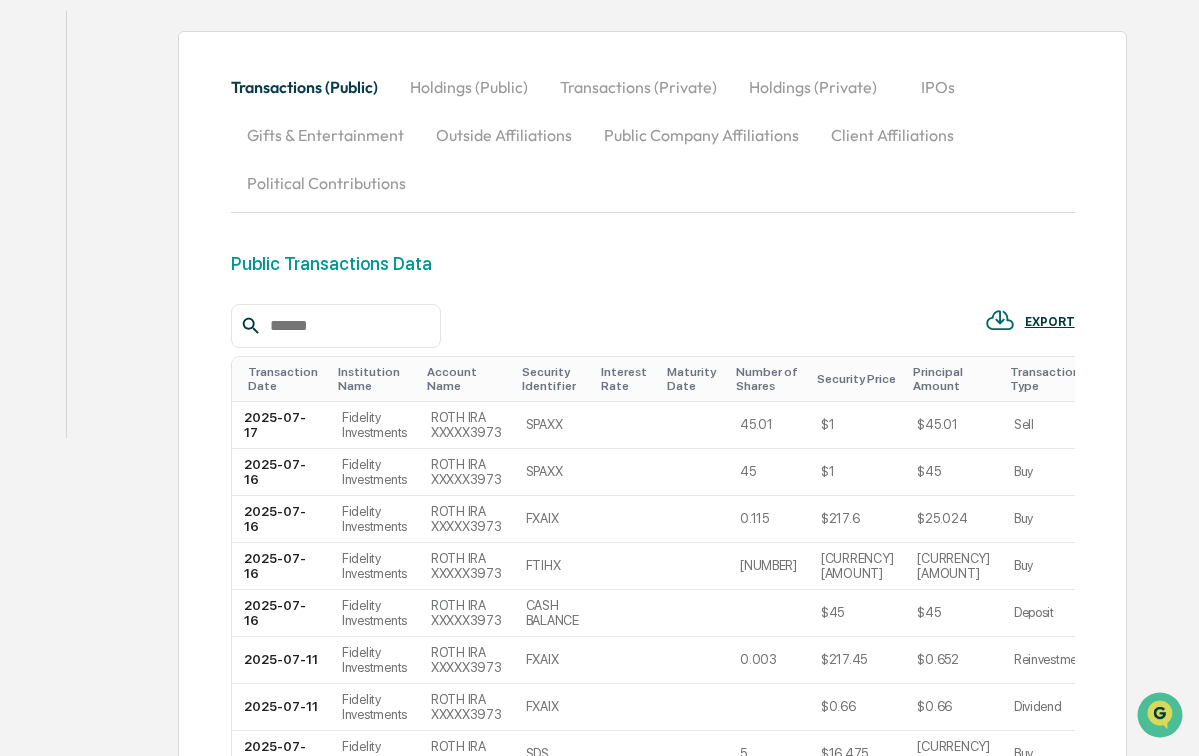 click on "Activity" at bounding box center [112, 366] 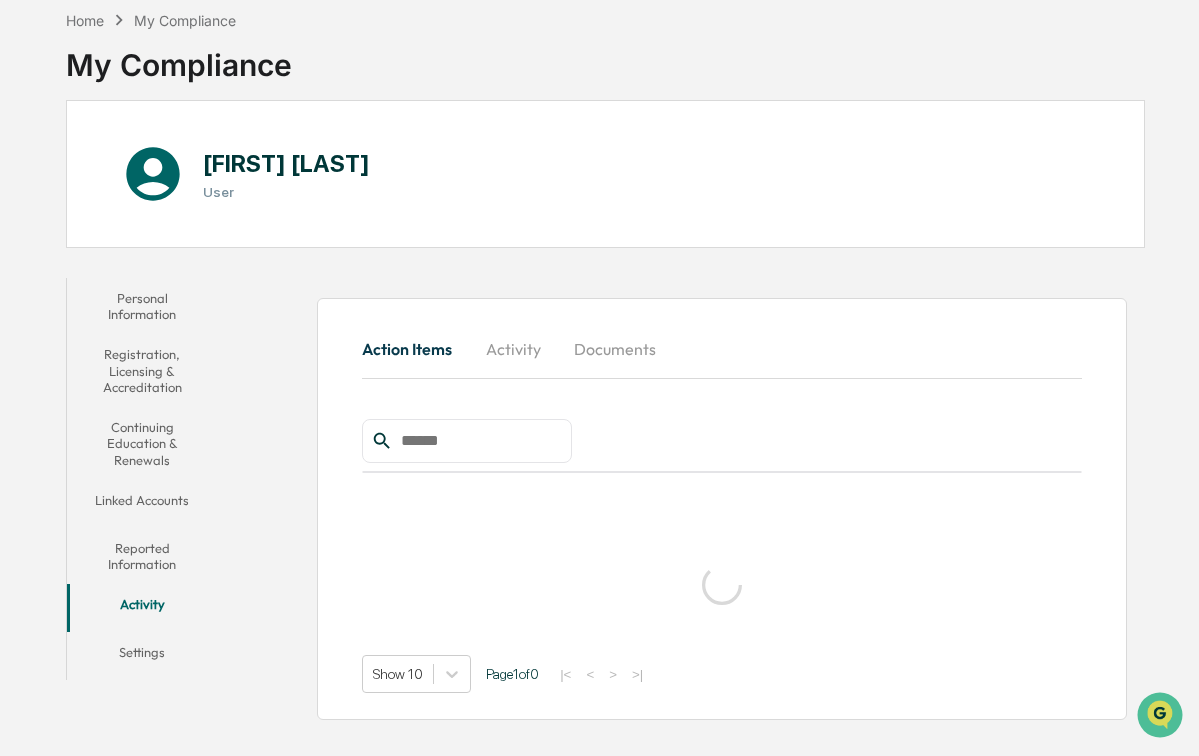 scroll, scrollTop: 100, scrollLeft: 0, axis: vertical 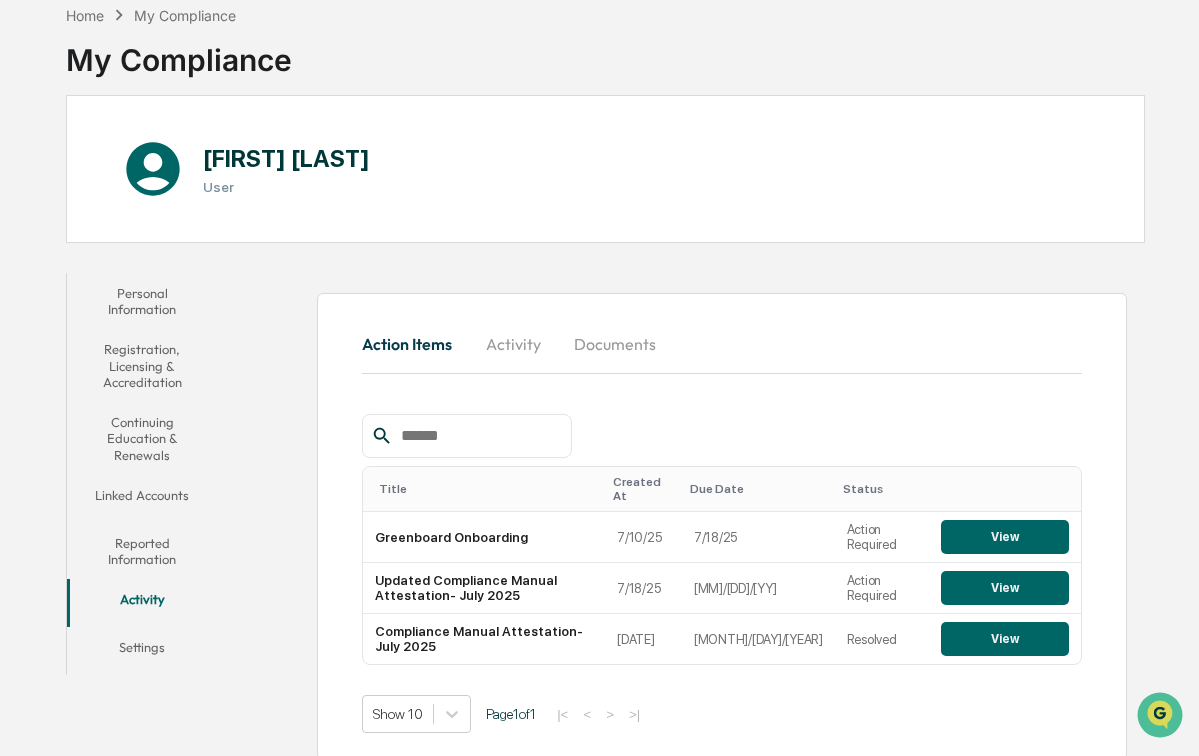 click on "Settings" at bounding box center [142, 651] 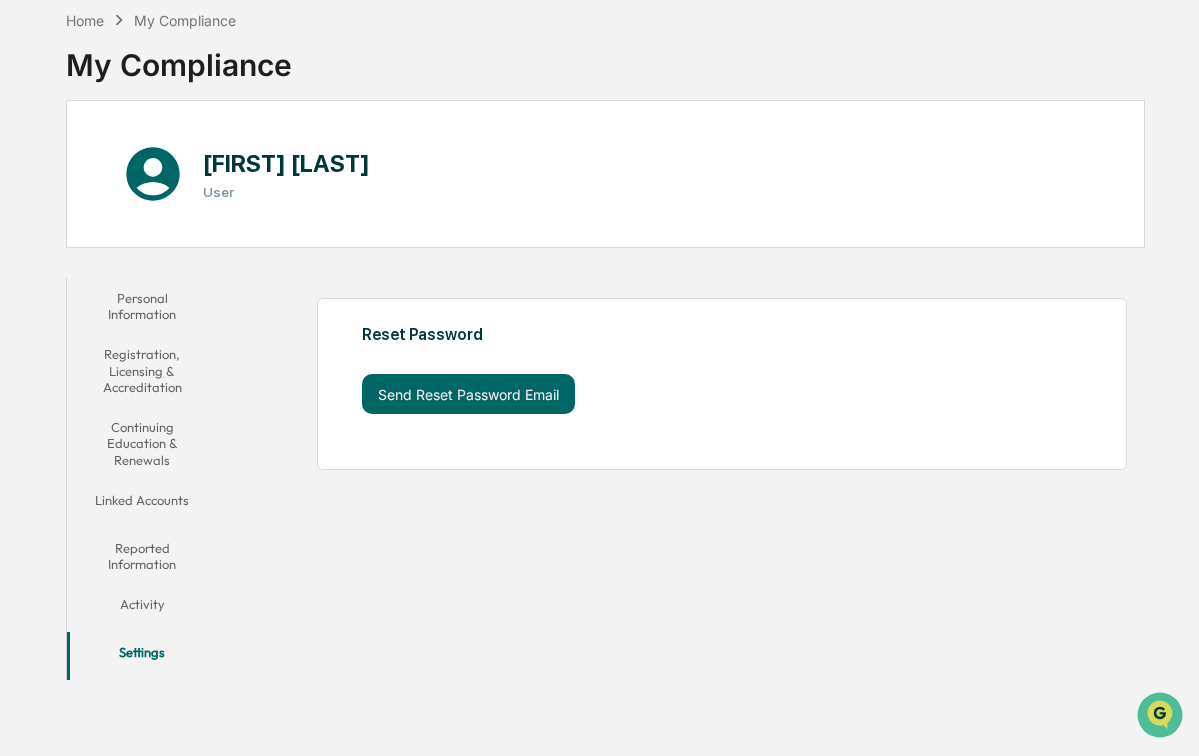 click on "Personal Information" at bounding box center (142, 306) 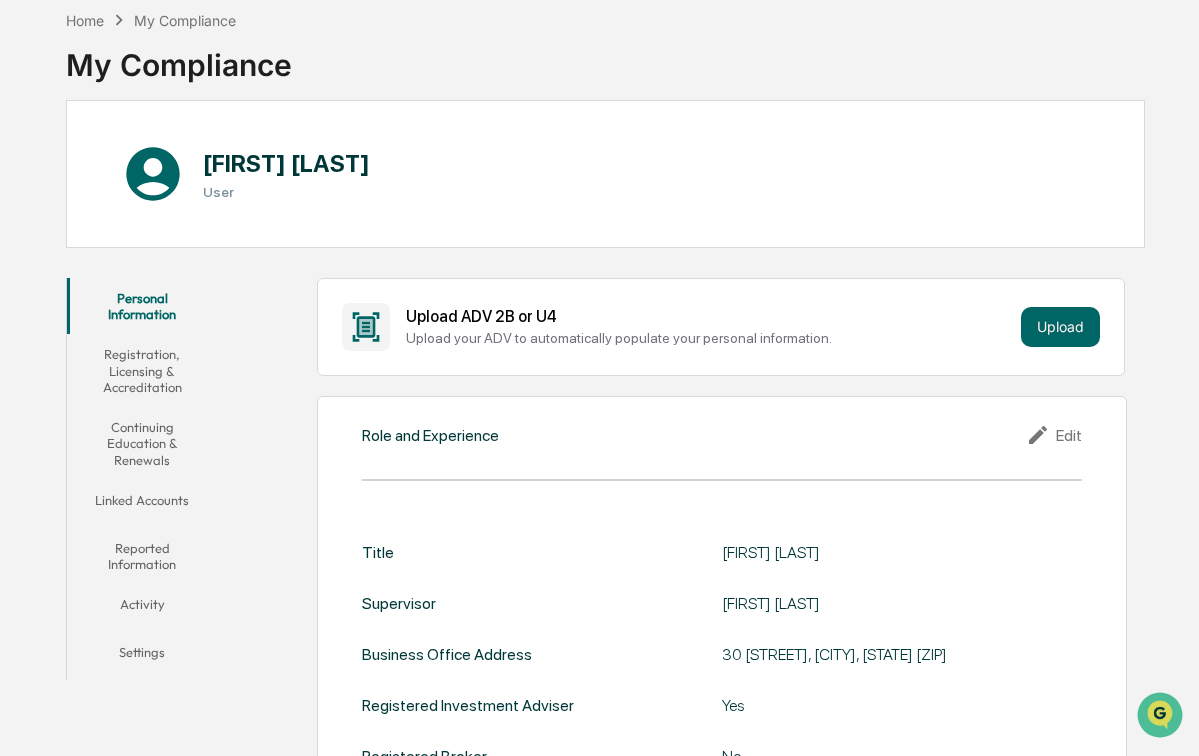 scroll, scrollTop: 0, scrollLeft: 0, axis: both 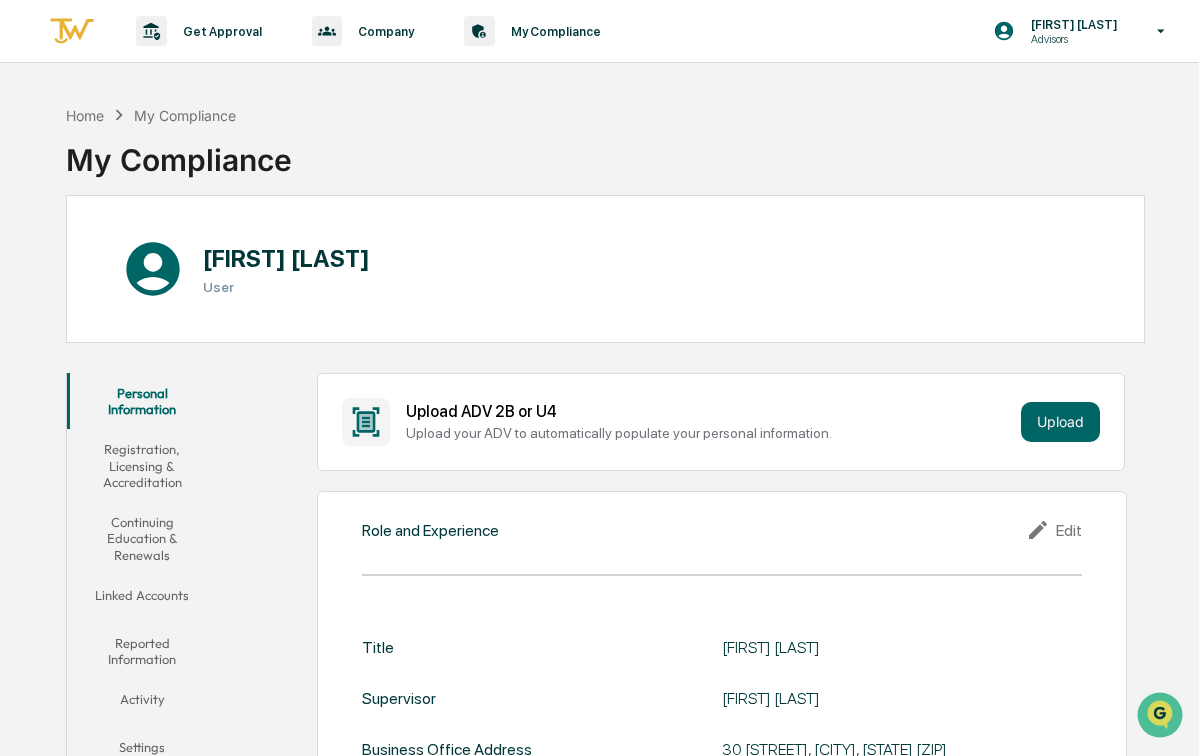 click at bounding box center [72, 31] 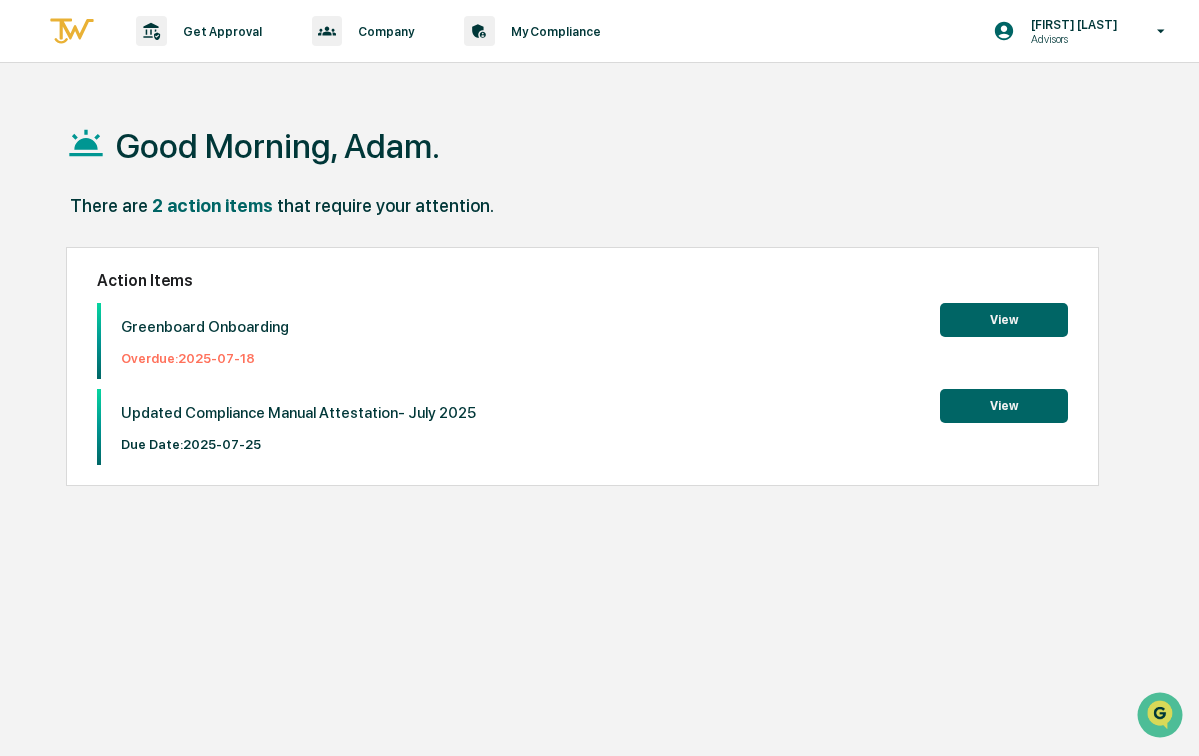 click on "View" at bounding box center [1004, 320] 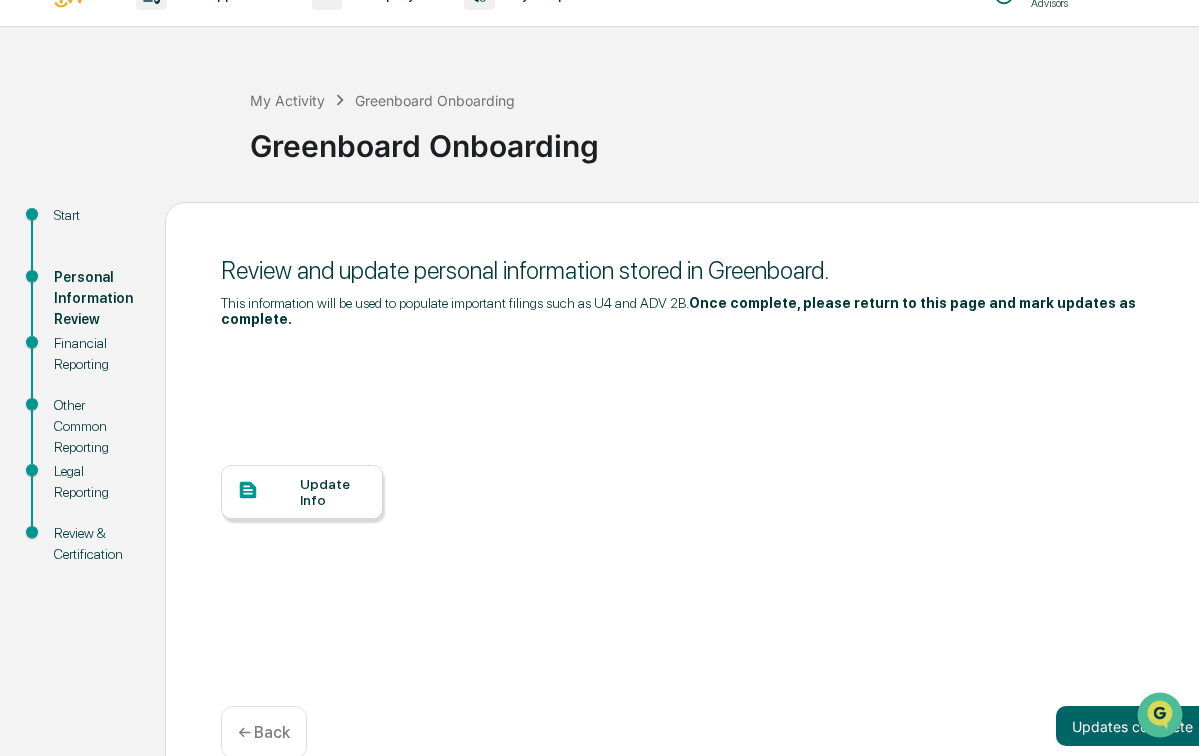 scroll, scrollTop: 74, scrollLeft: 0, axis: vertical 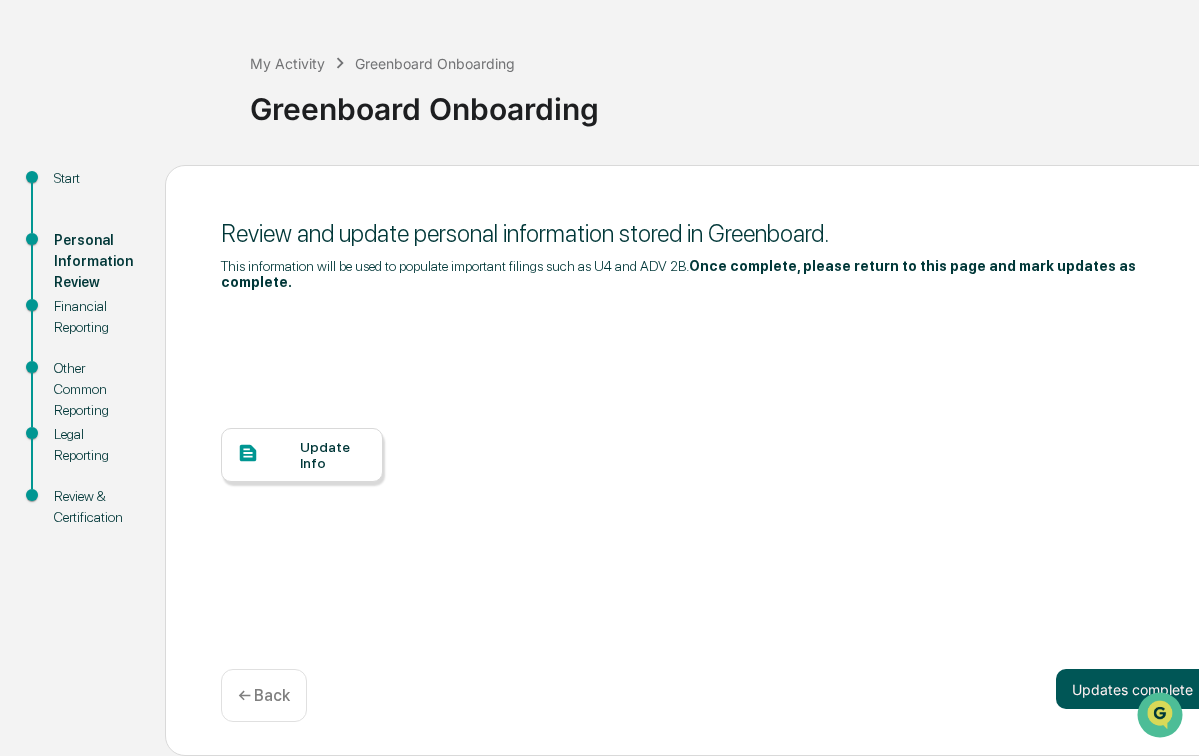 click on "Updates complete" at bounding box center (1132, 689) 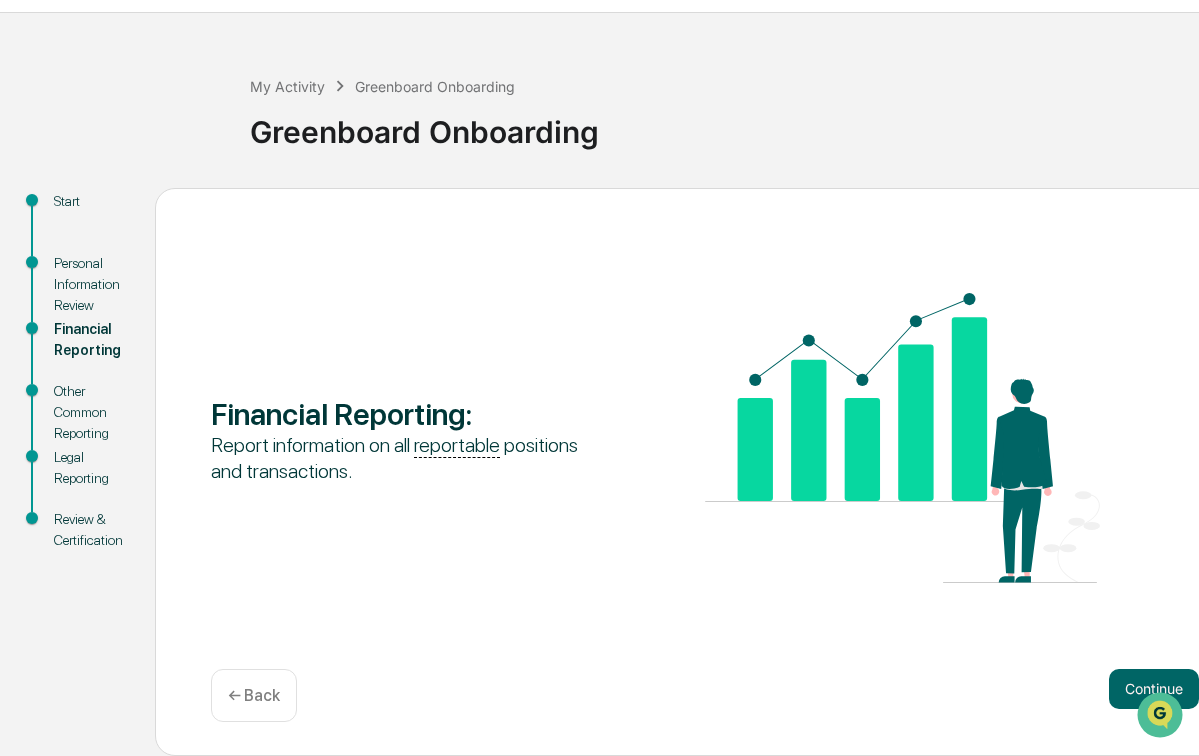 scroll, scrollTop: 50, scrollLeft: 0, axis: vertical 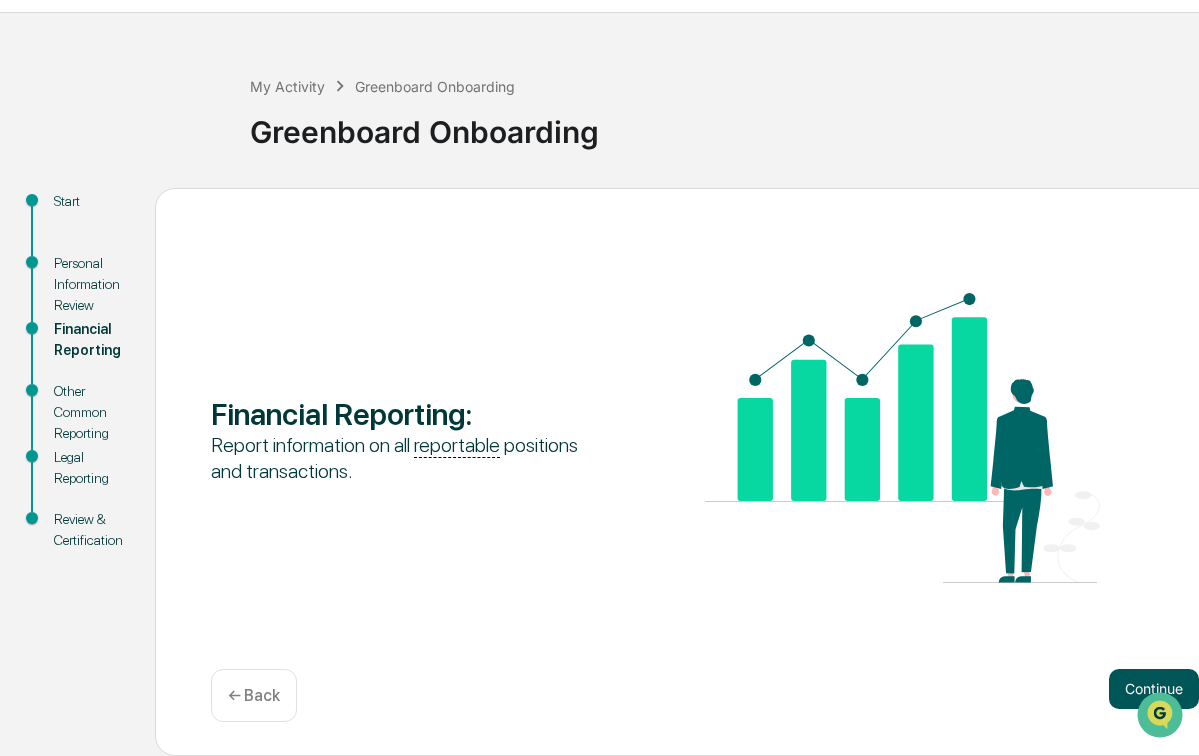 click on "Continue" at bounding box center [1154, 689] 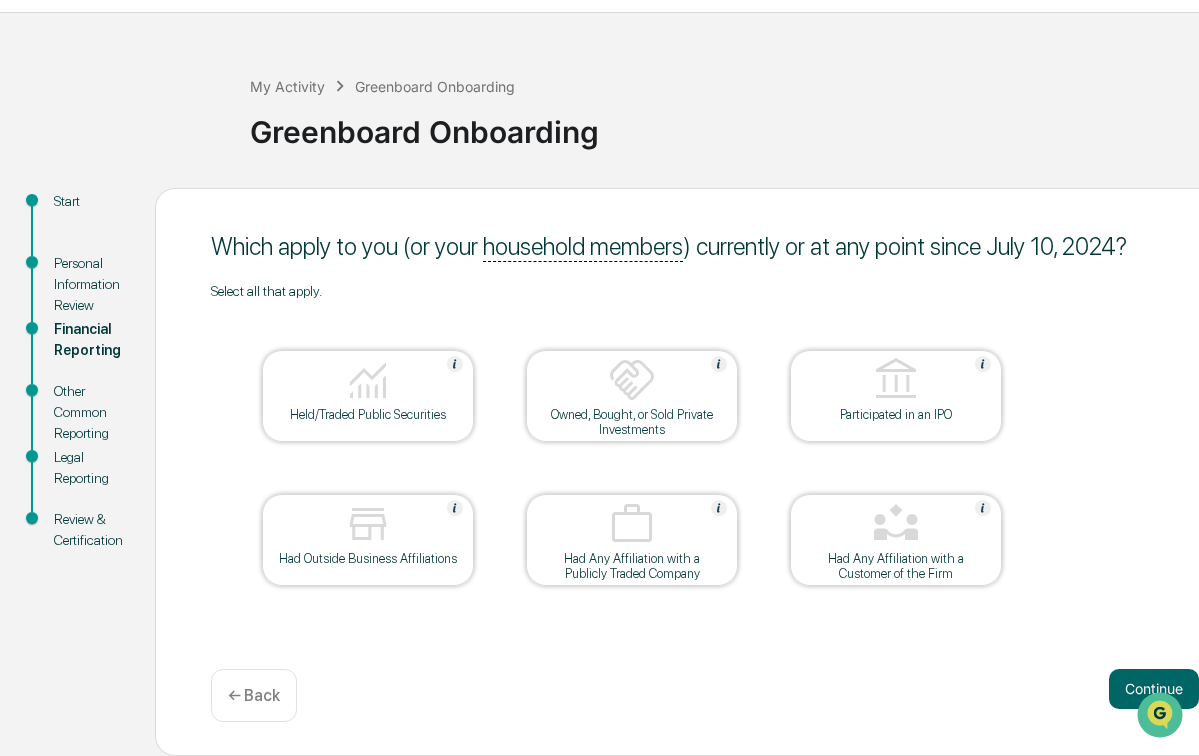 click at bounding box center (368, 380) 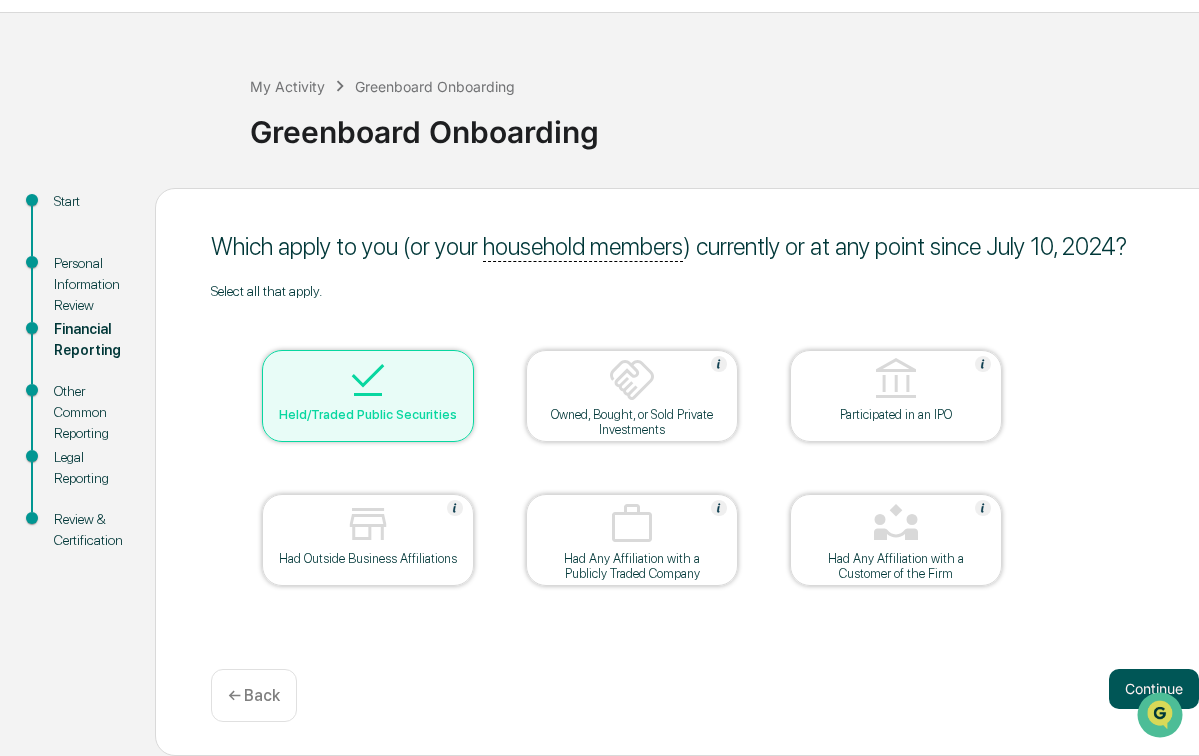 click on "Continue" at bounding box center [1154, 689] 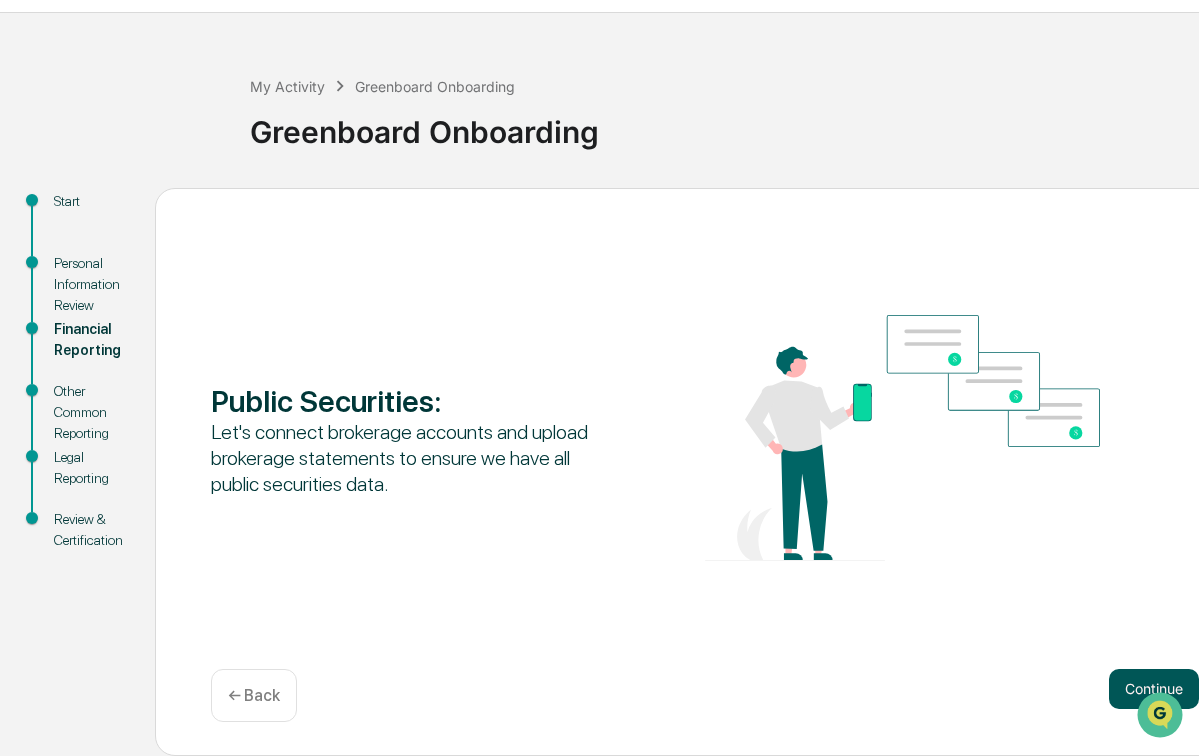 click on "Continue" at bounding box center [1154, 689] 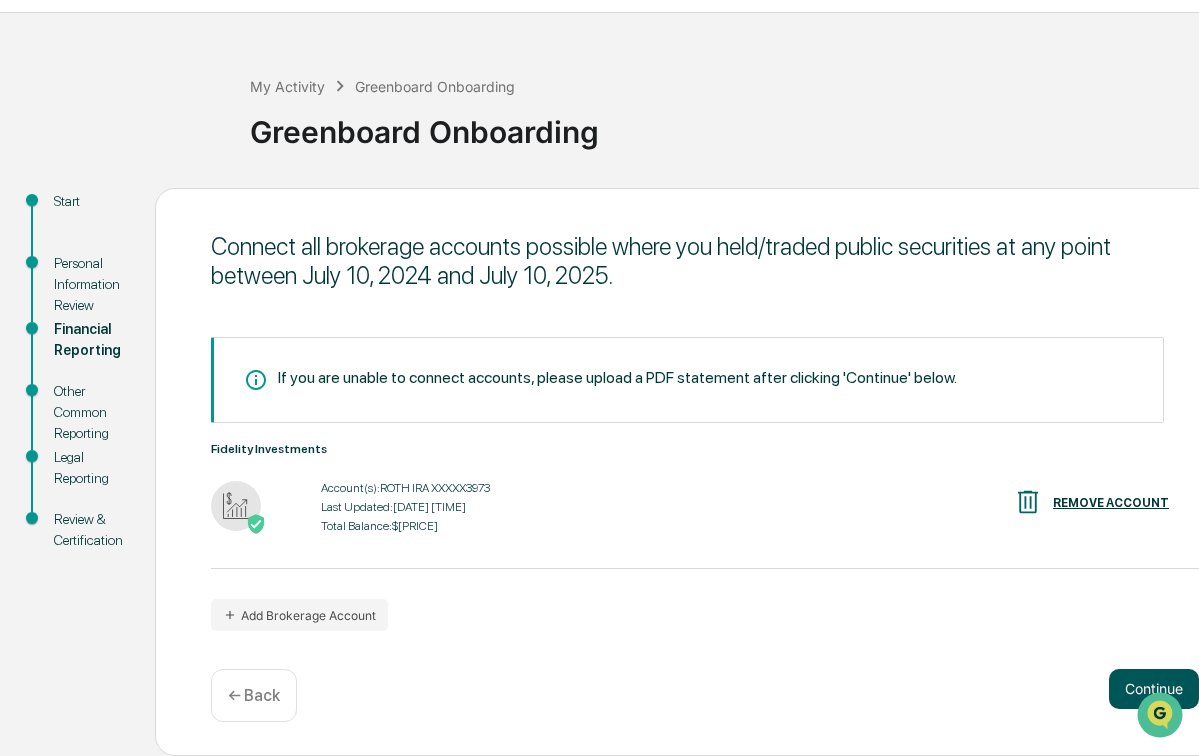 click on "Continue" at bounding box center (1154, 689) 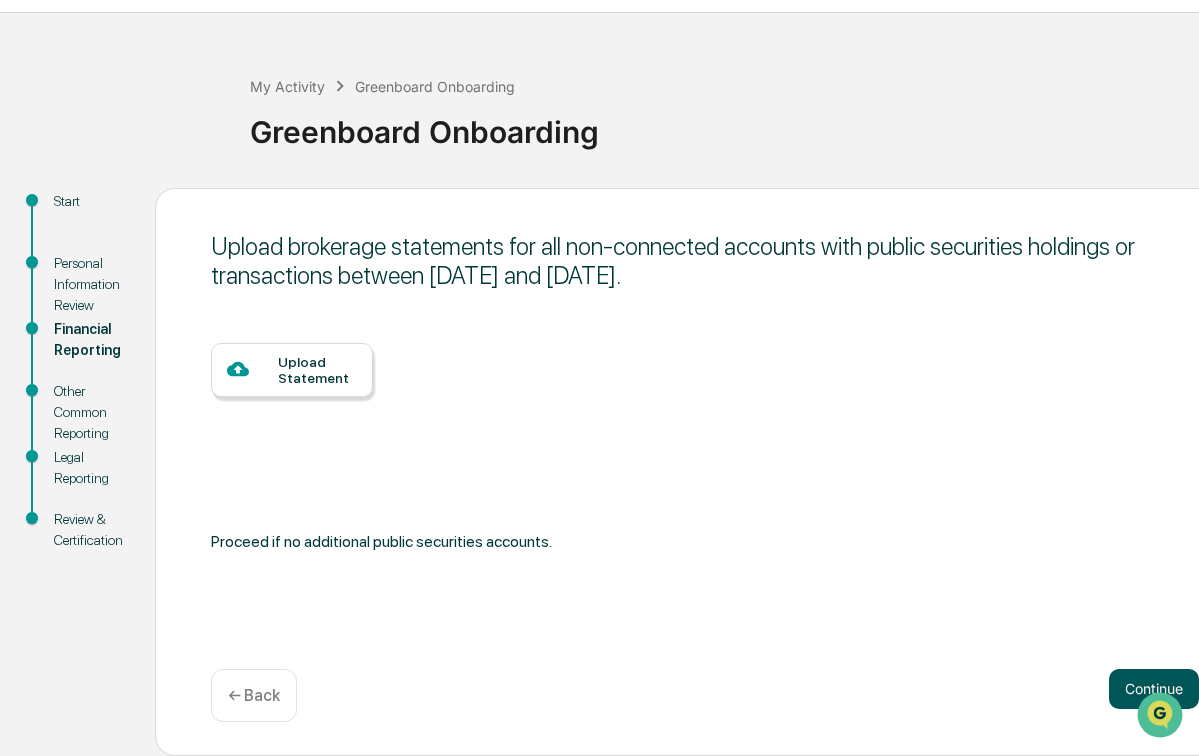 click on "Continue" at bounding box center [1154, 689] 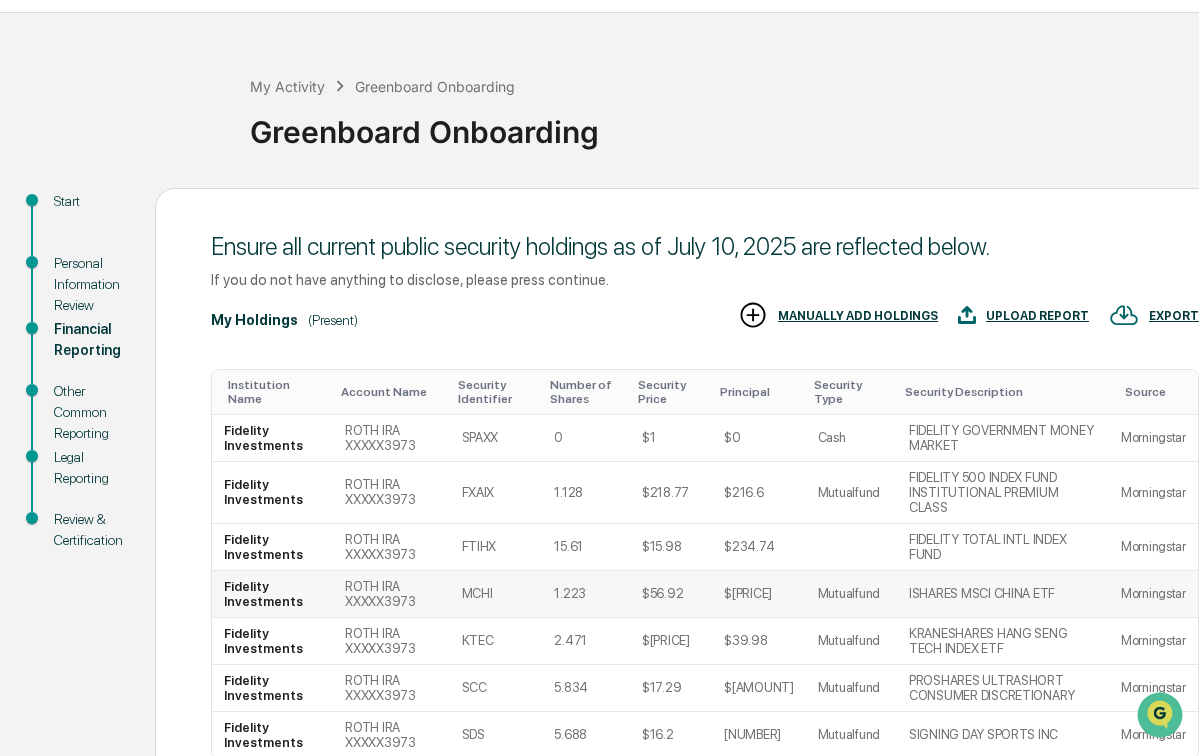 scroll, scrollTop: 227, scrollLeft: 0, axis: vertical 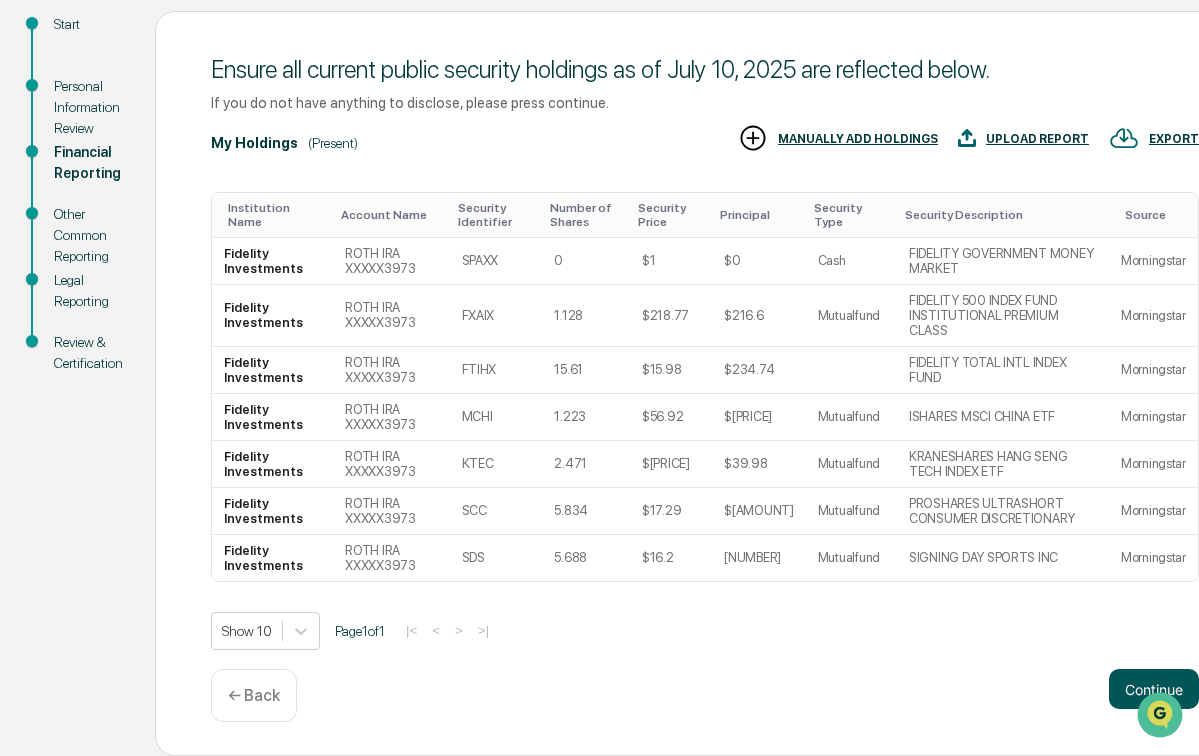 click on "Continue" at bounding box center (1154, 689) 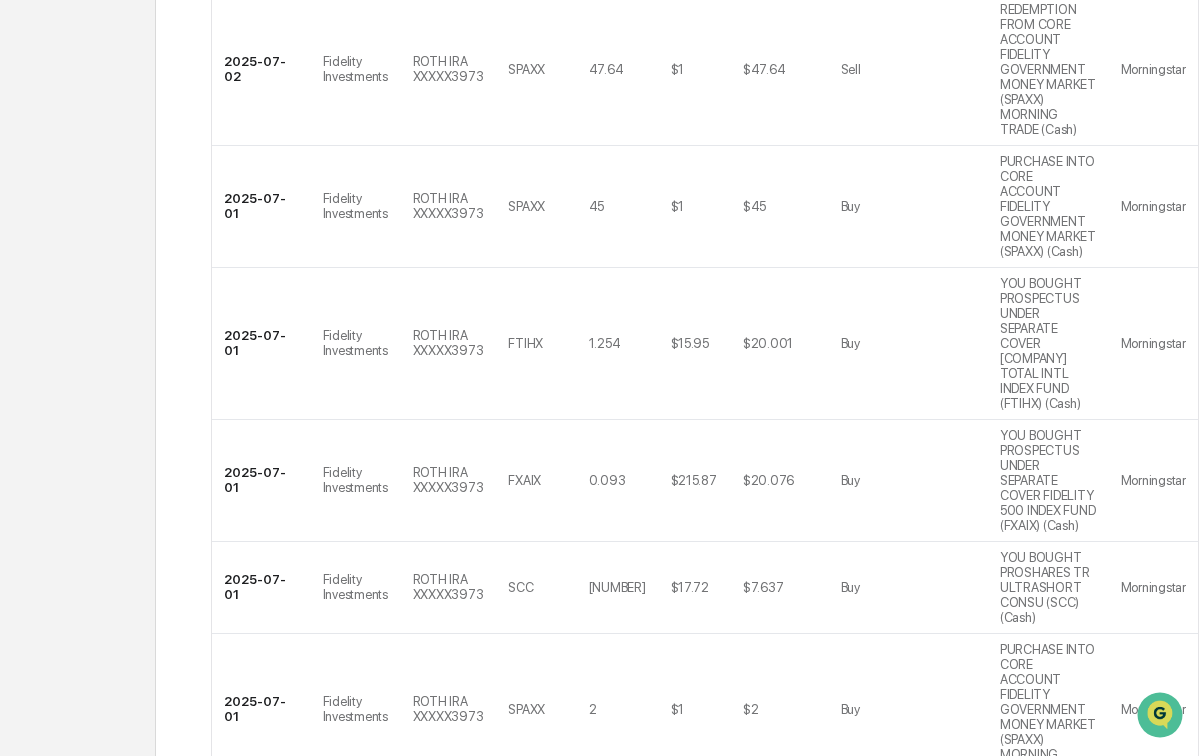 scroll, scrollTop: 951, scrollLeft: 0, axis: vertical 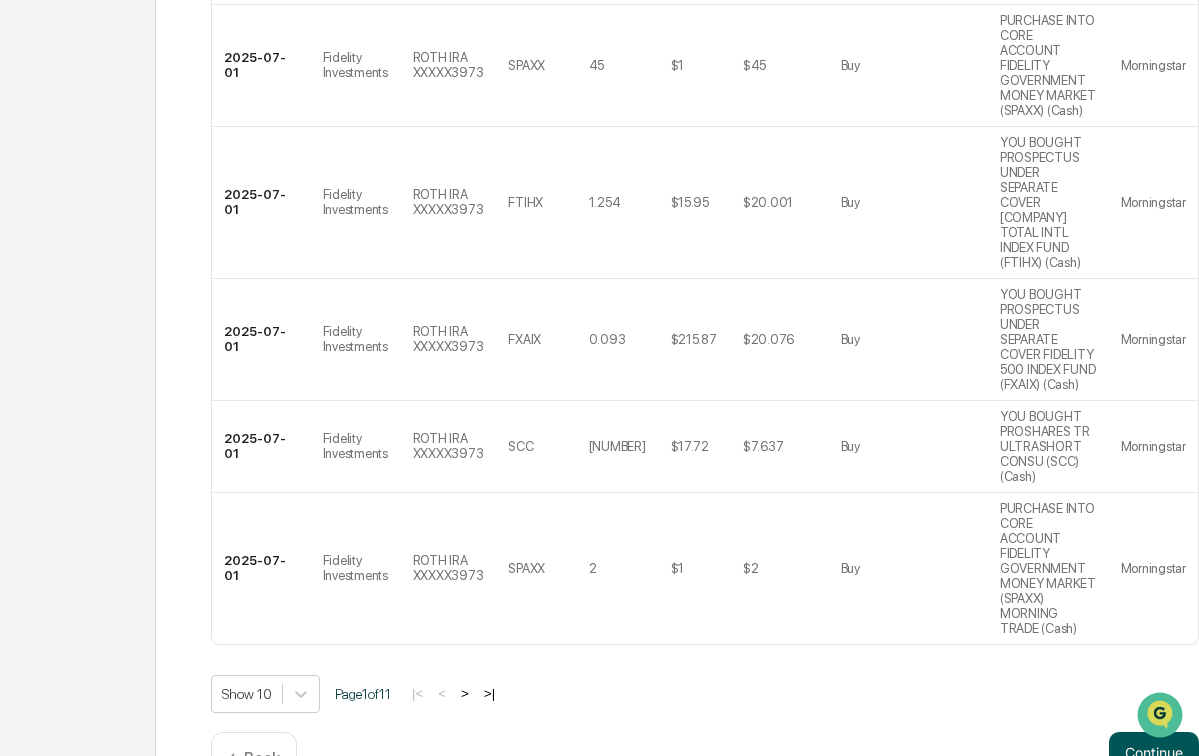 click on "Continue" at bounding box center [1154, 752] 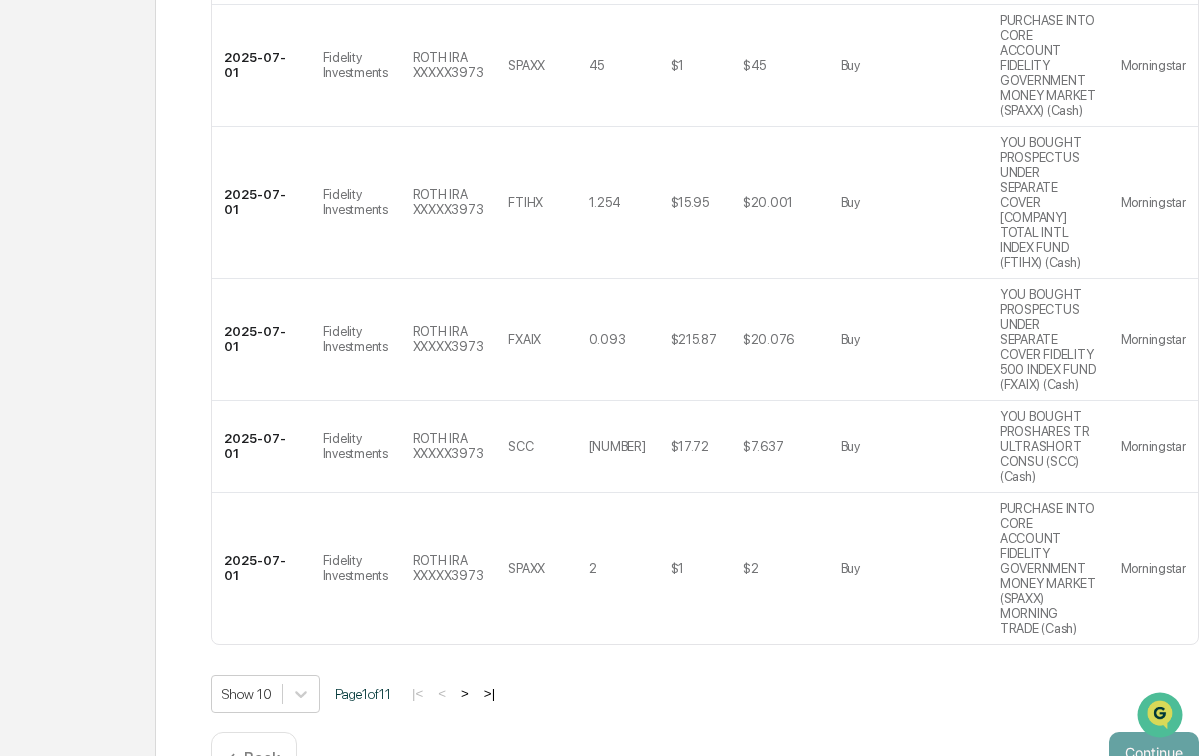 scroll, scrollTop: 50, scrollLeft: 0, axis: vertical 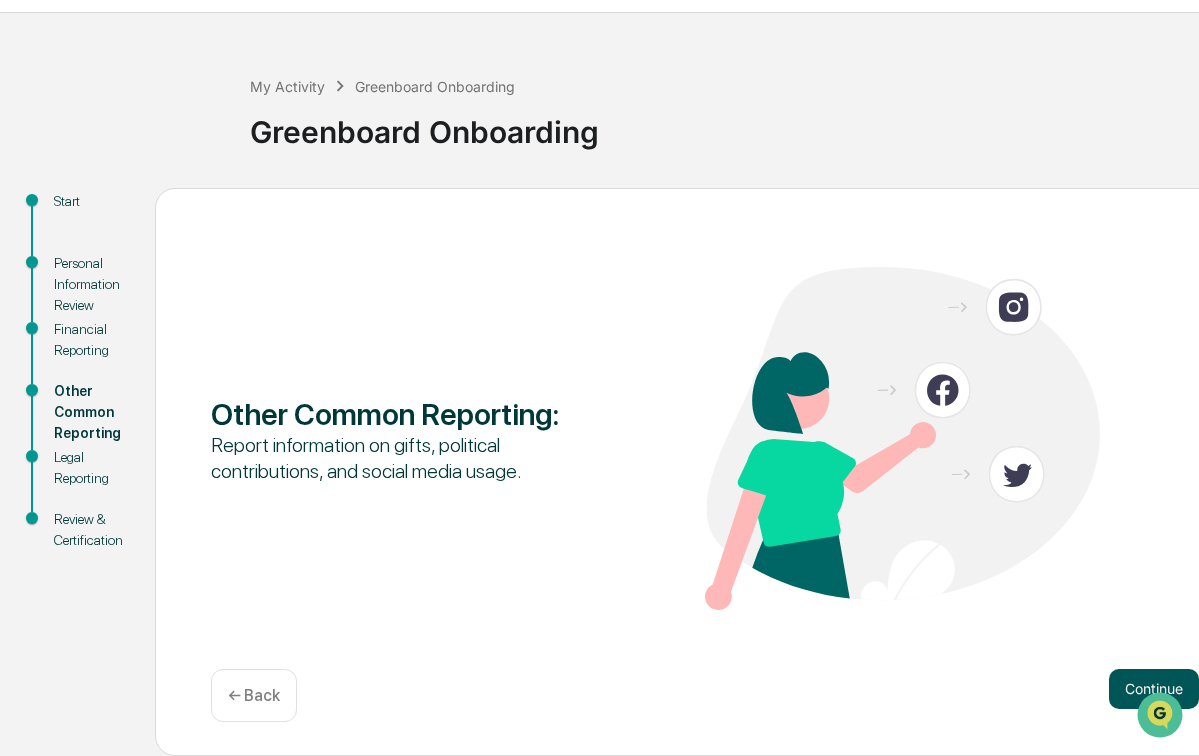 click on "Continue" at bounding box center (1154, 689) 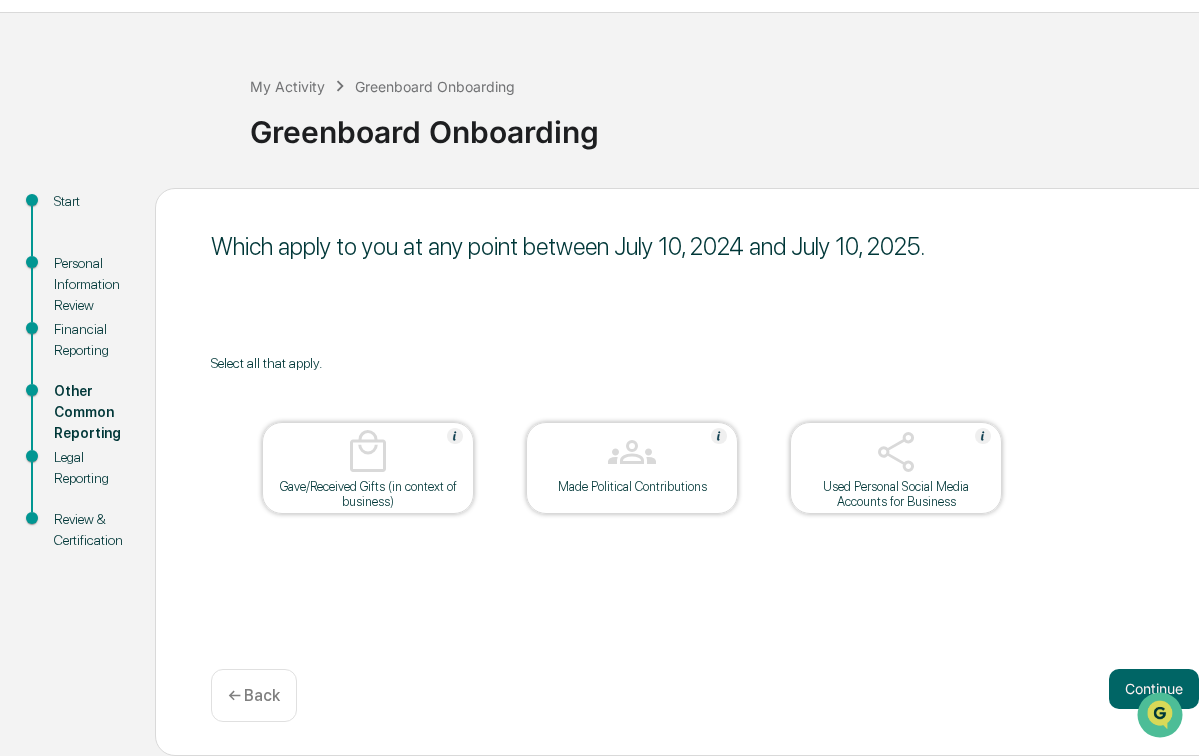 click on "Used Personal Social Media Accounts for Business" at bounding box center (896, 468) 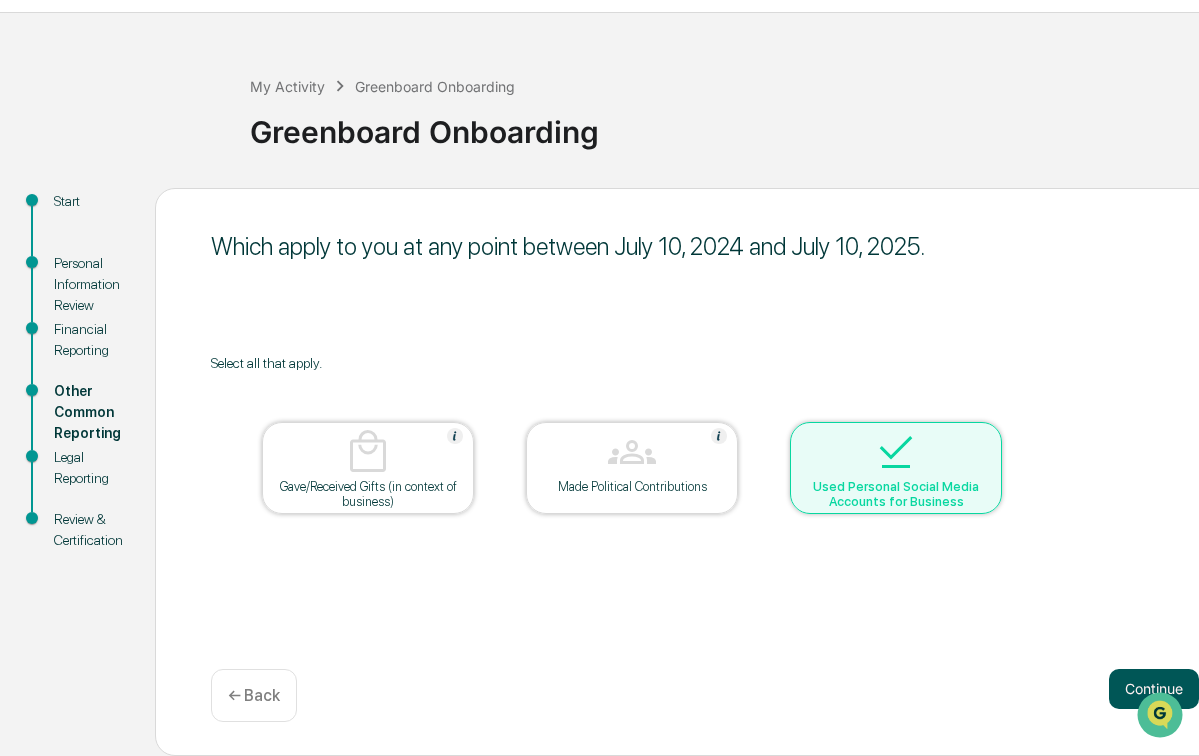 click on "Continue" at bounding box center [1154, 689] 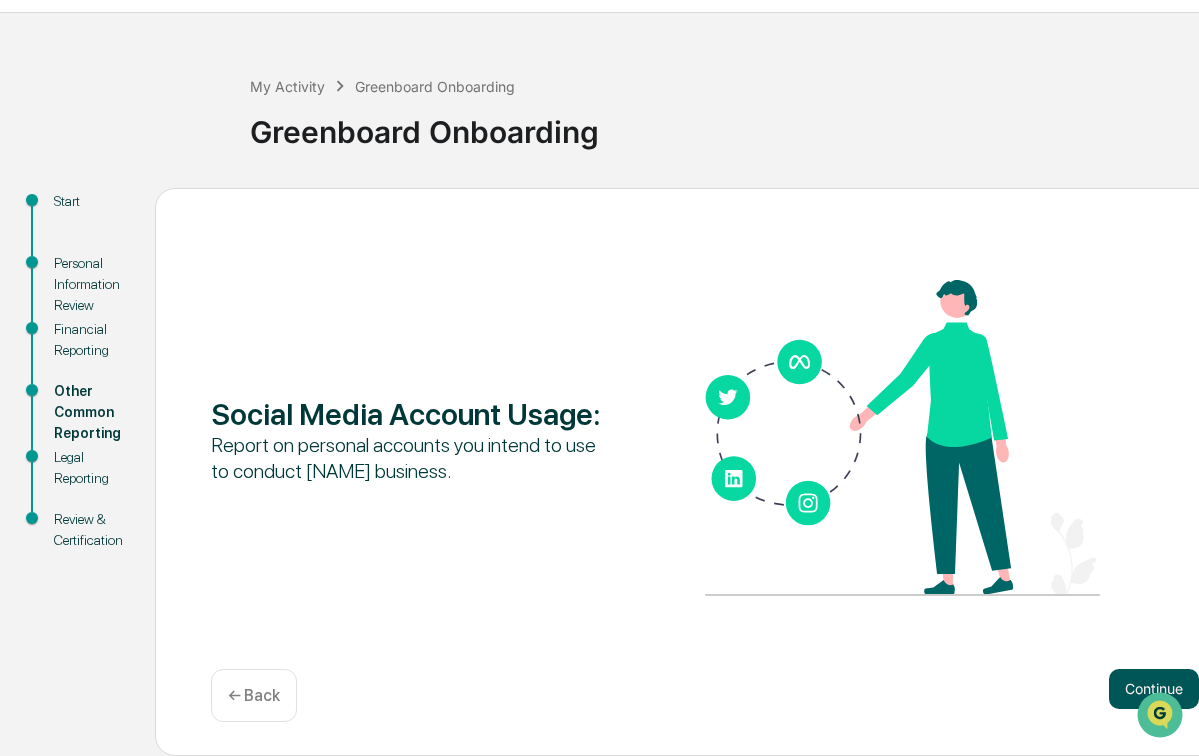click on "Continue" at bounding box center (1154, 689) 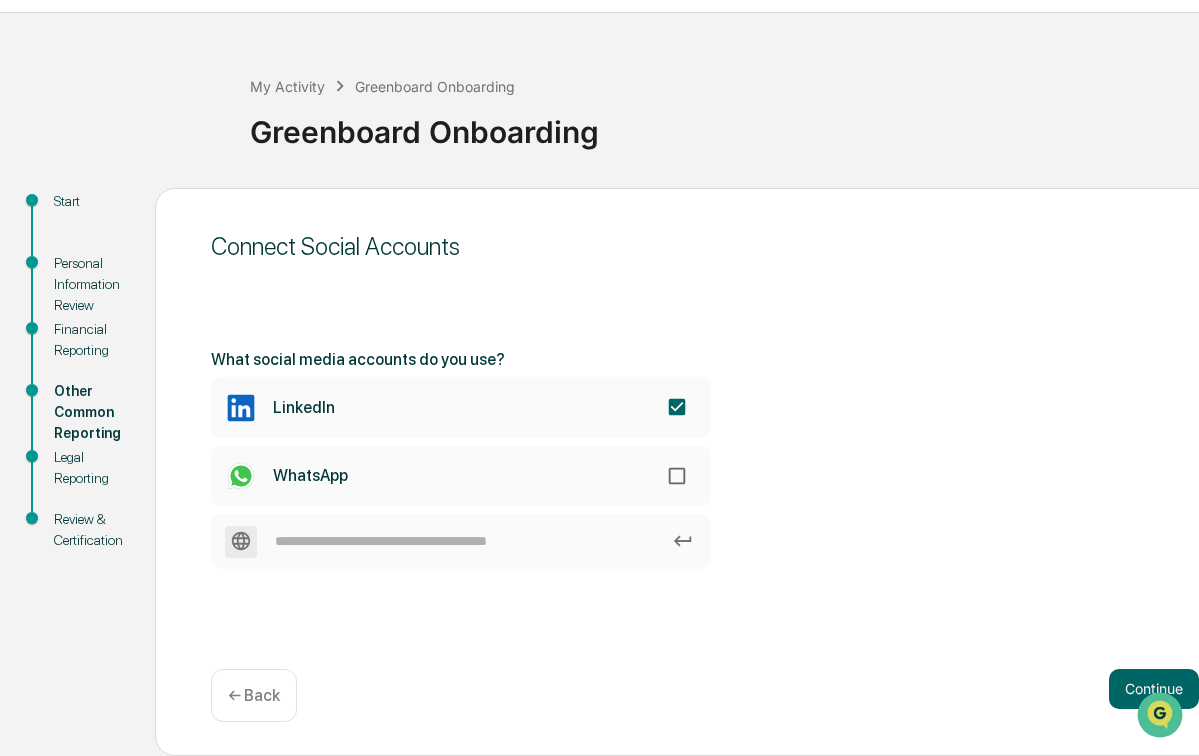 click at bounding box center (1162, 715) 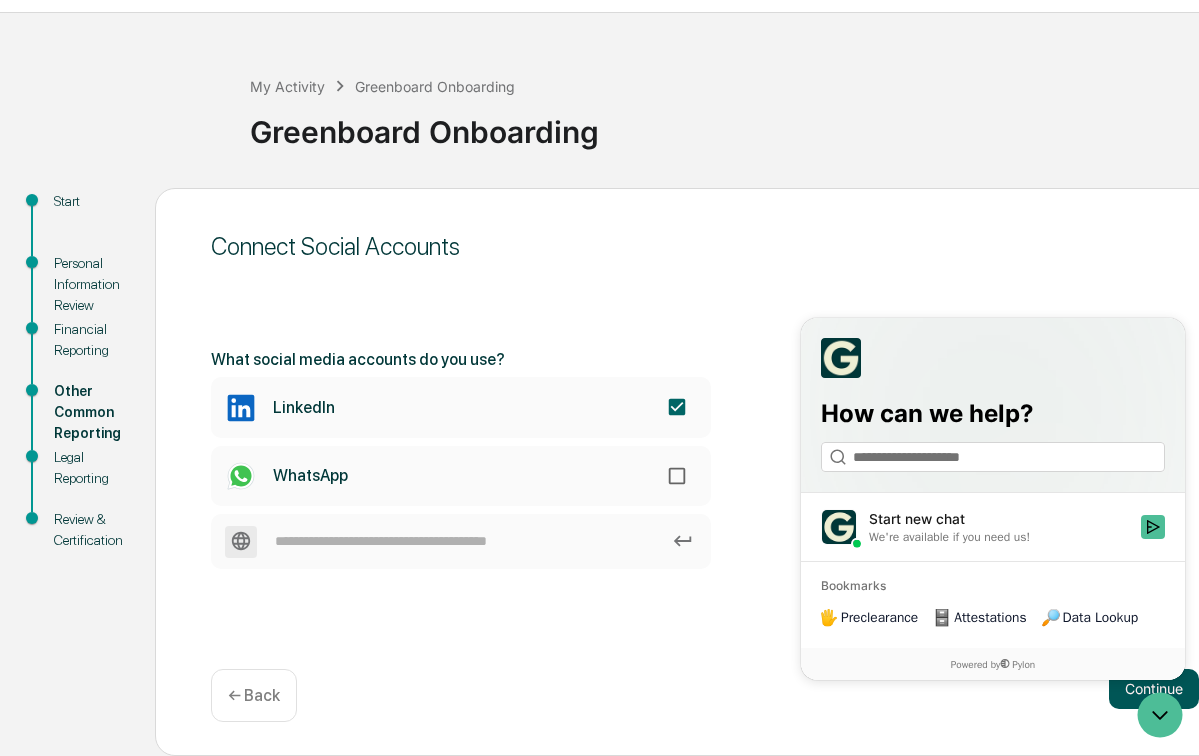 click on "Continue" at bounding box center [1154, 689] 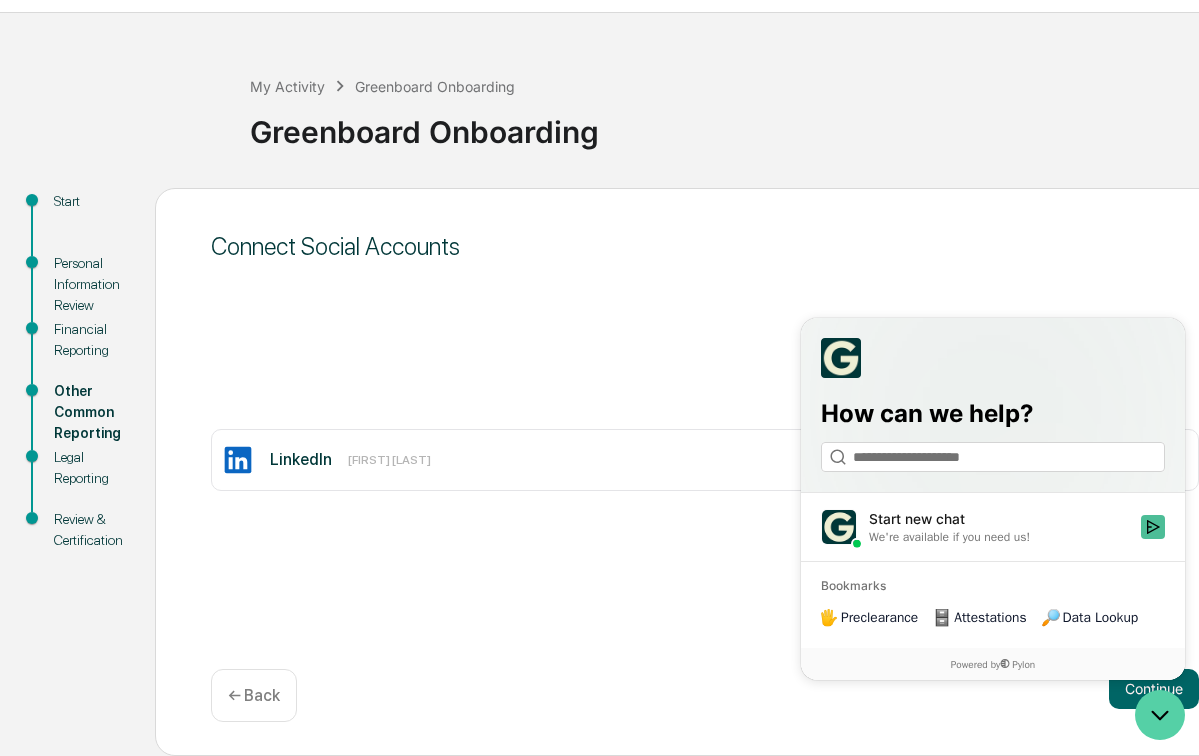 click 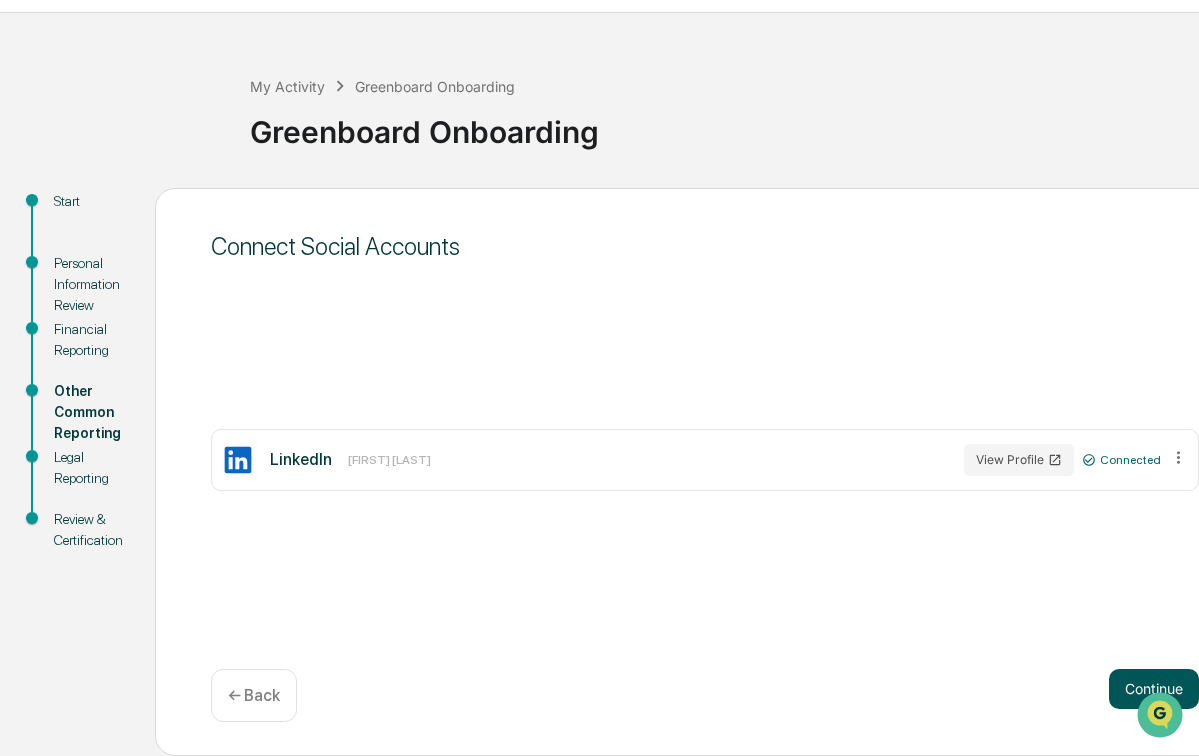 click on "Continue" at bounding box center [1154, 689] 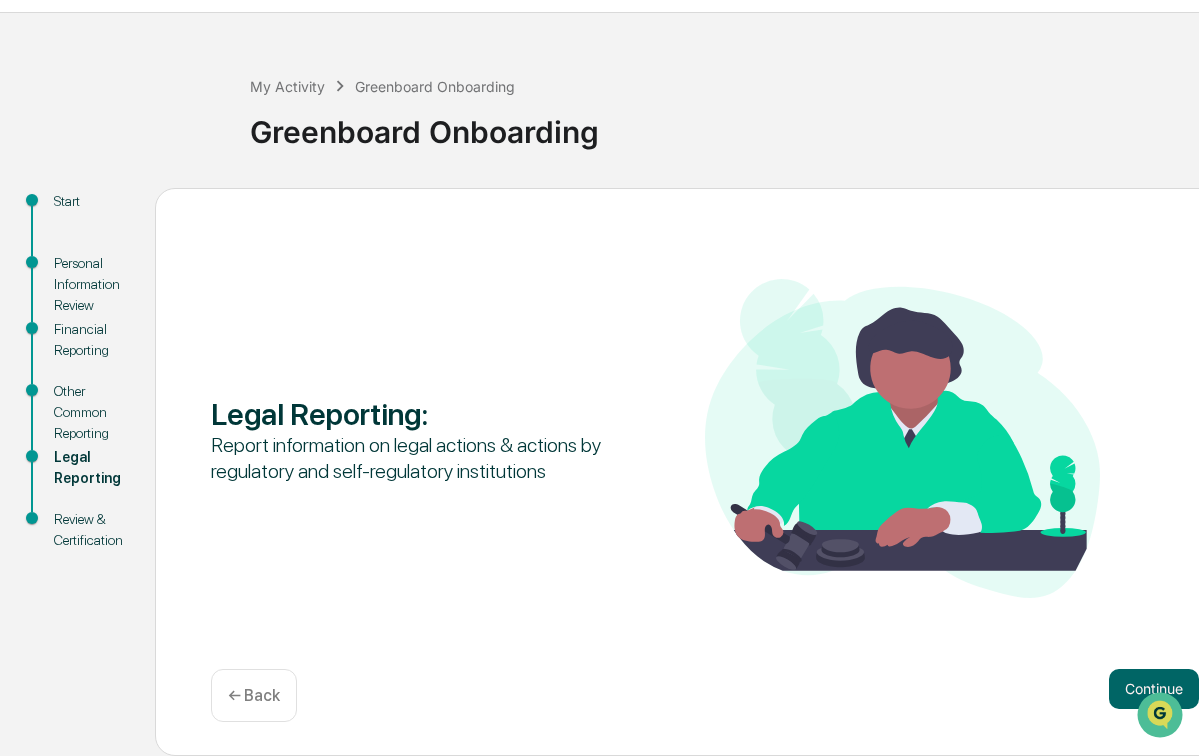 click on "Continue" at bounding box center [1154, 689] 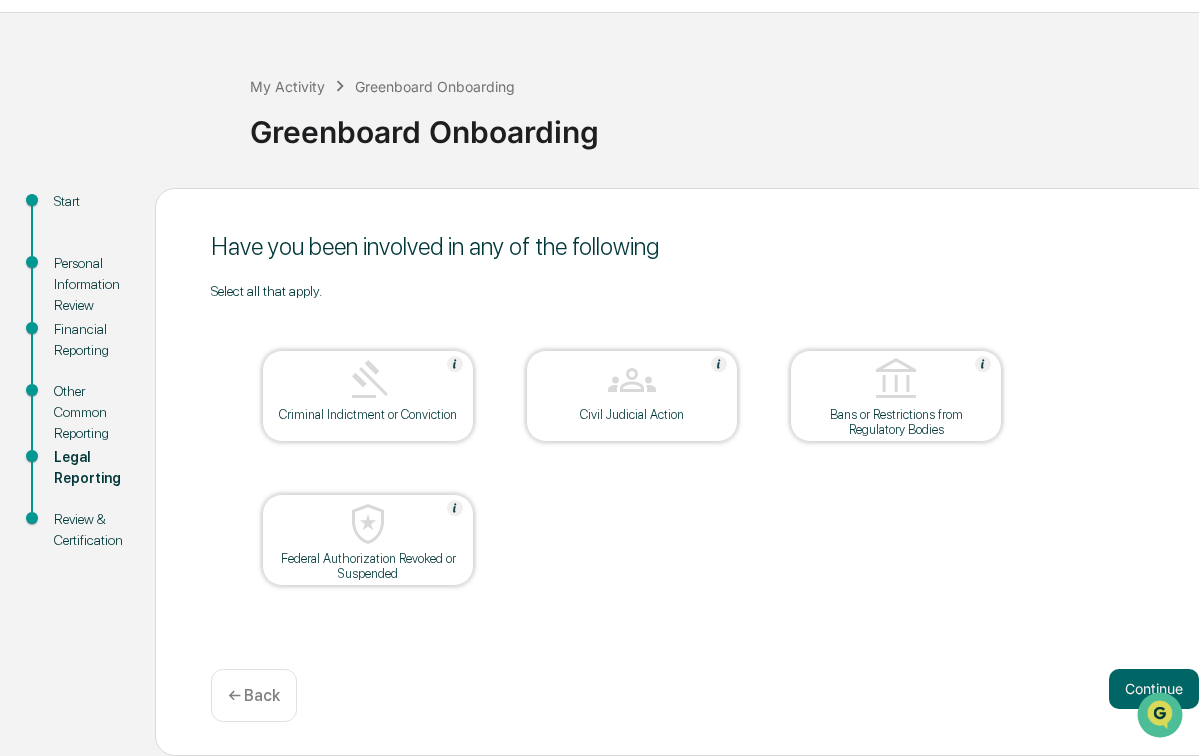 click on "Continue" at bounding box center (1154, 689) 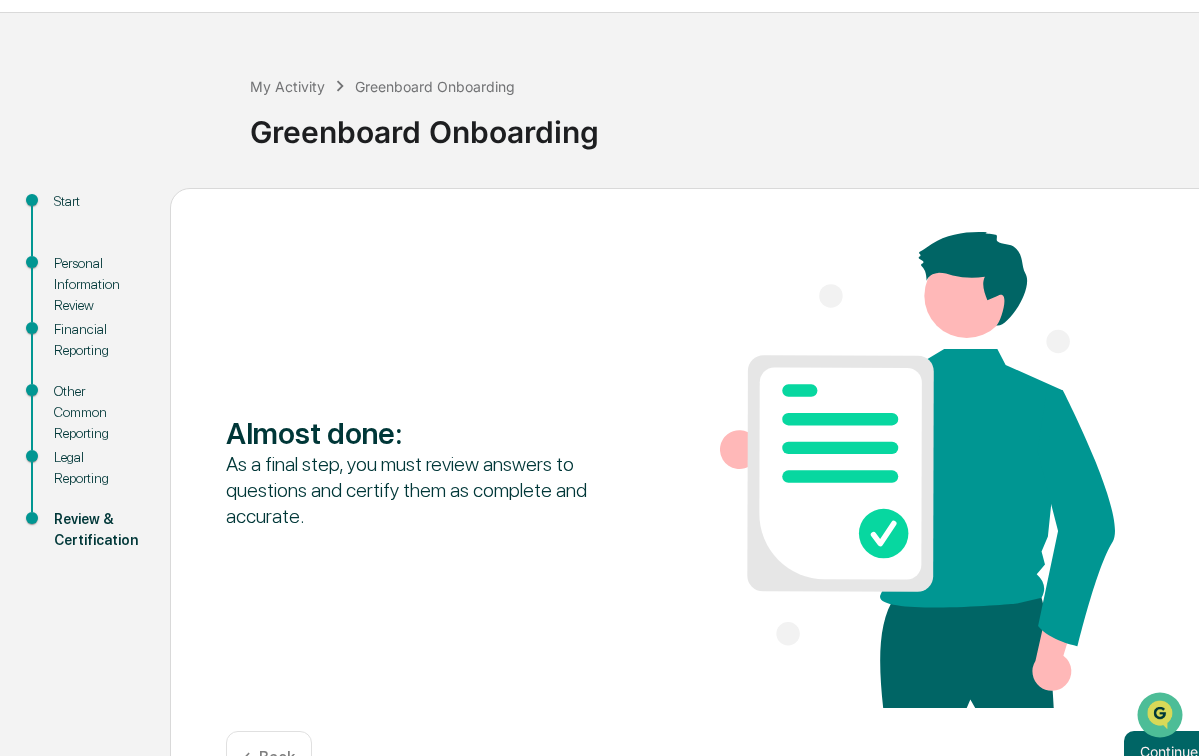 scroll, scrollTop: 113, scrollLeft: 0, axis: vertical 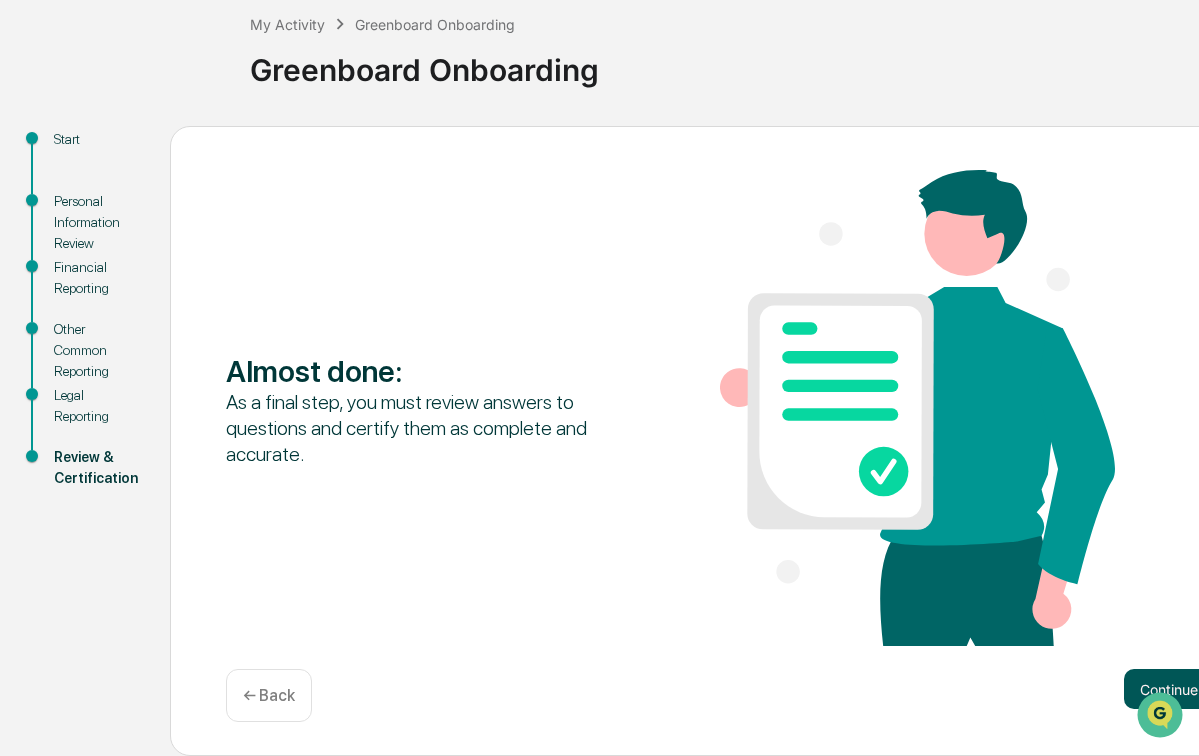 click on "Continue" at bounding box center (1169, 689) 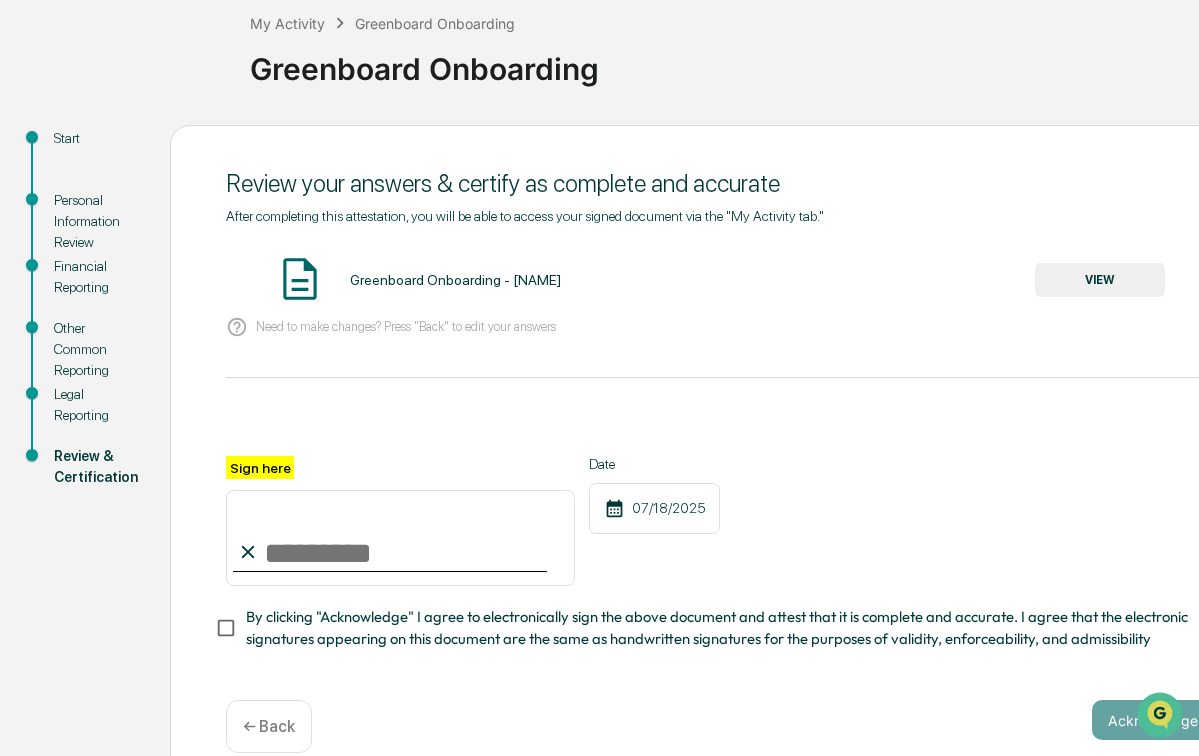 click on "Sign here" at bounding box center [400, 538] 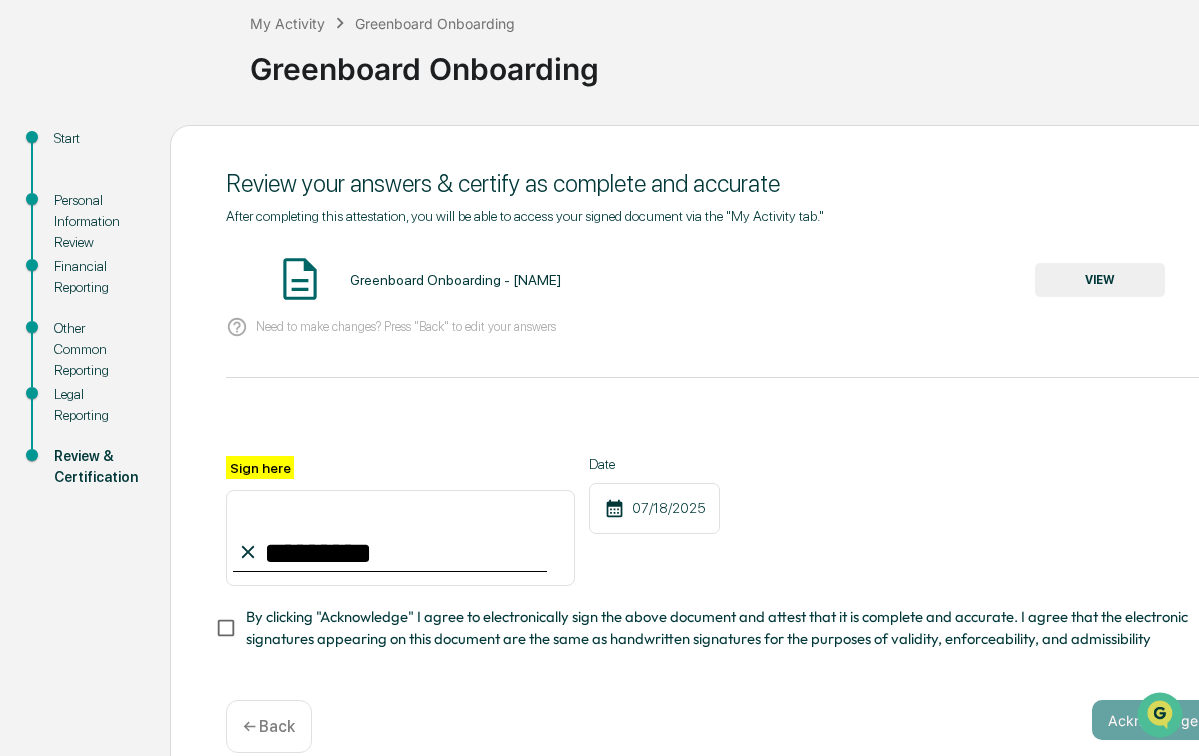 type on "*********" 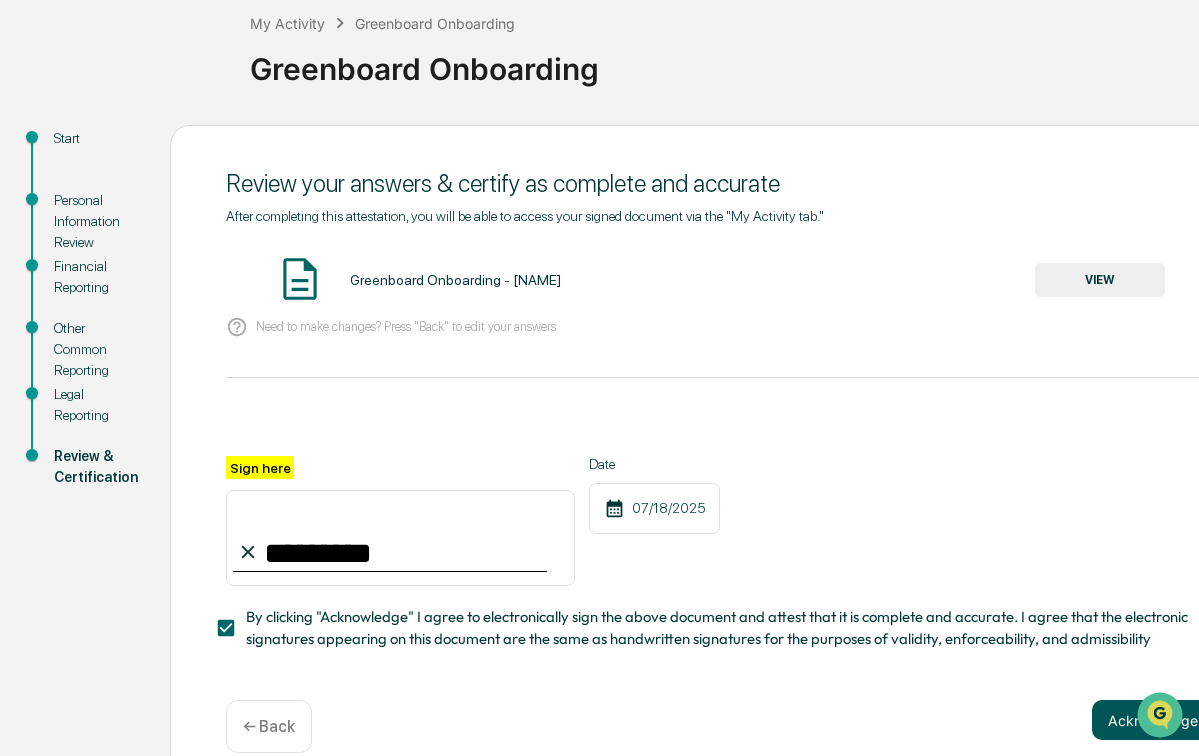 click on "Acknowledge" at bounding box center (1153, 720) 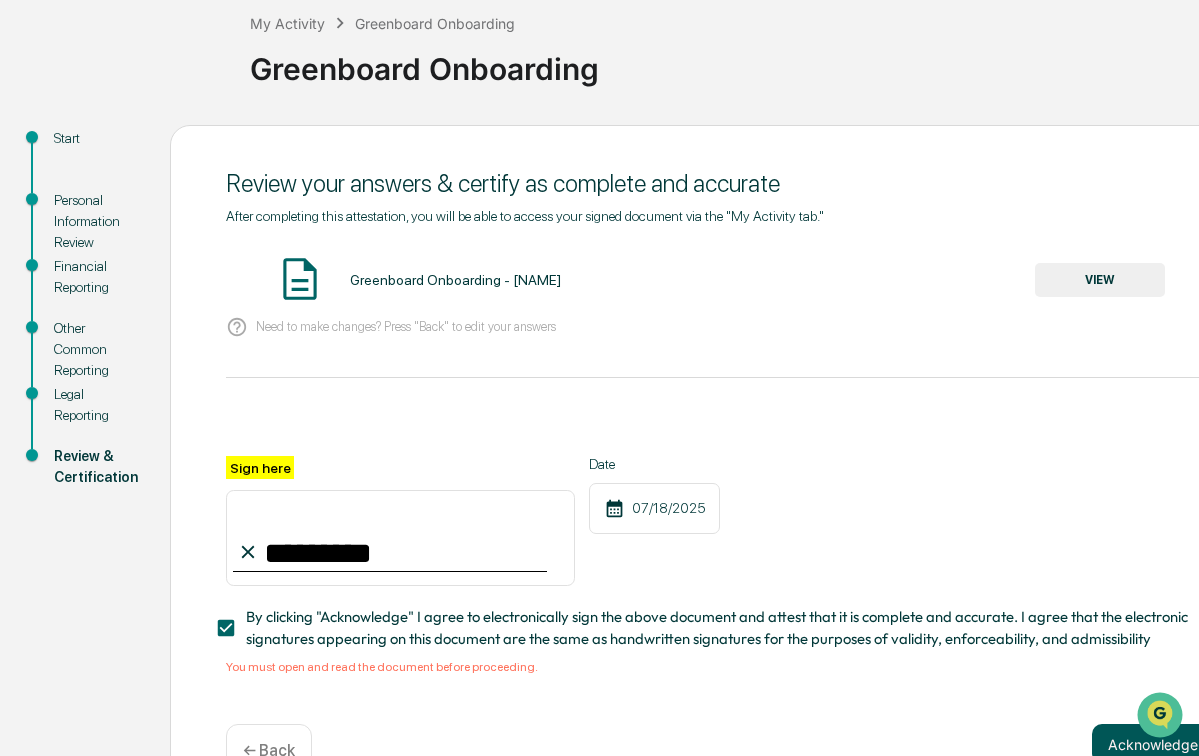 scroll, scrollTop: 167, scrollLeft: 0, axis: vertical 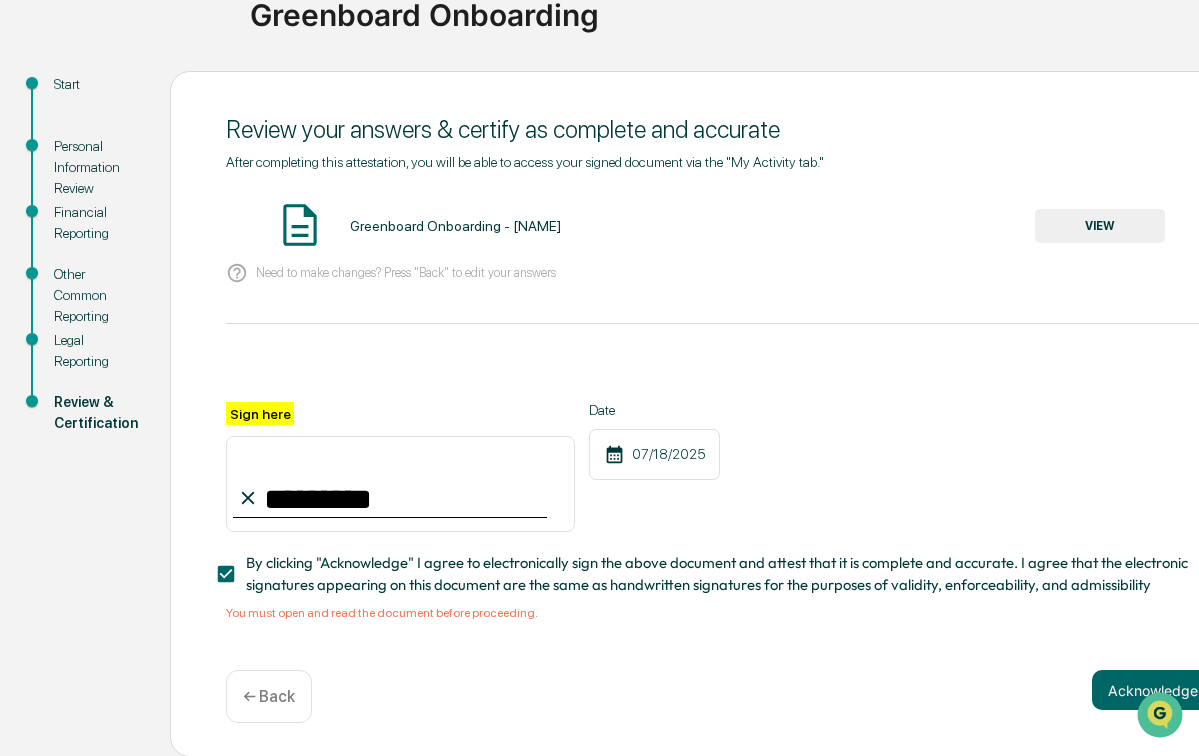 click on "VIEW" at bounding box center [1100, 226] 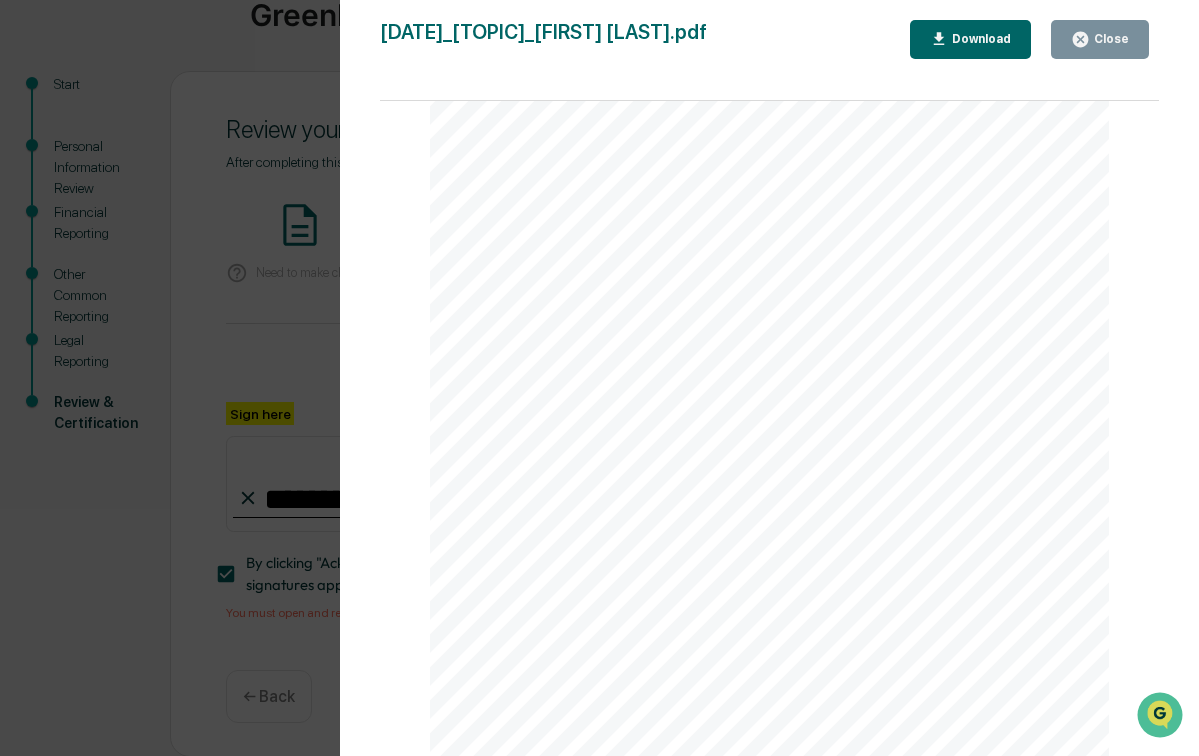 scroll, scrollTop: 10616, scrollLeft: 0, axis: vertical 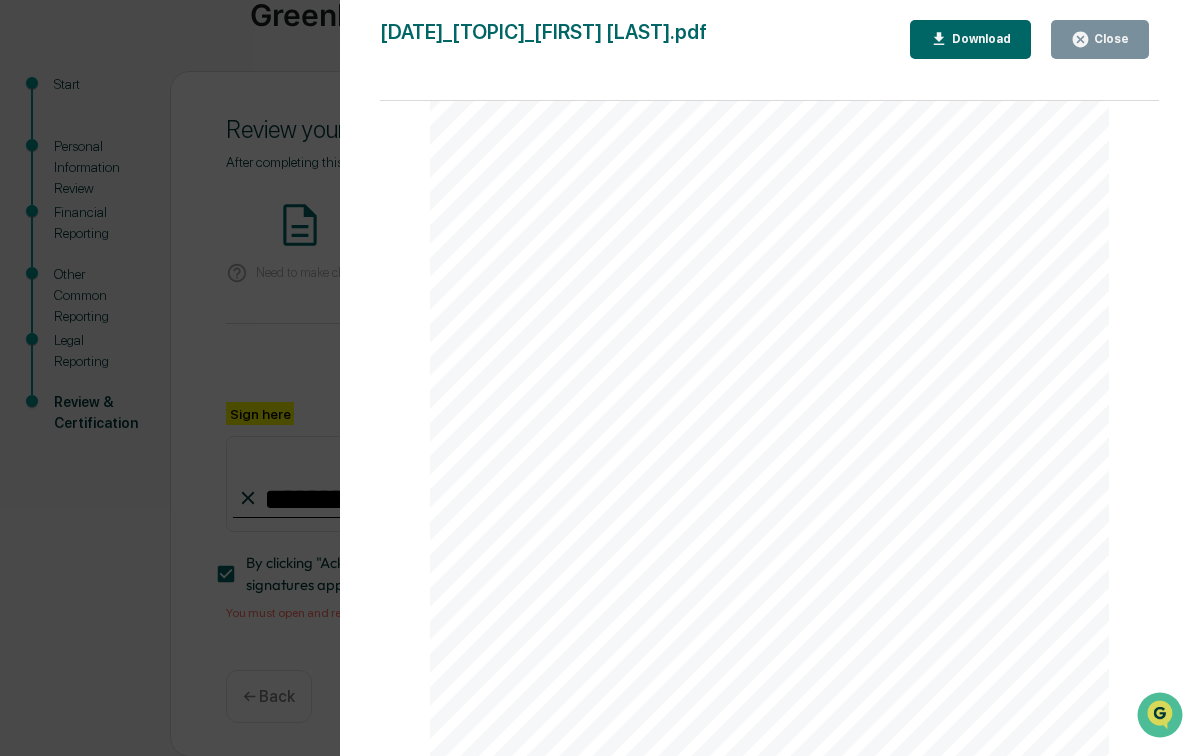 click on "Close" at bounding box center [1100, 39] 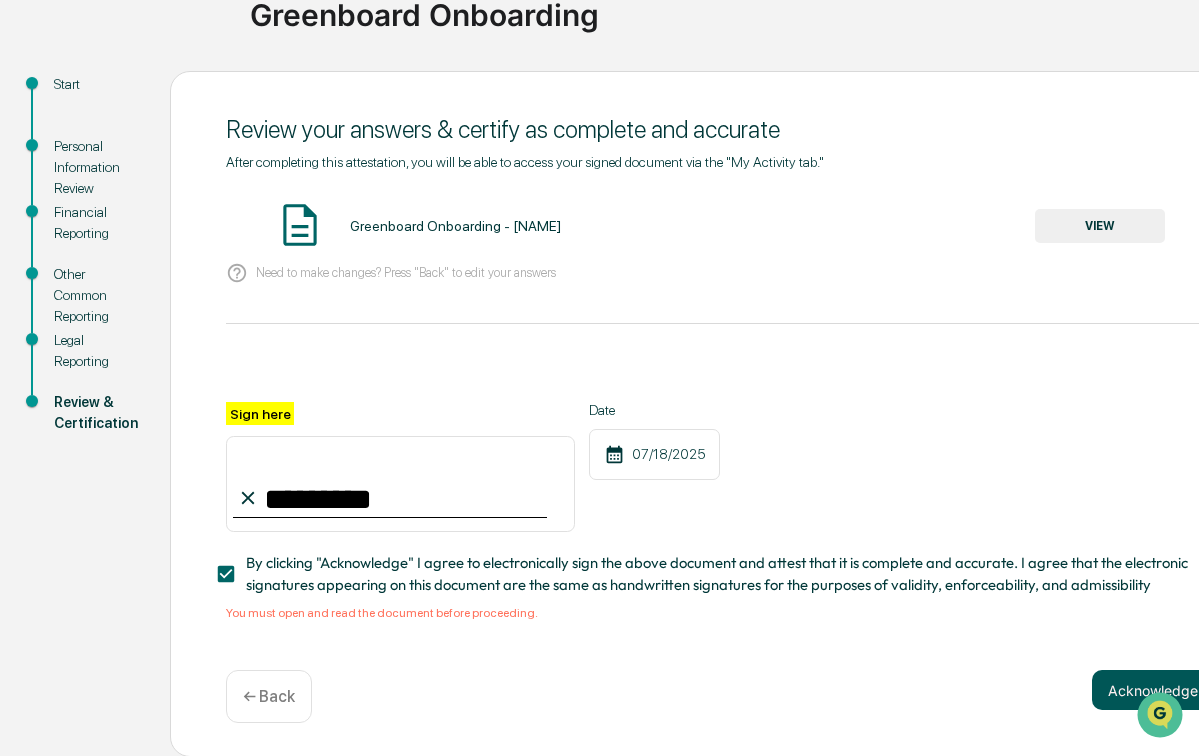 click on "Acknowledge" at bounding box center [1153, 690] 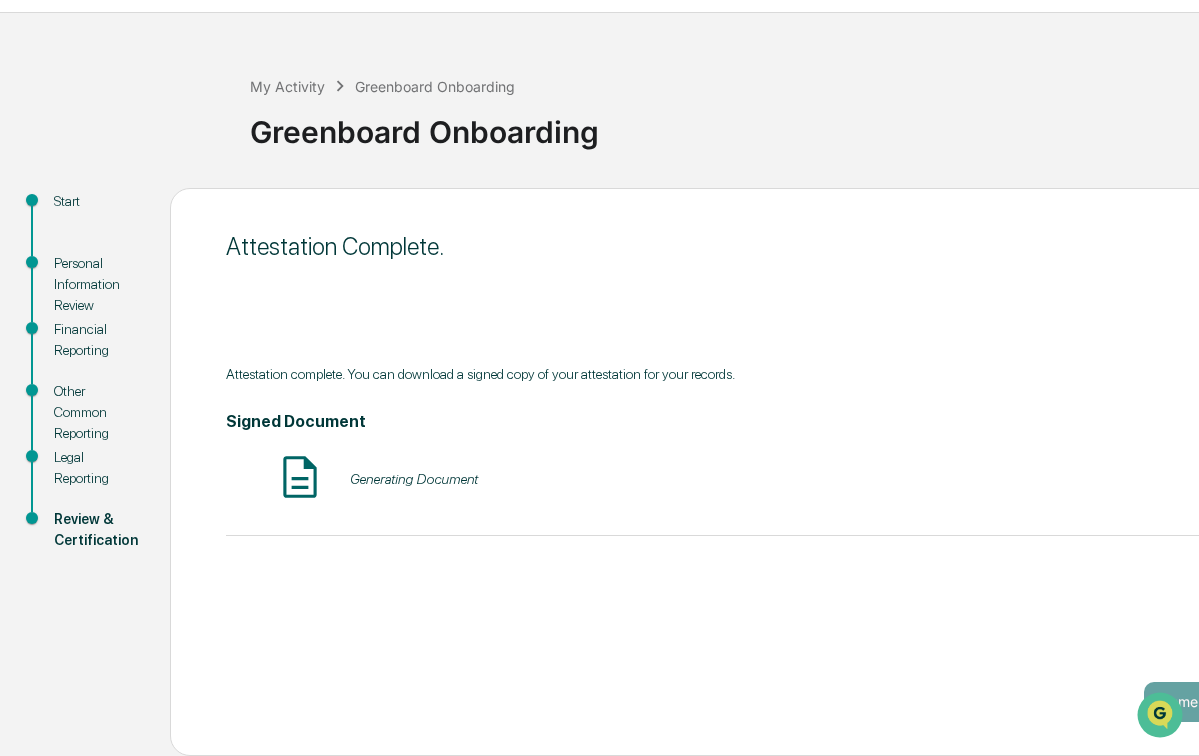 scroll, scrollTop: 50, scrollLeft: 0, axis: vertical 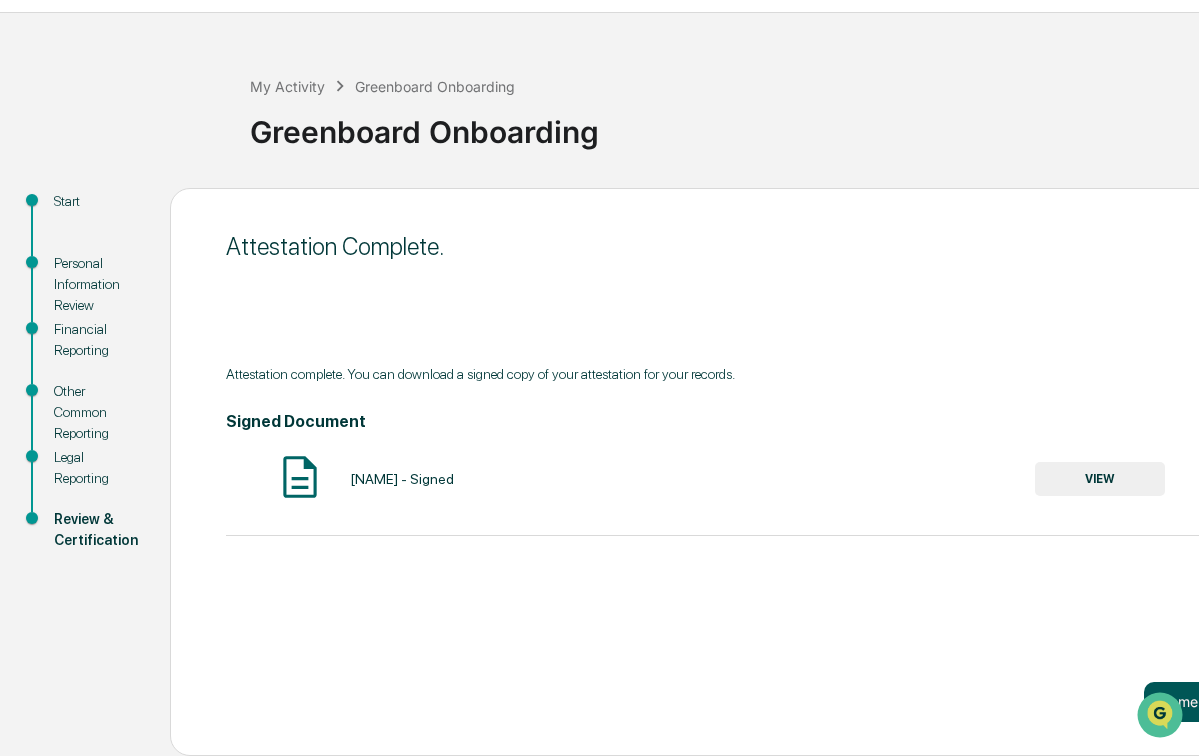 click on "Home" at bounding box center [1179, 702] 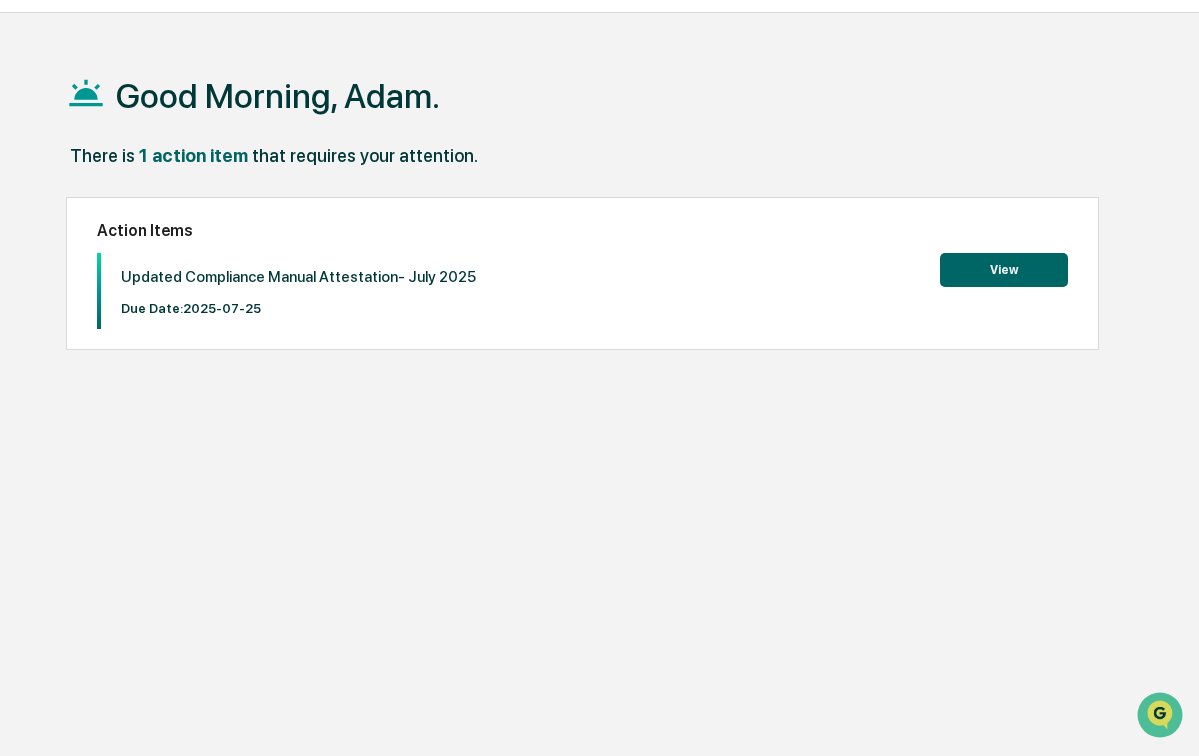 click on "View" at bounding box center [1004, 270] 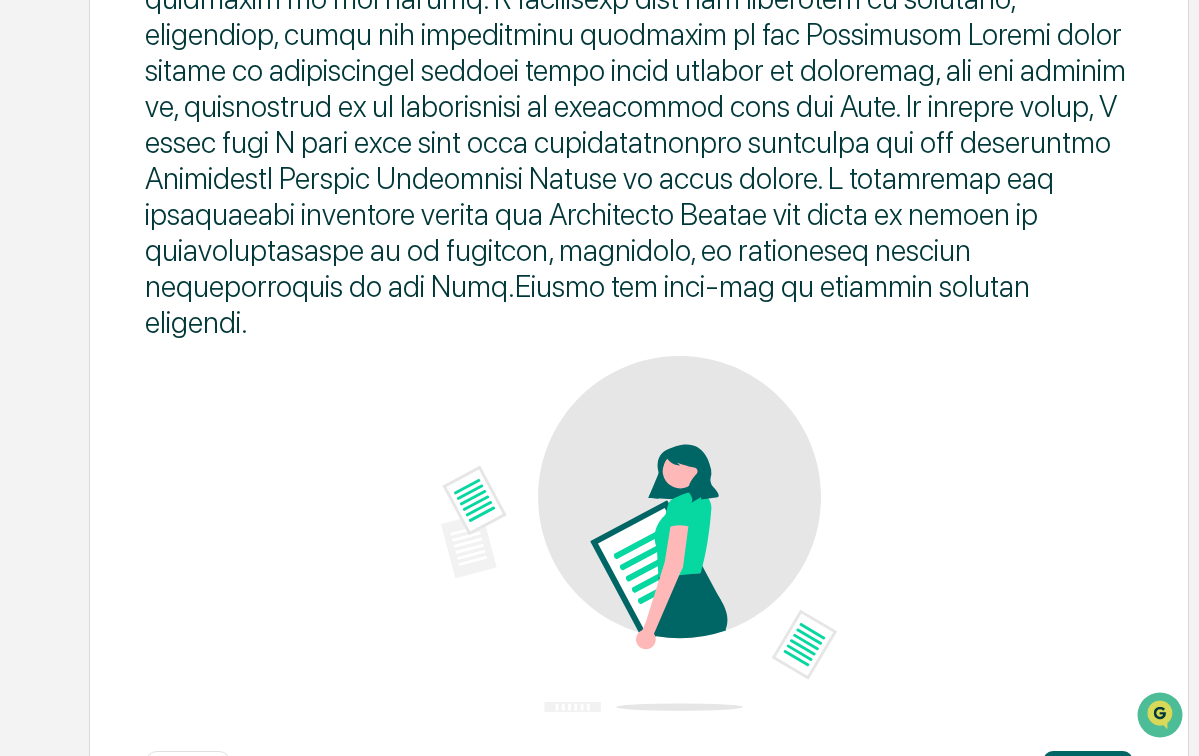 scroll, scrollTop: 1141, scrollLeft: 0, axis: vertical 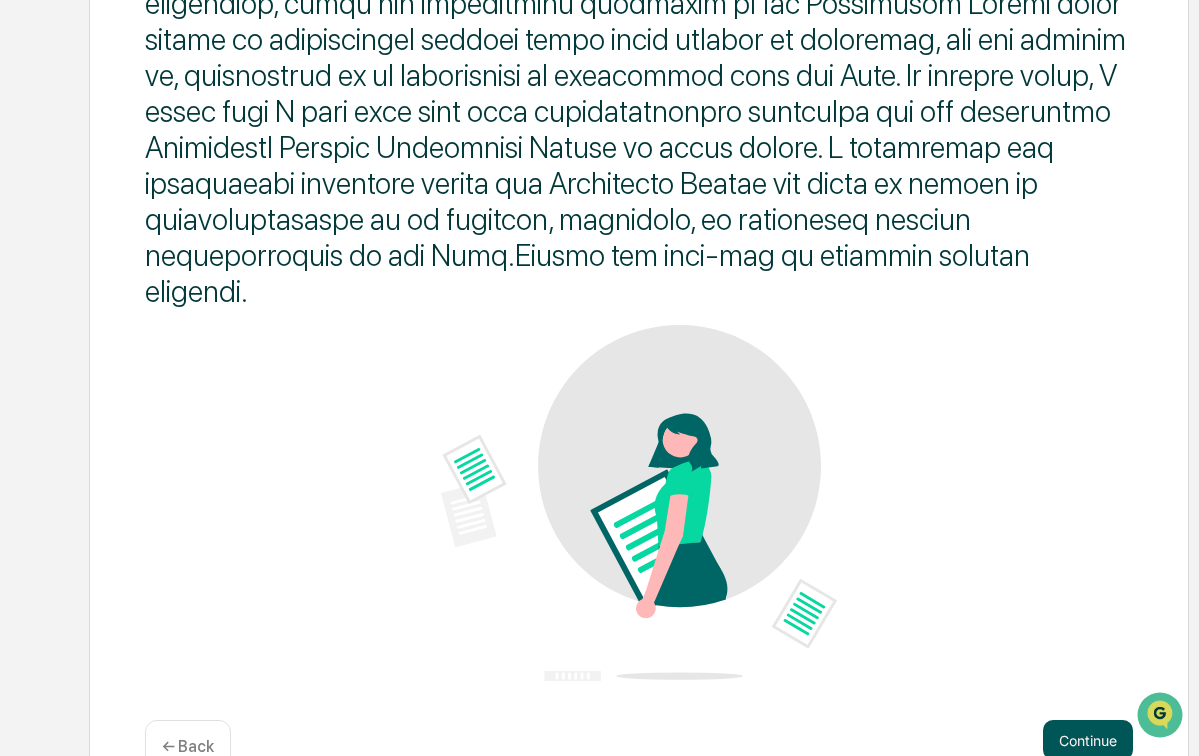 click on "Continue" at bounding box center [1088, 740] 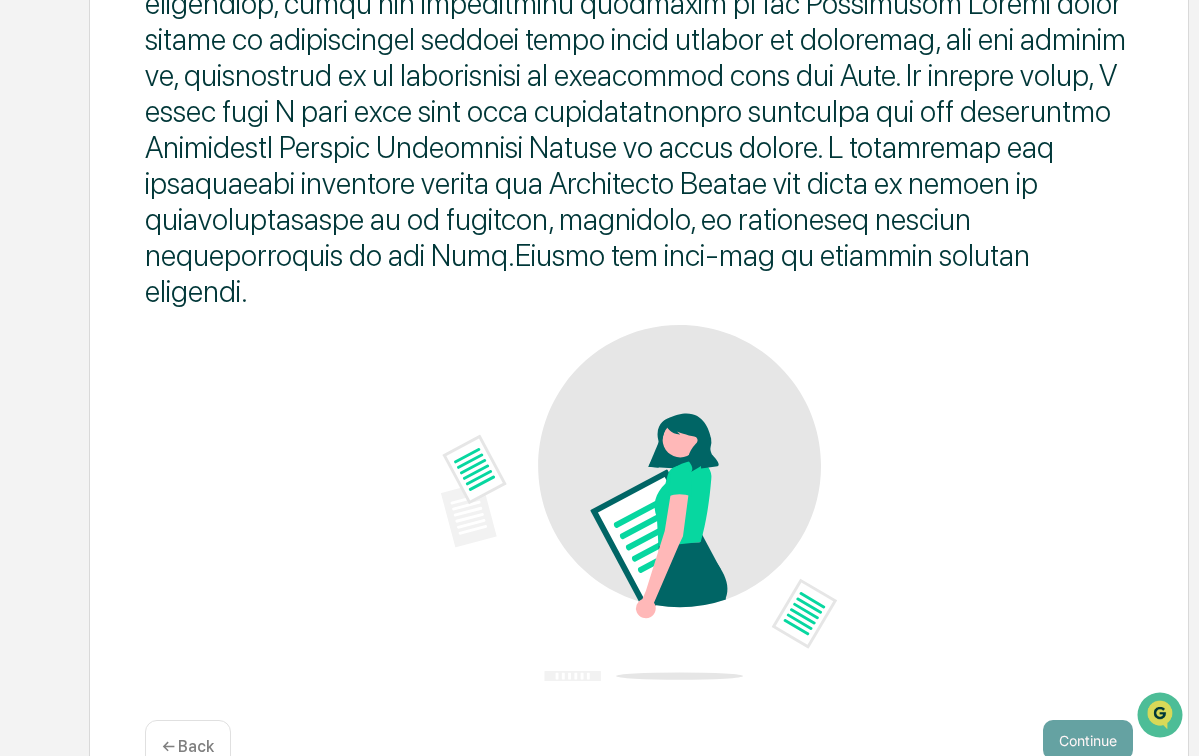 scroll, scrollTop: 76, scrollLeft: 0, axis: vertical 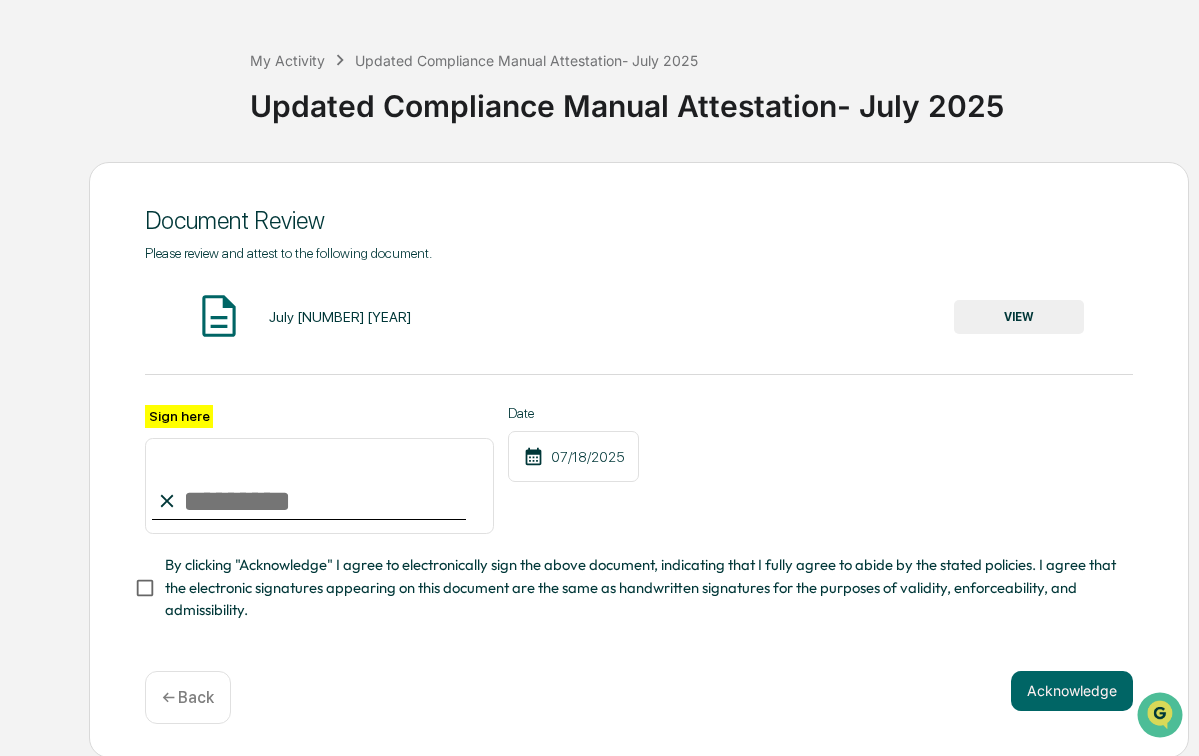 click on "VIEW" at bounding box center (1019, 317) 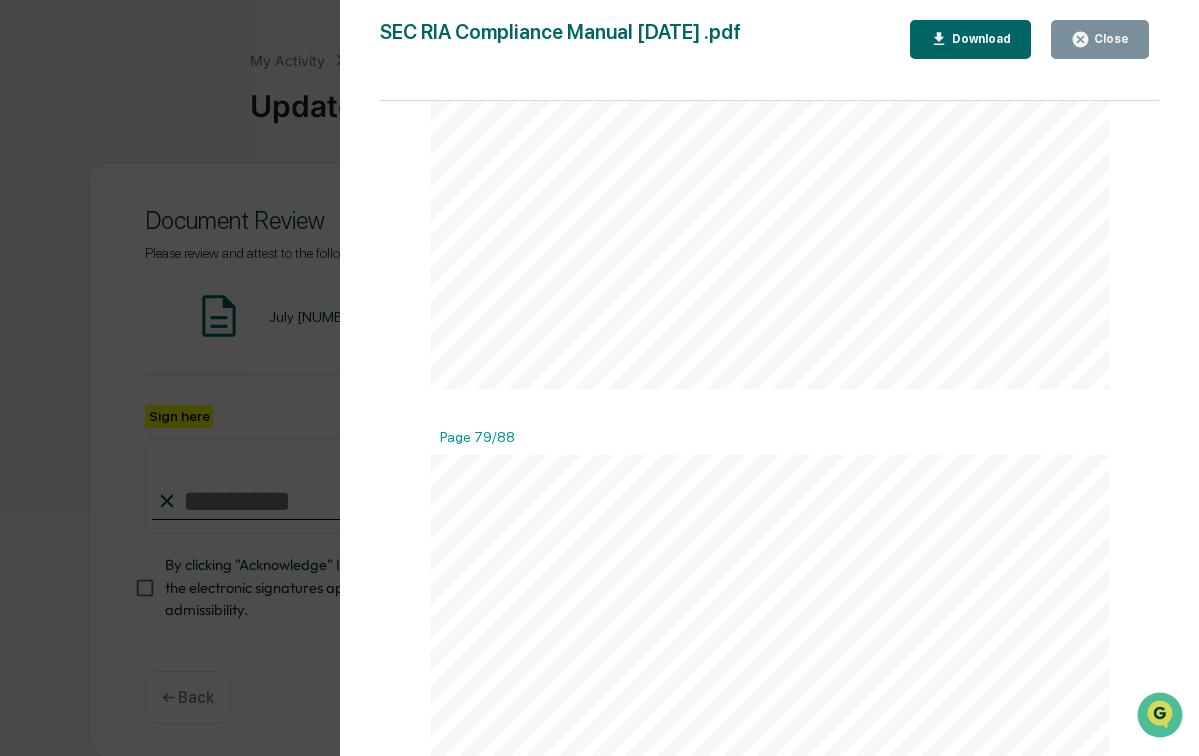 scroll, scrollTop: 73492, scrollLeft: 0, axis: vertical 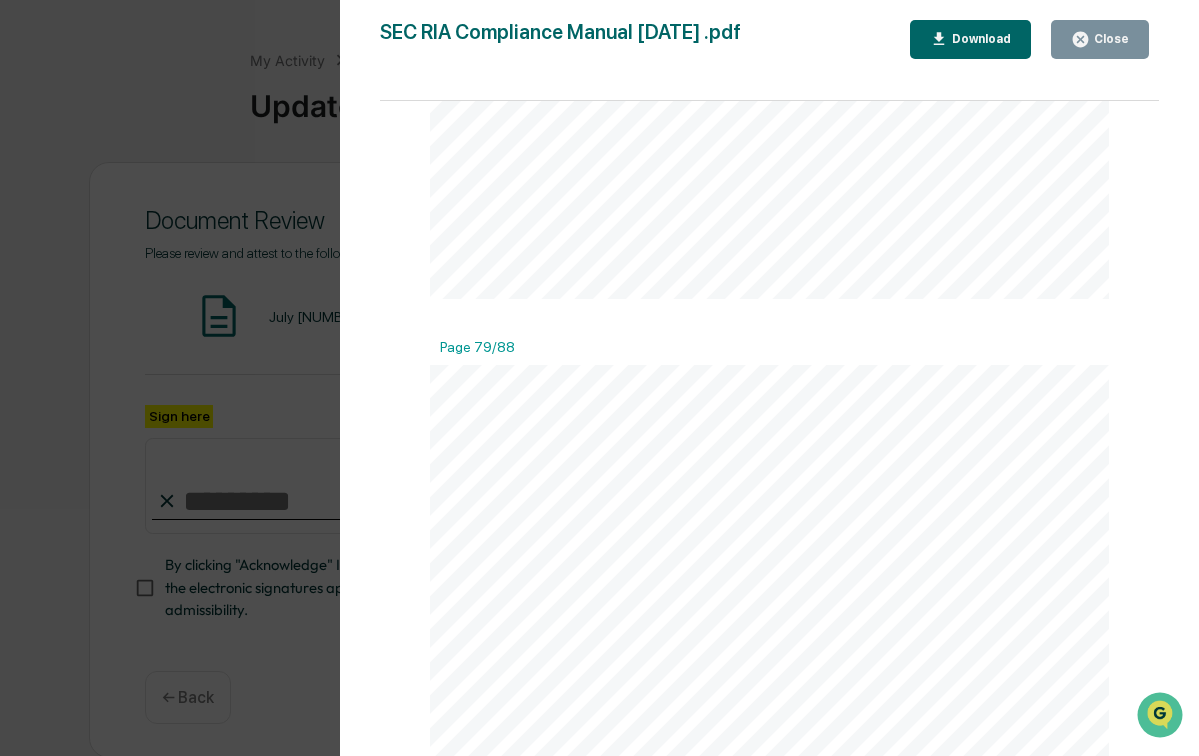 click on "Close" at bounding box center [1109, 39] 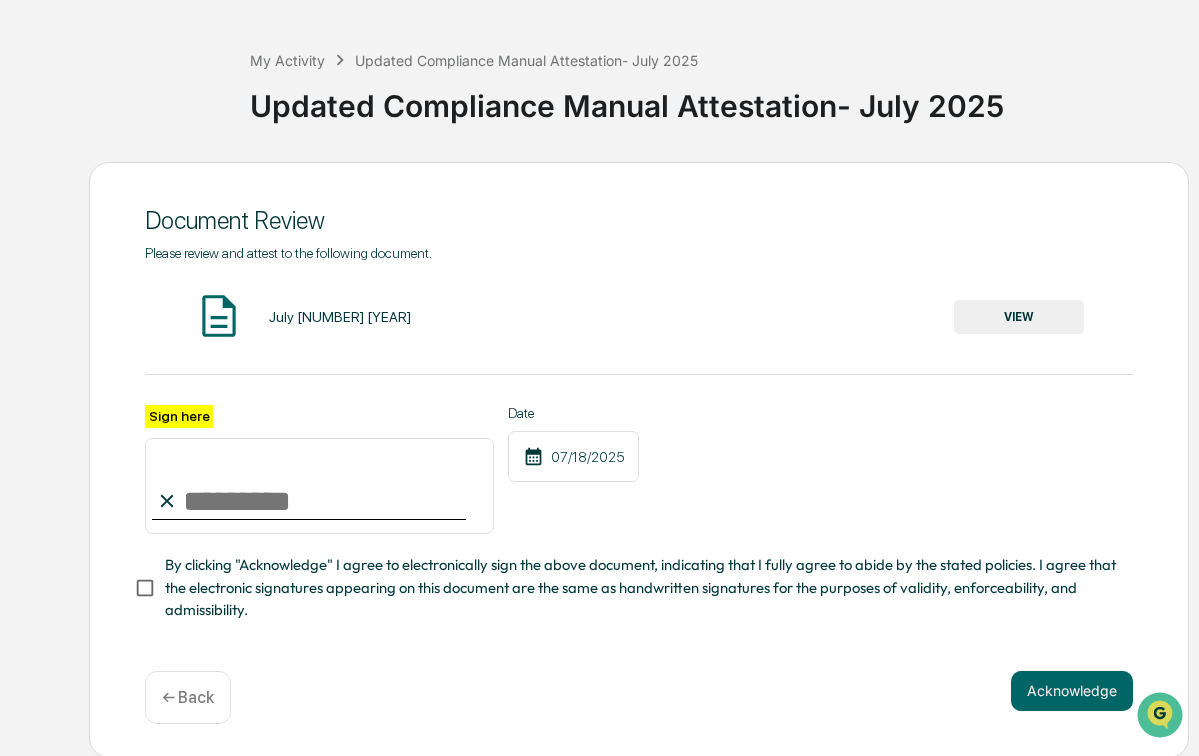 click at bounding box center [309, 519] 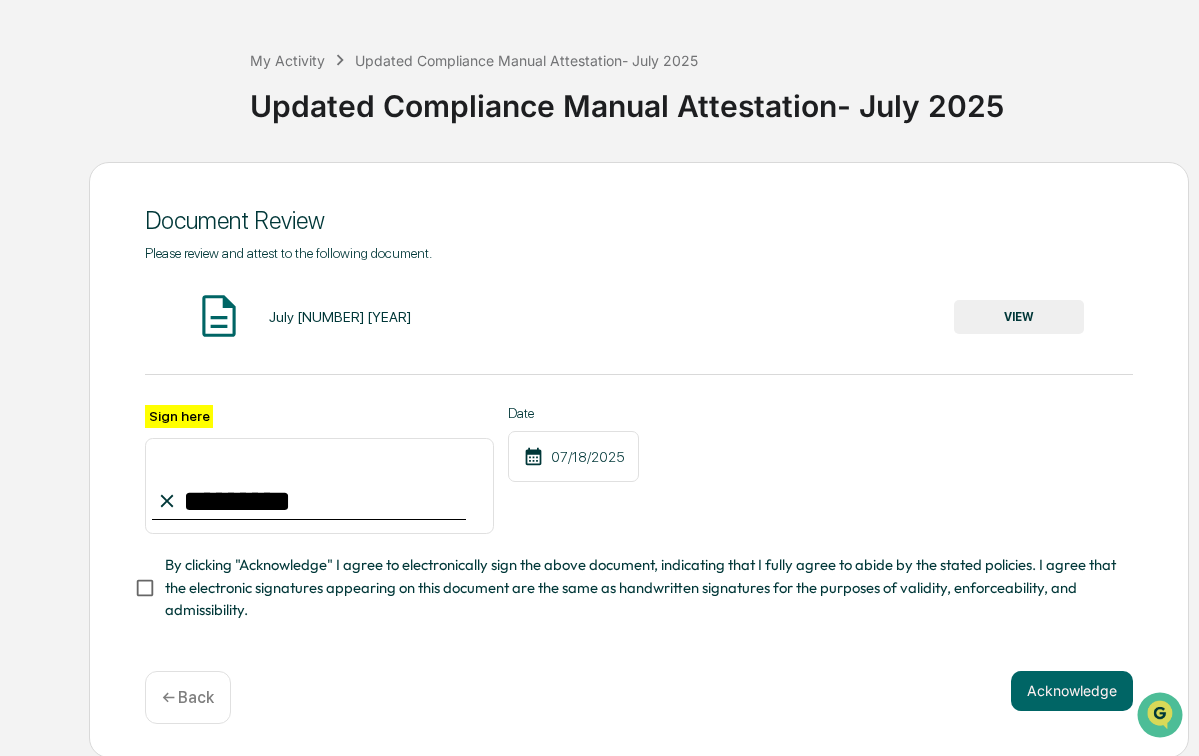 type on "*********" 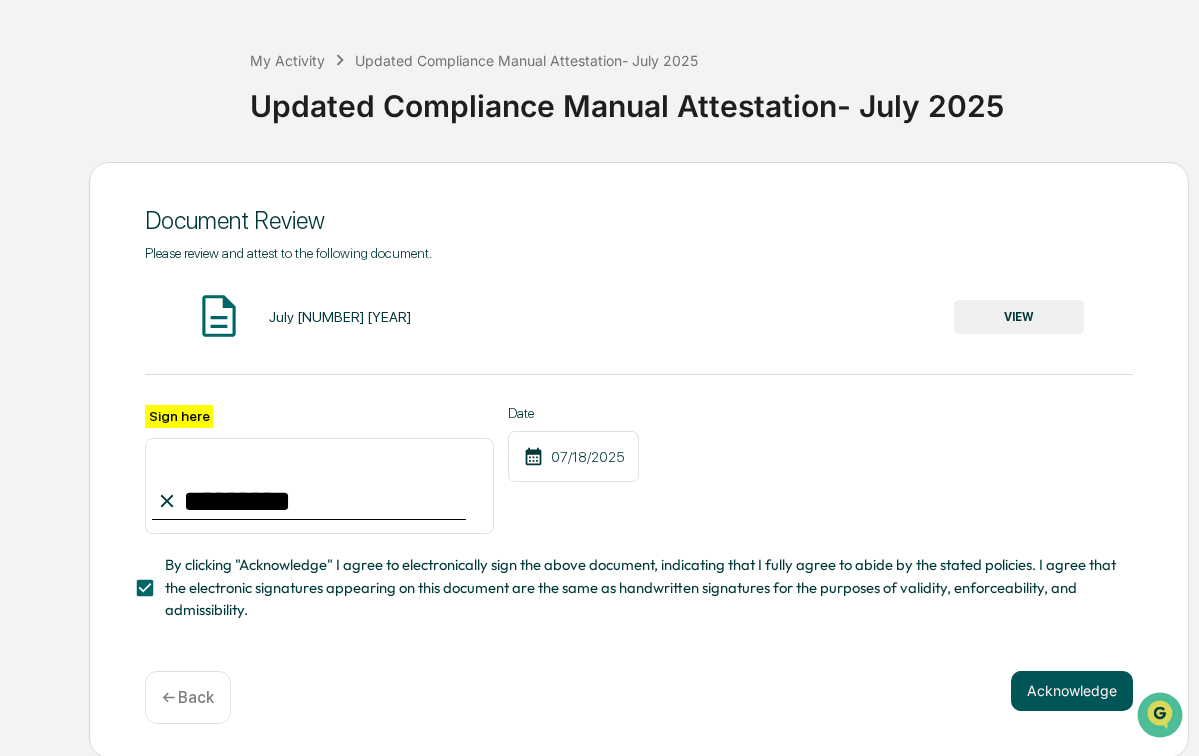 click on "Acknowledge" at bounding box center [1072, 691] 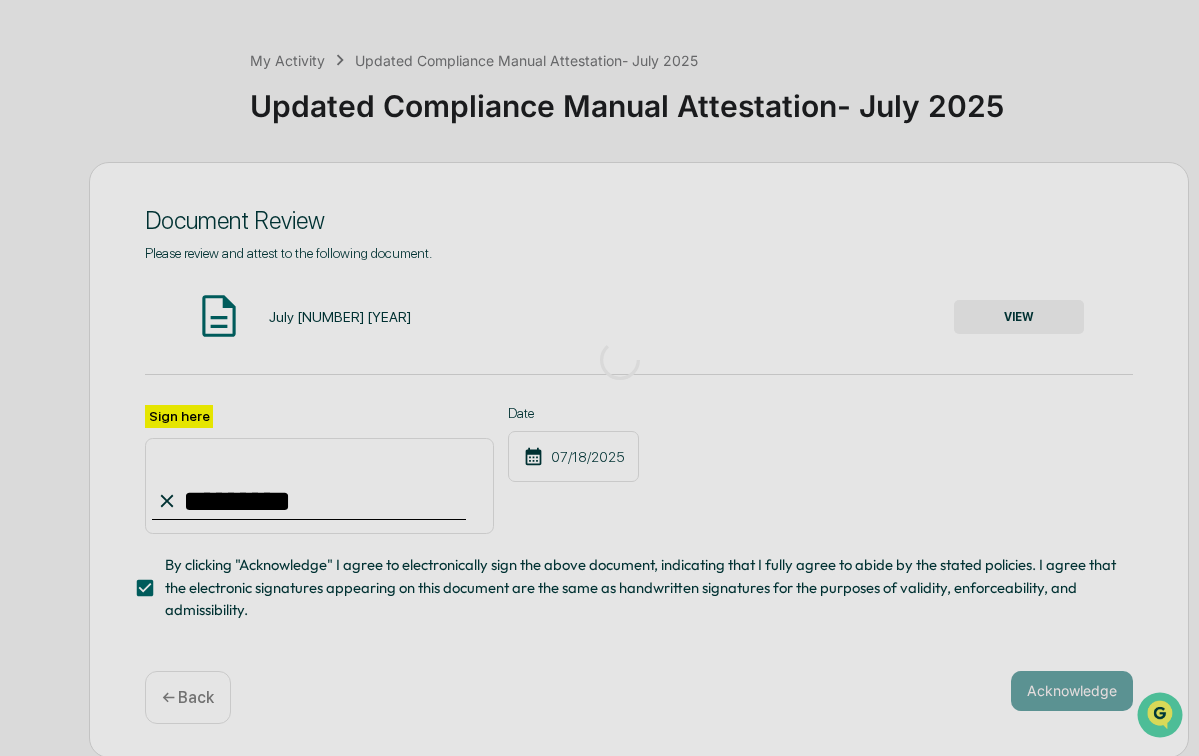 scroll, scrollTop: 50, scrollLeft: 0, axis: vertical 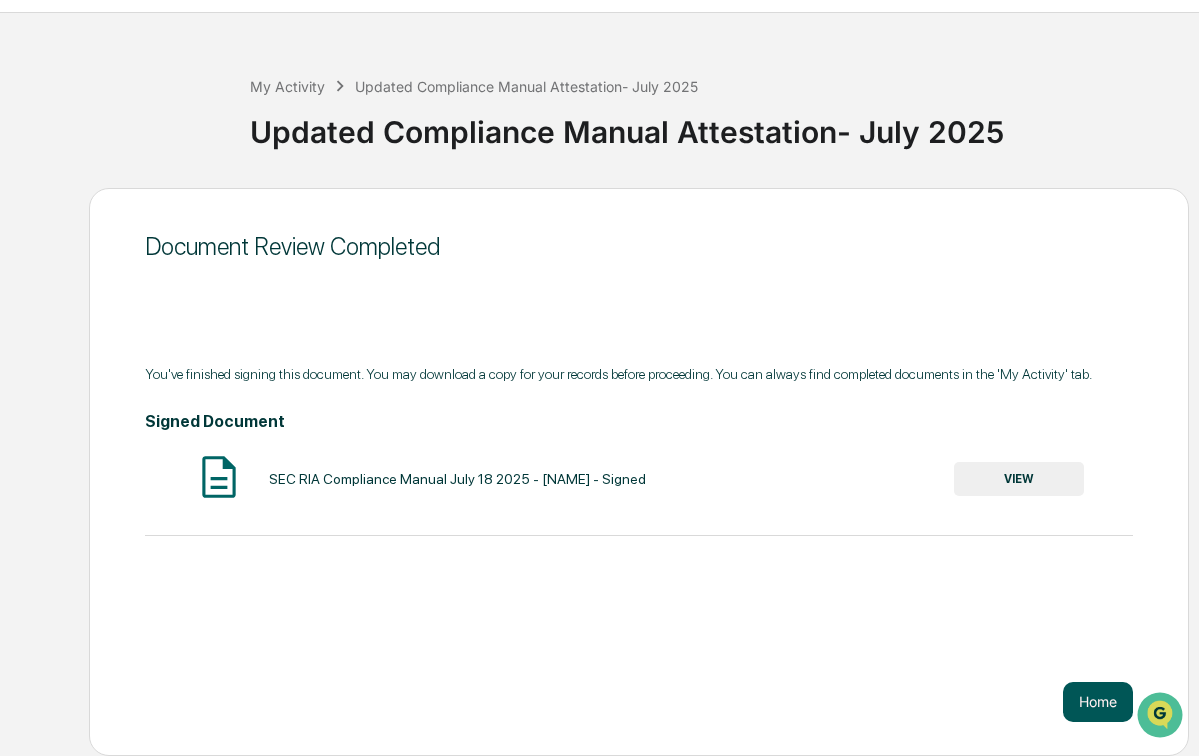 click on "Home" at bounding box center [1098, 702] 